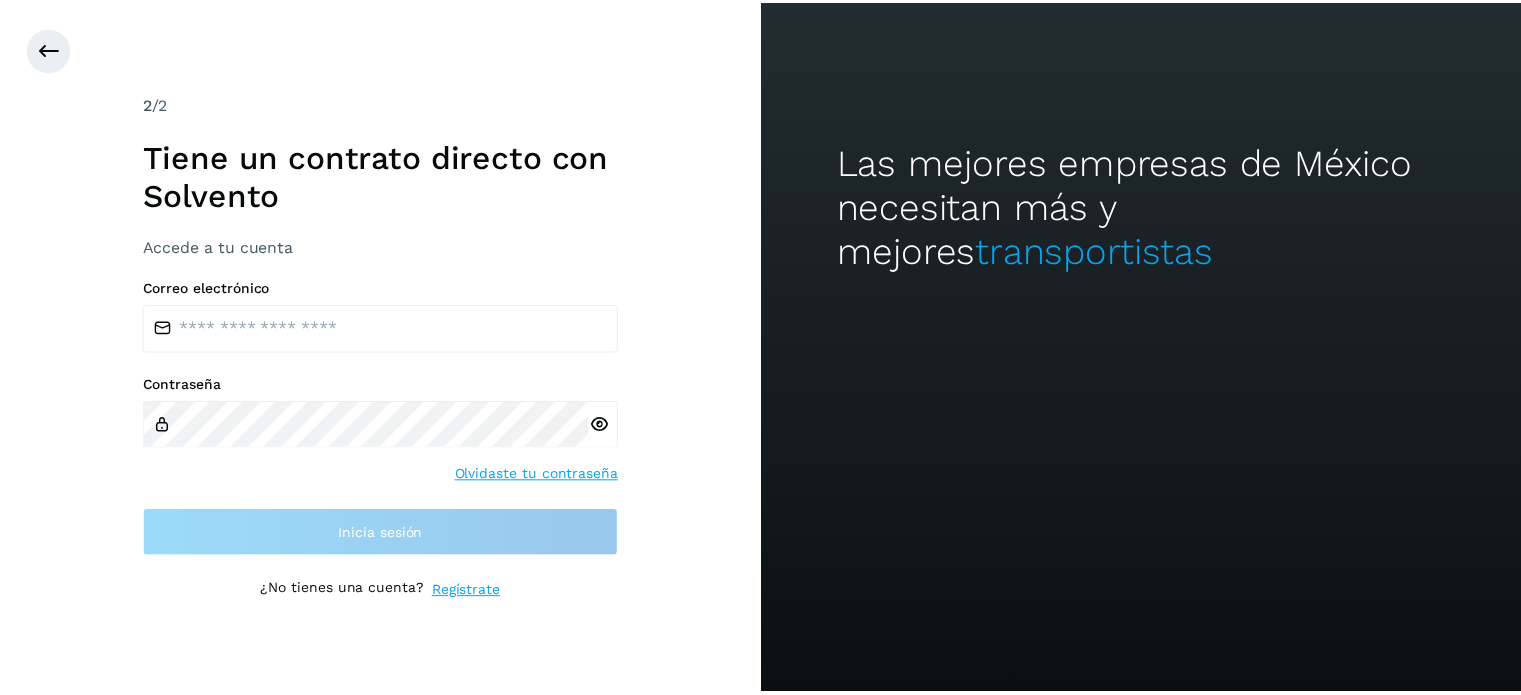 scroll, scrollTop: 0, scrollLeft: 0, axis: both 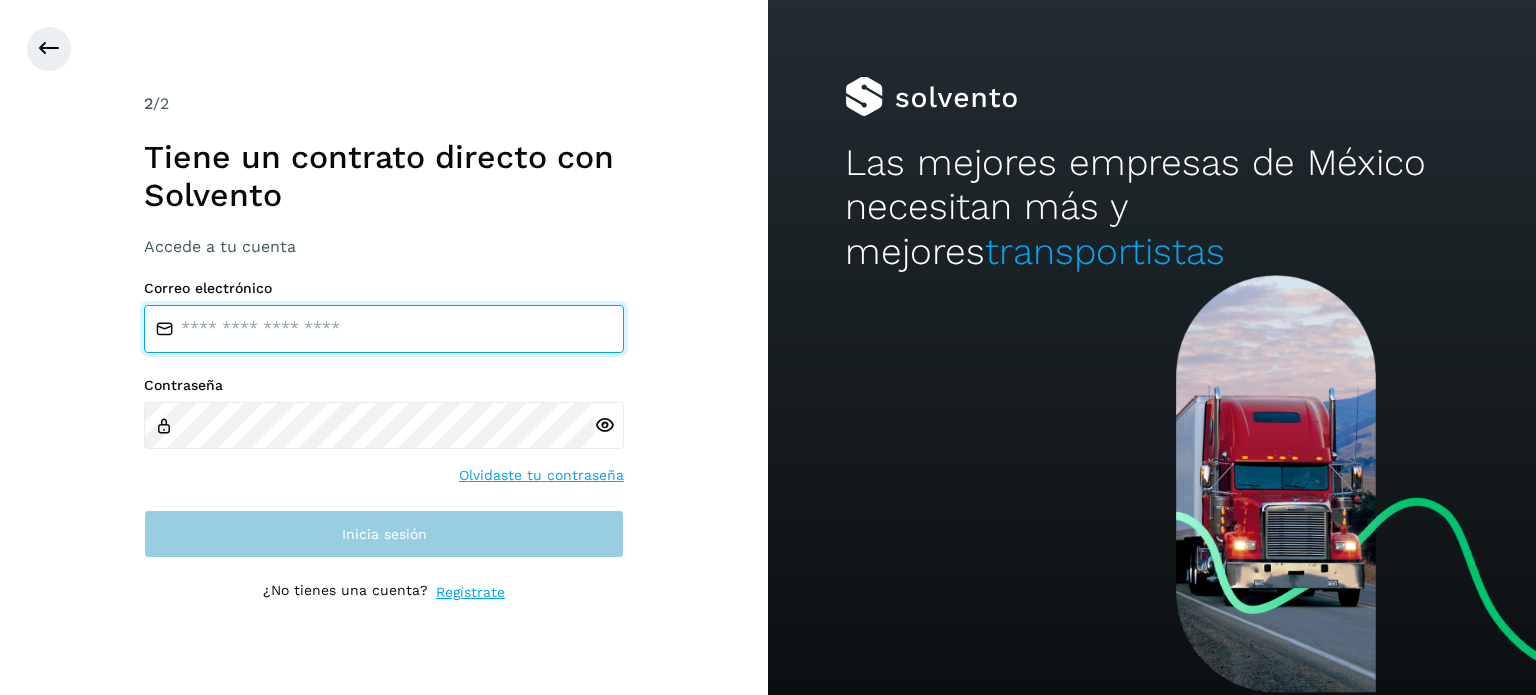 type on "**********" 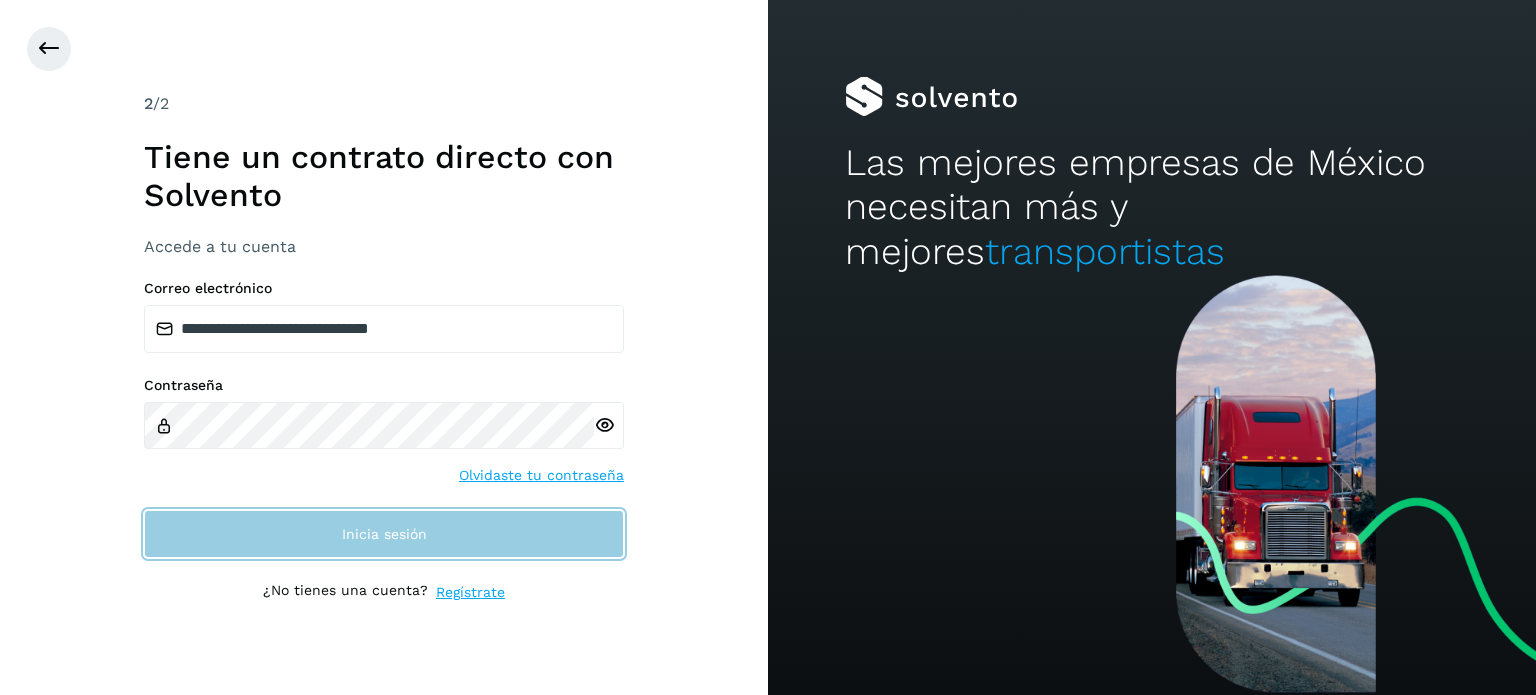 click on "Inicia sesión" at bounding box center (384, 534) 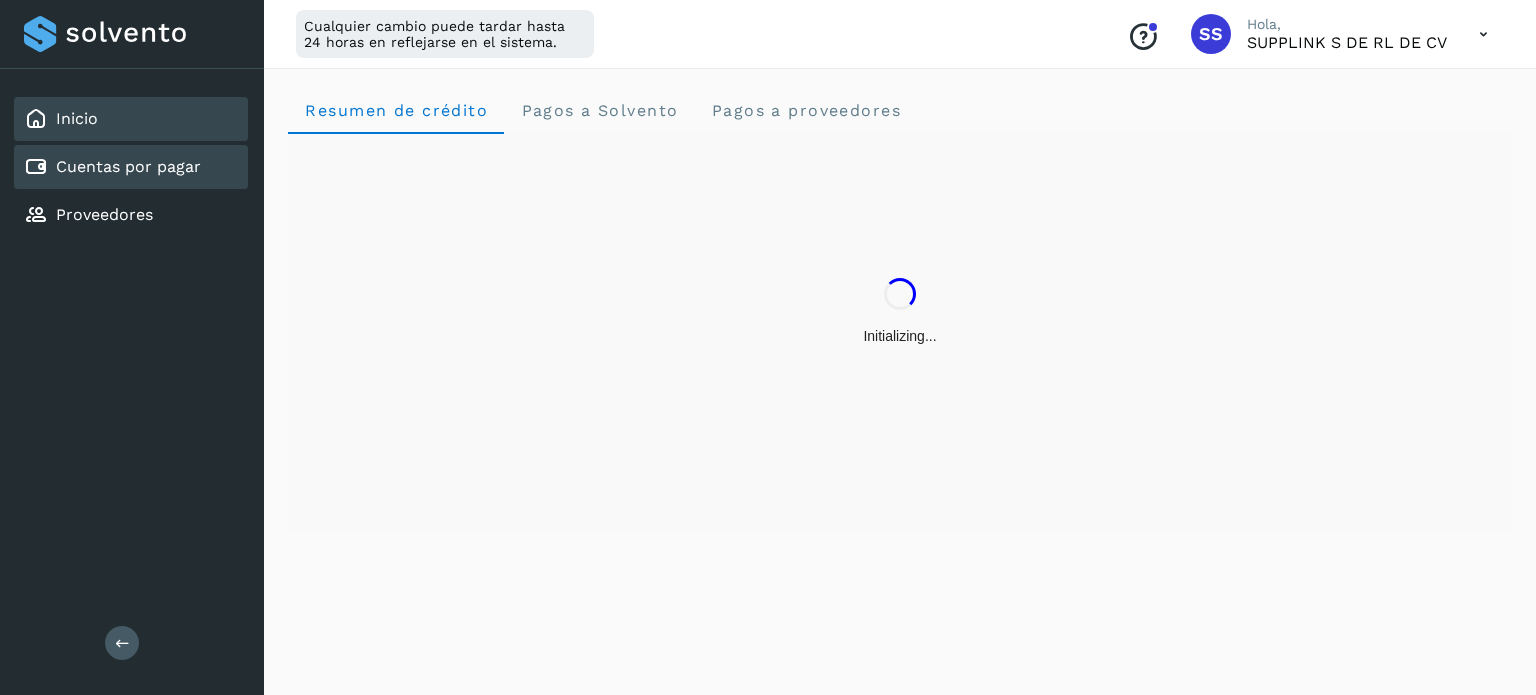 click on "Cuentas por pagar" at bounding box center [128, 166] 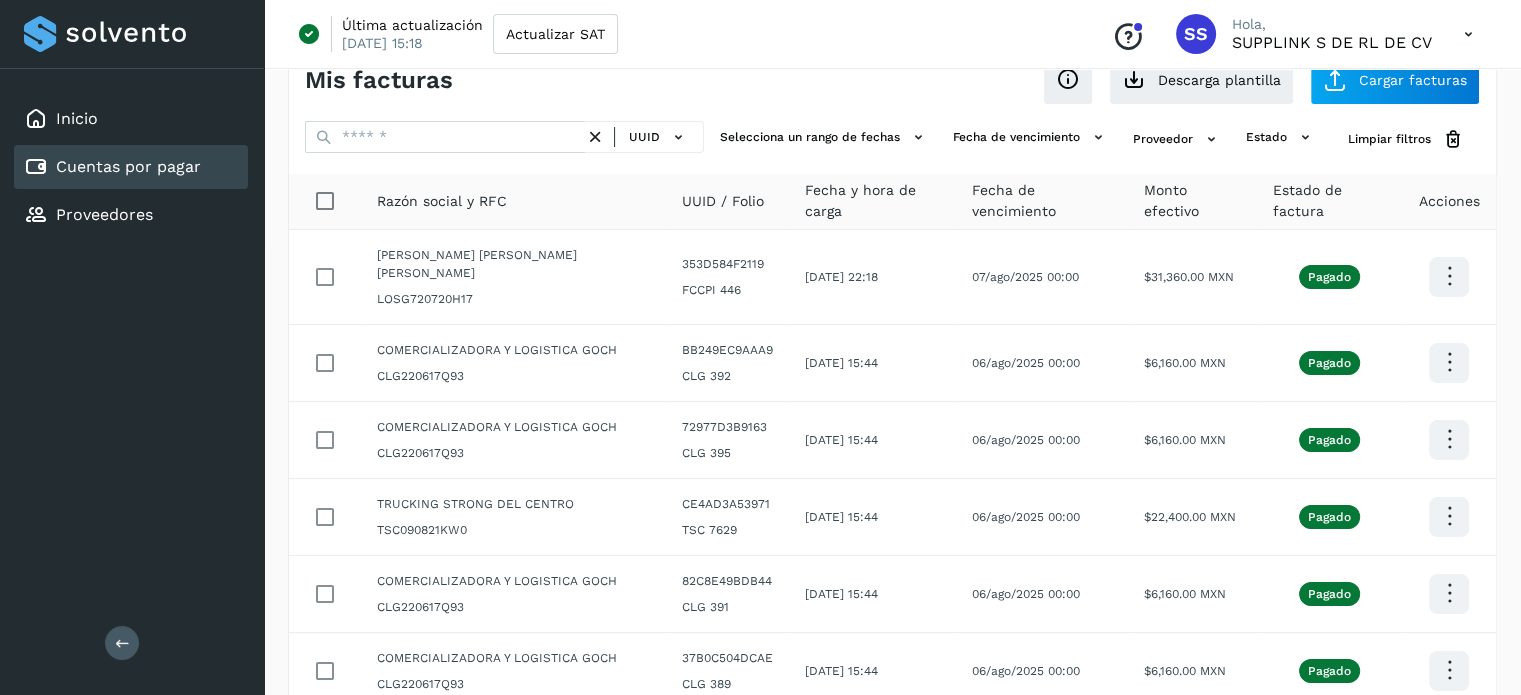 scroll, scrollTop: 0, scrollLeft: 0, axis: both 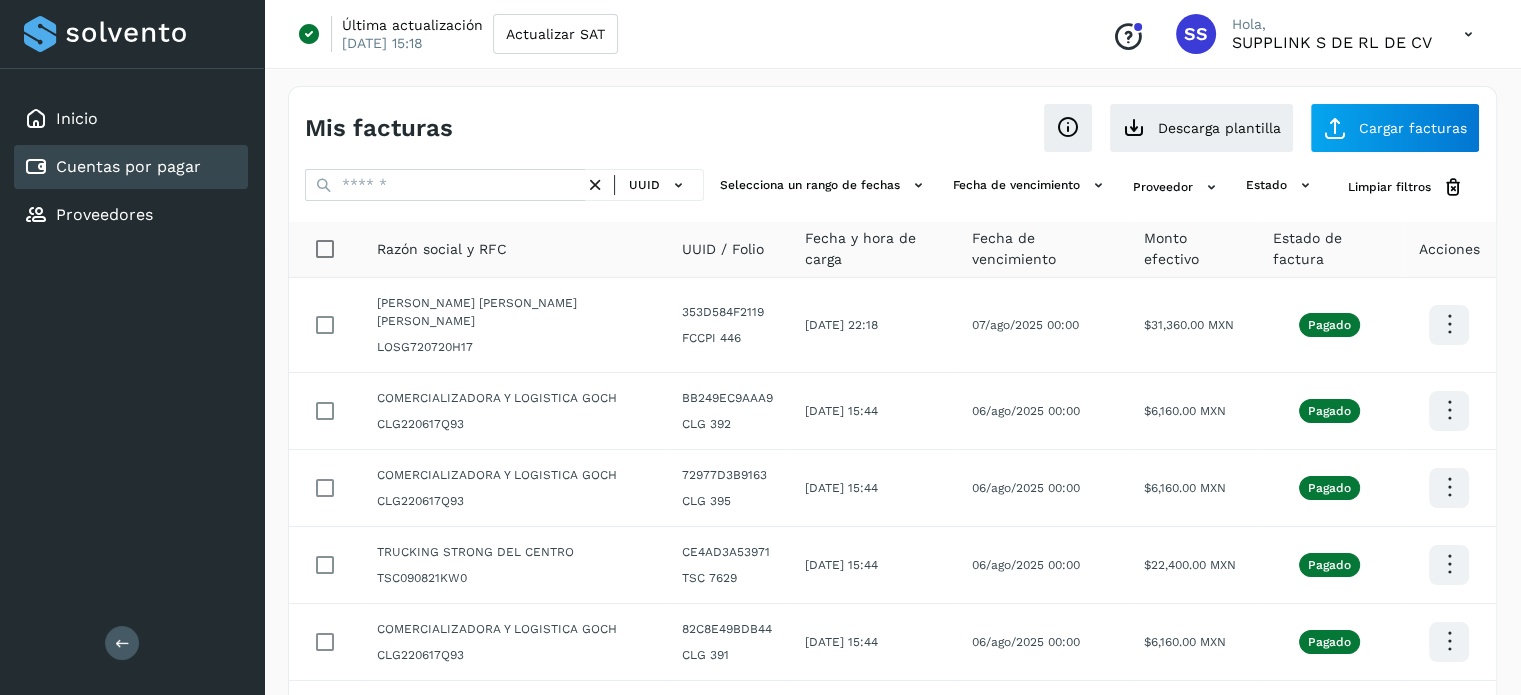 click on "Mis facturas" at bounding box center [599, 128] 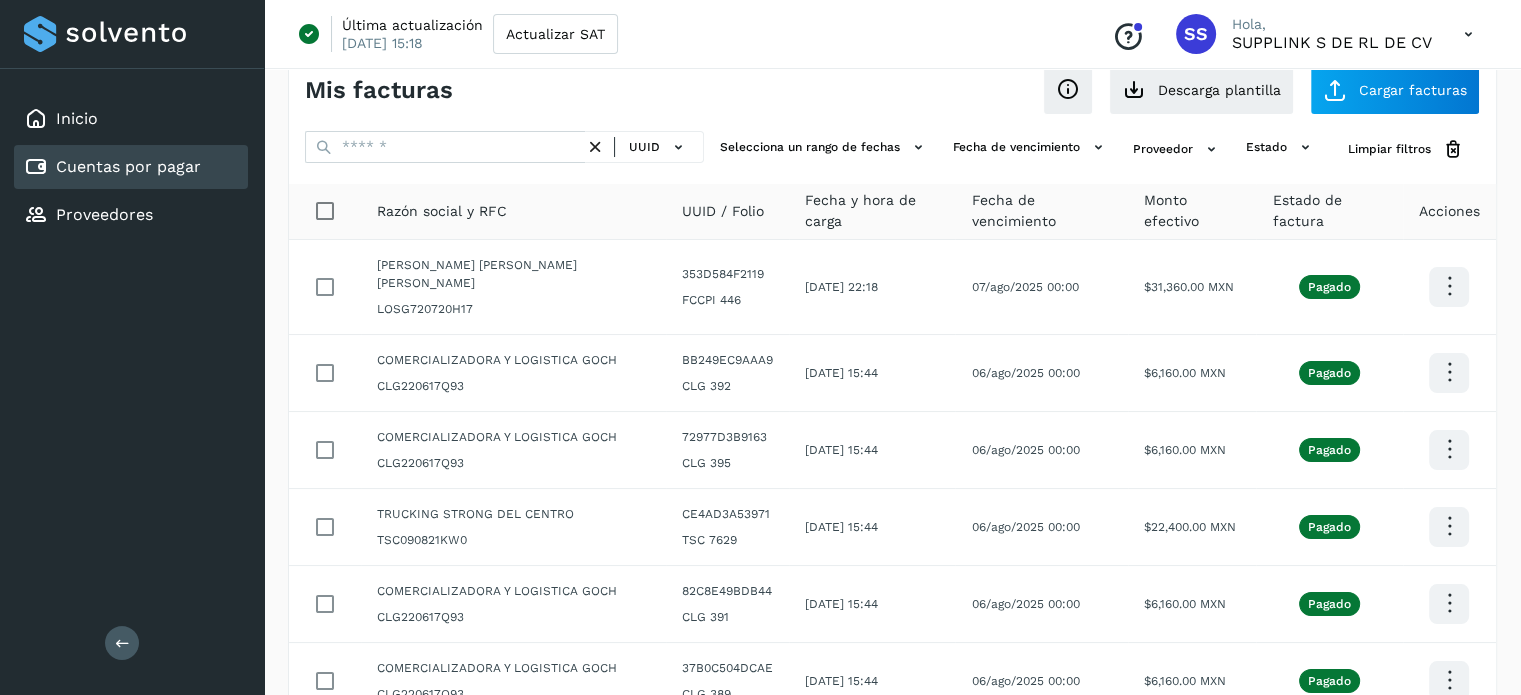 scroll, scrollTop: 28, scrollLeft: 0, axis: vertical 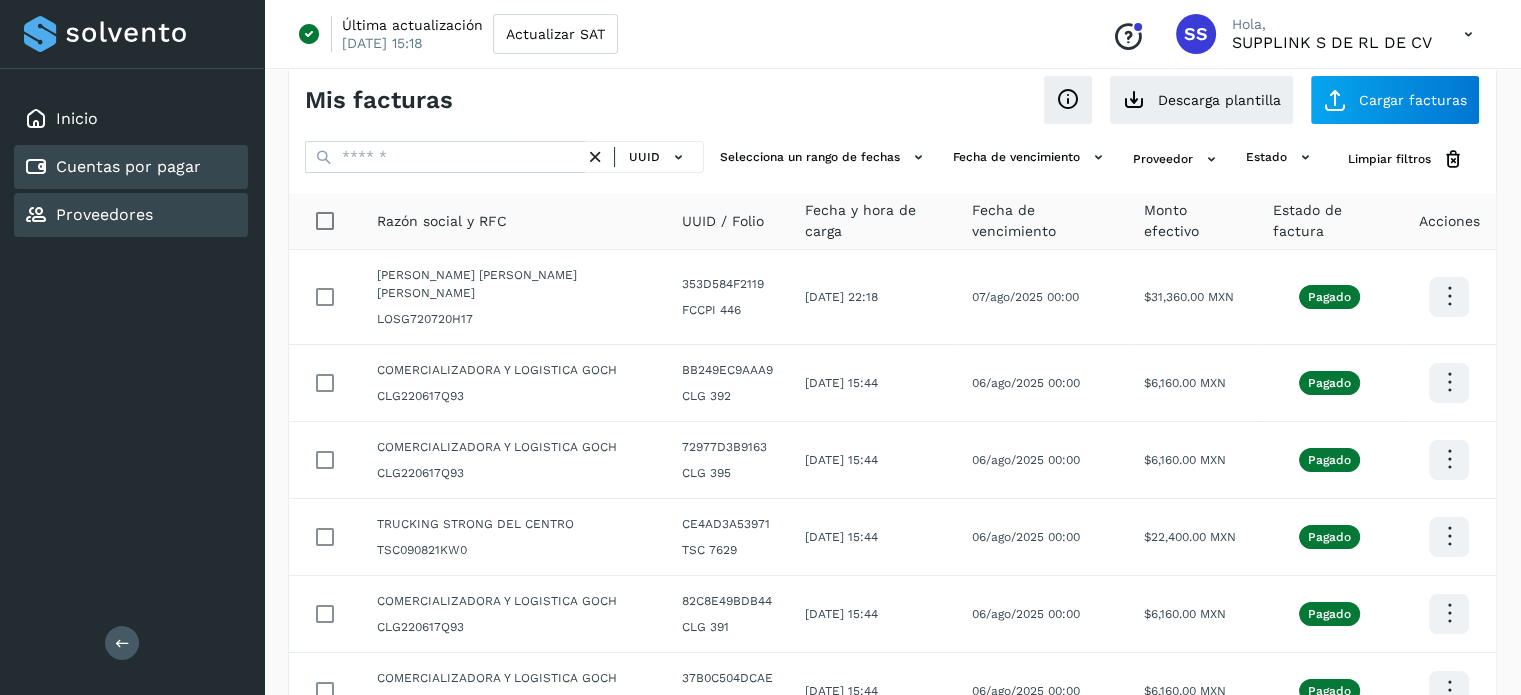 click on "Proveedores" at bounding box center (104, 214) 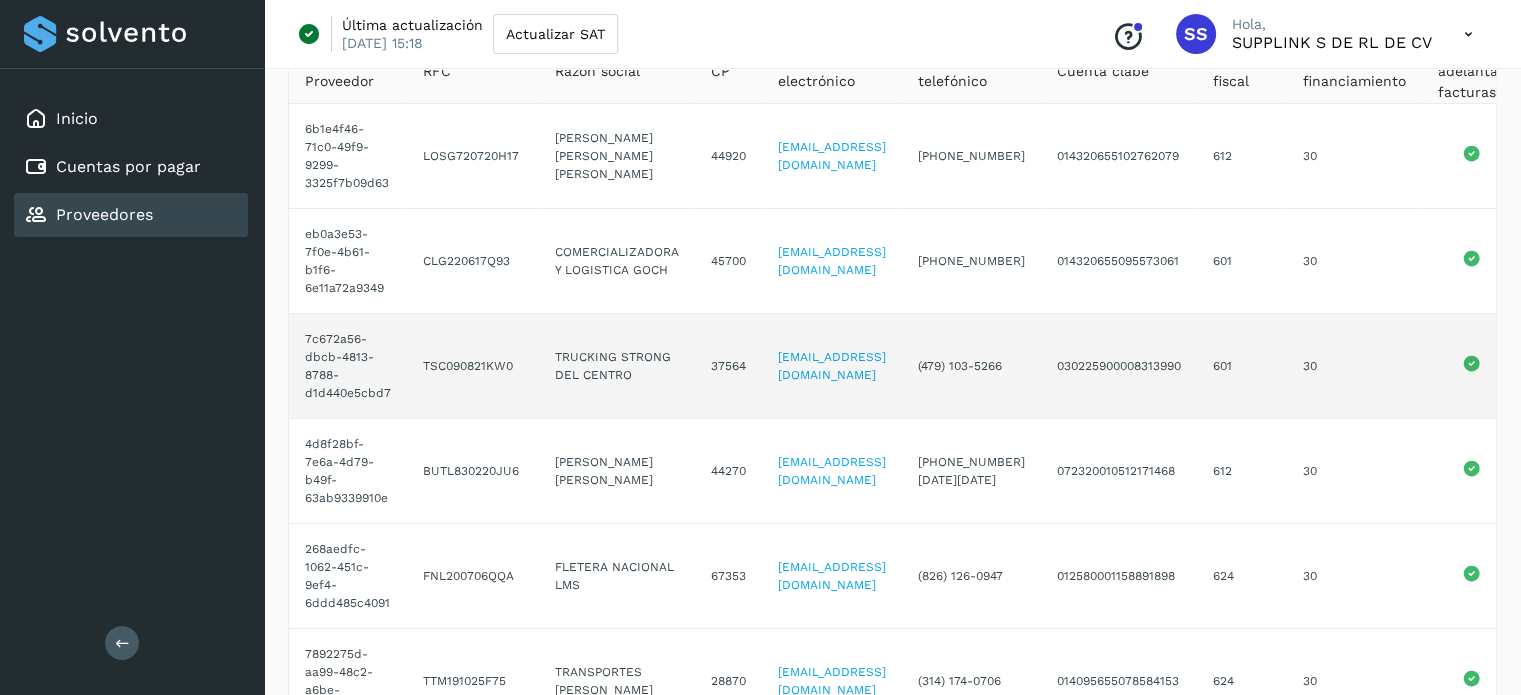 scroll, scrollTop: 180, scrollLeft: 0, axis: vertical 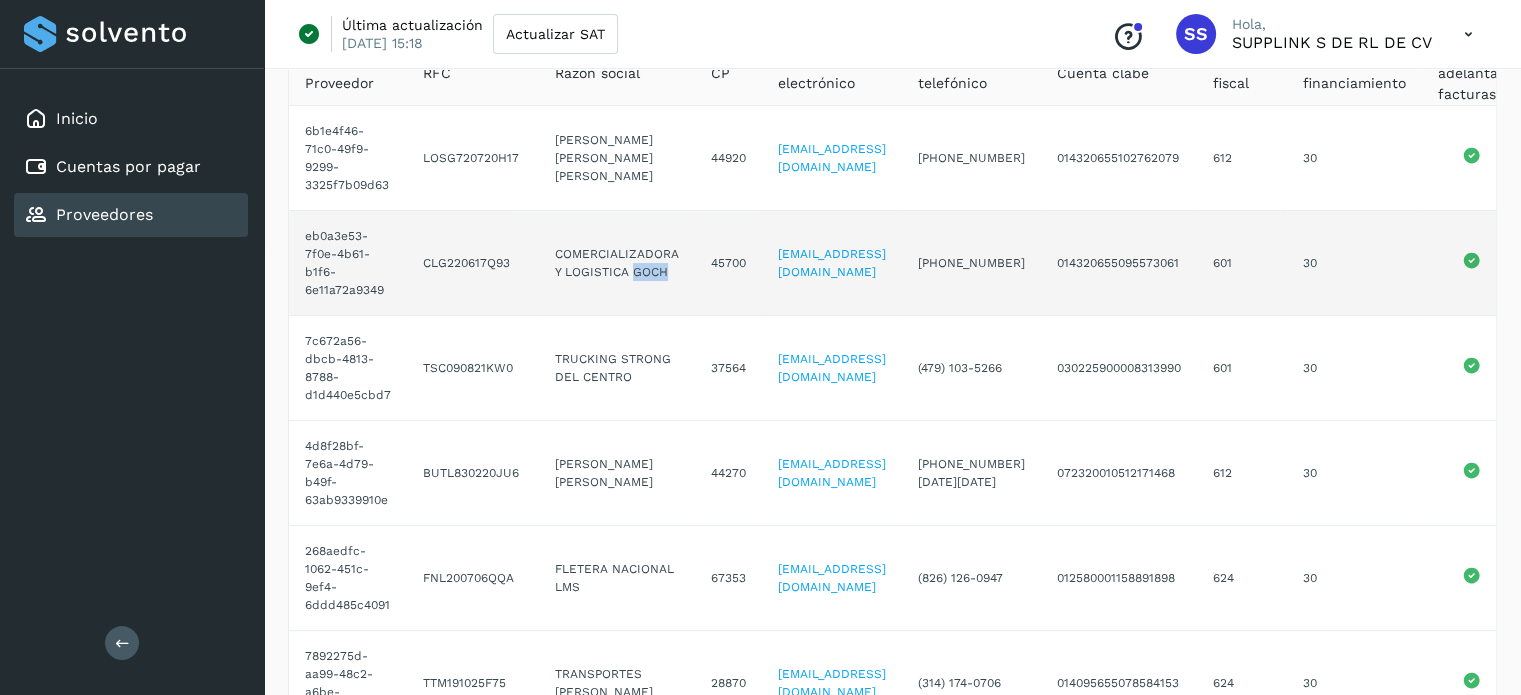 drag, startPoint x: 661, startPoint y: 276, endPoint x: 630, endPoint y: 274, distance: 31.06445 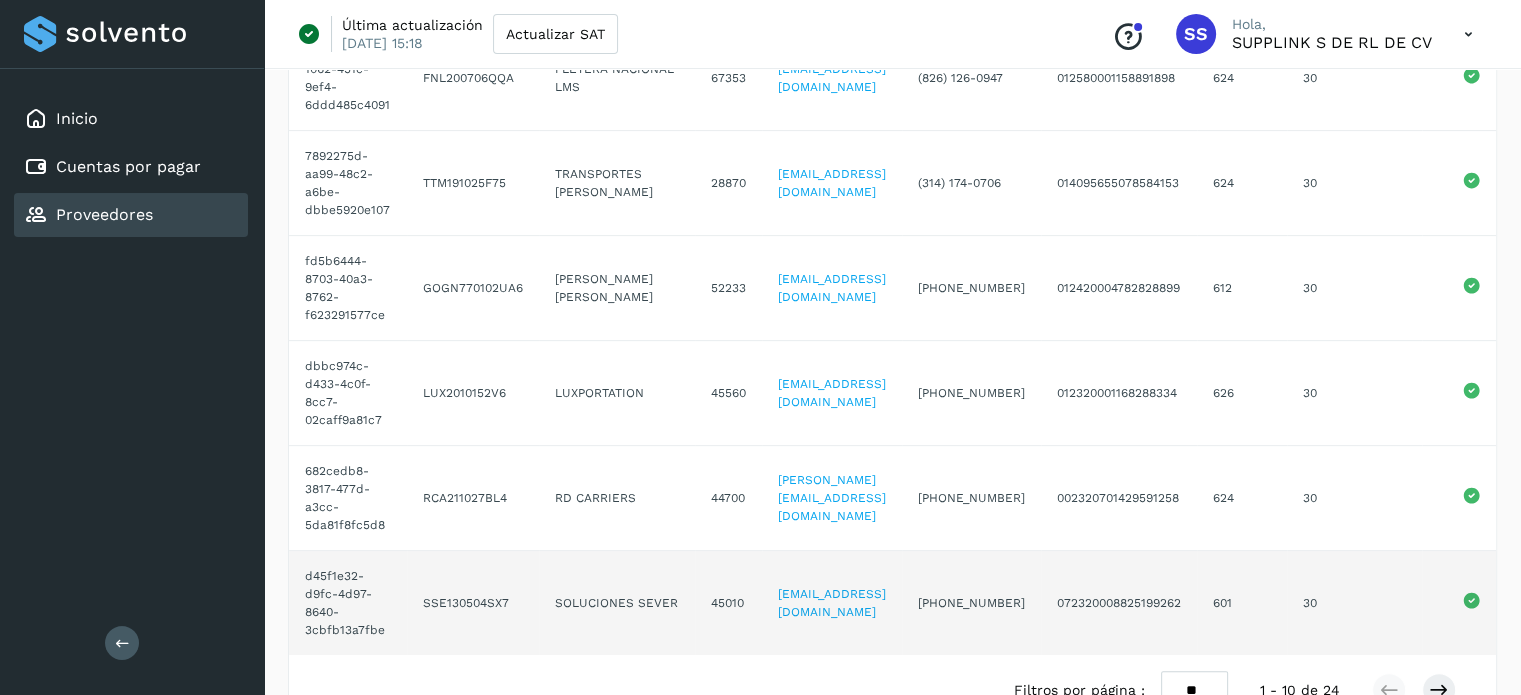 scroll, scrollTop: 748, scrollLeft: 0, axis: vertical 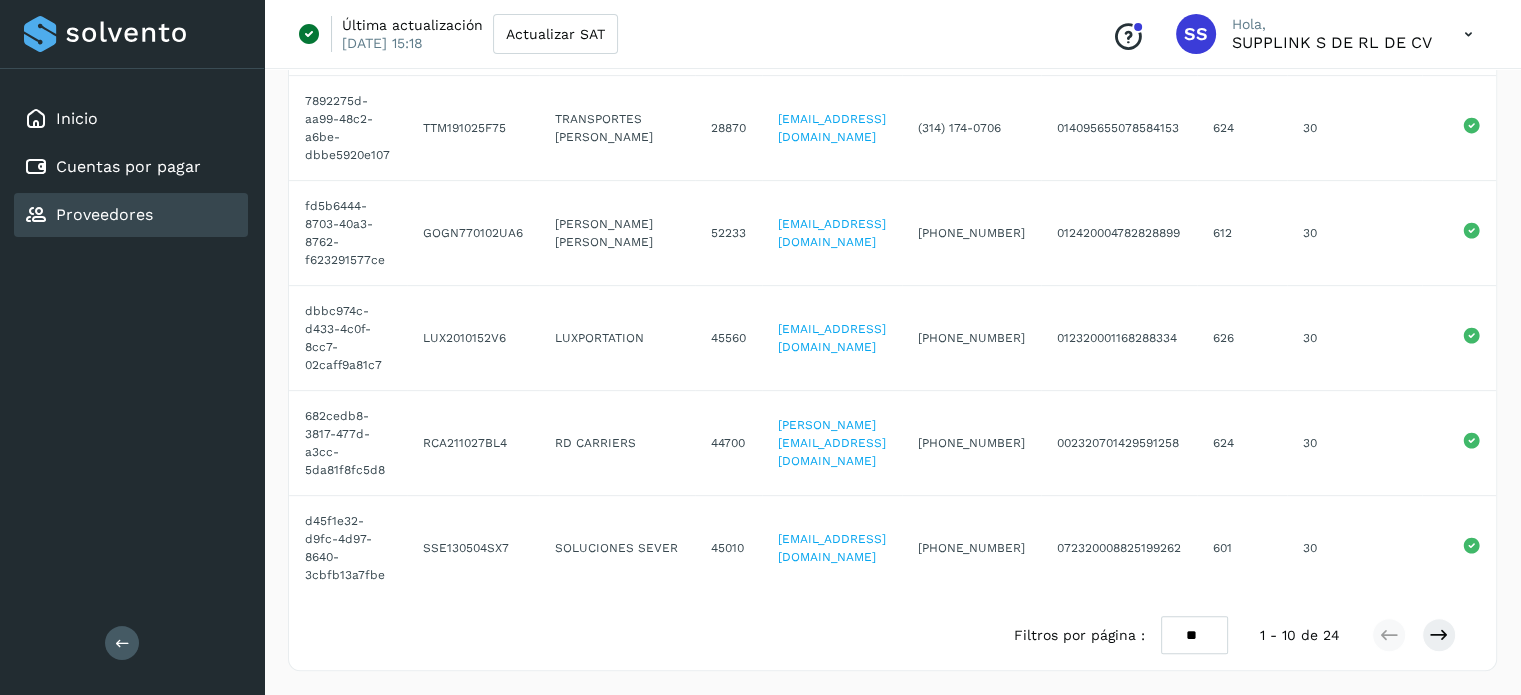 click on "** ** **" at bounding box center (1194, 635) 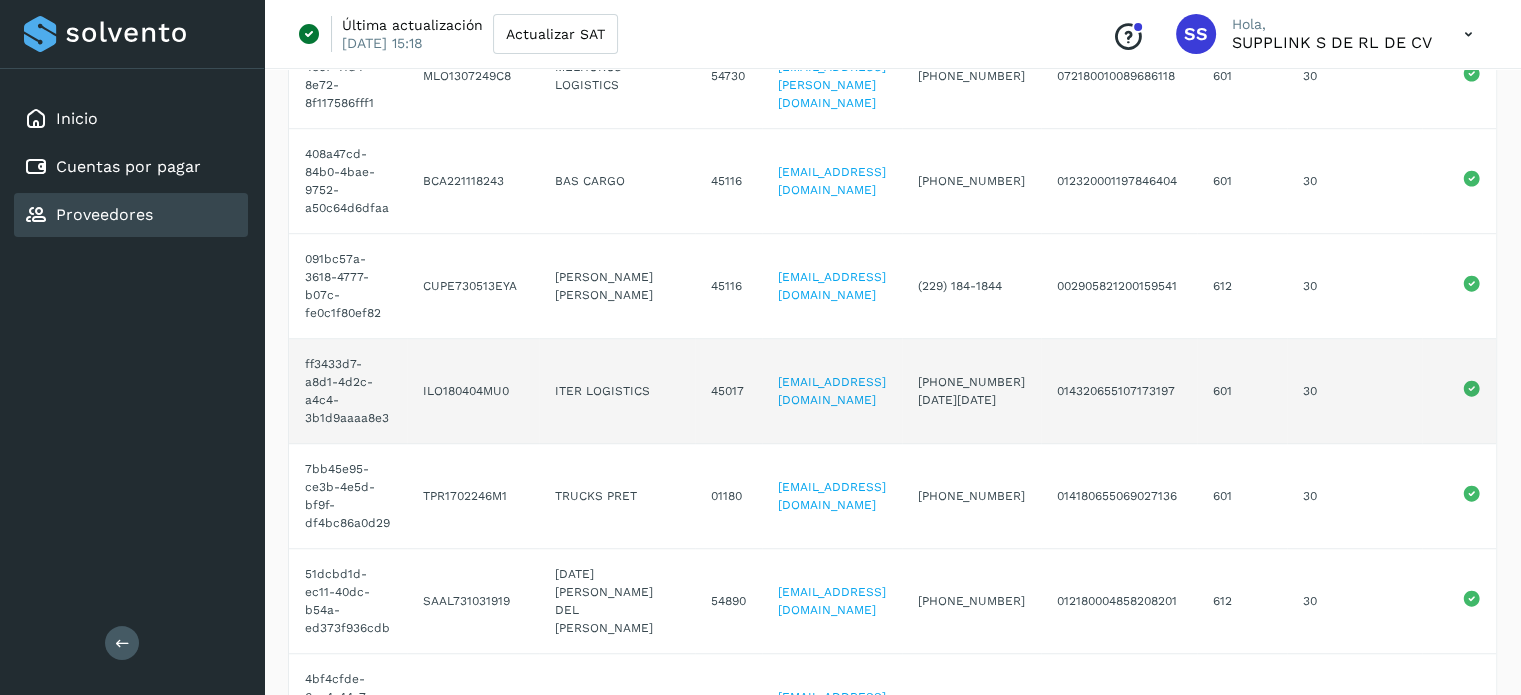 scroll, scrollTop: 1314, scrollLeft: 0, axis: vertical 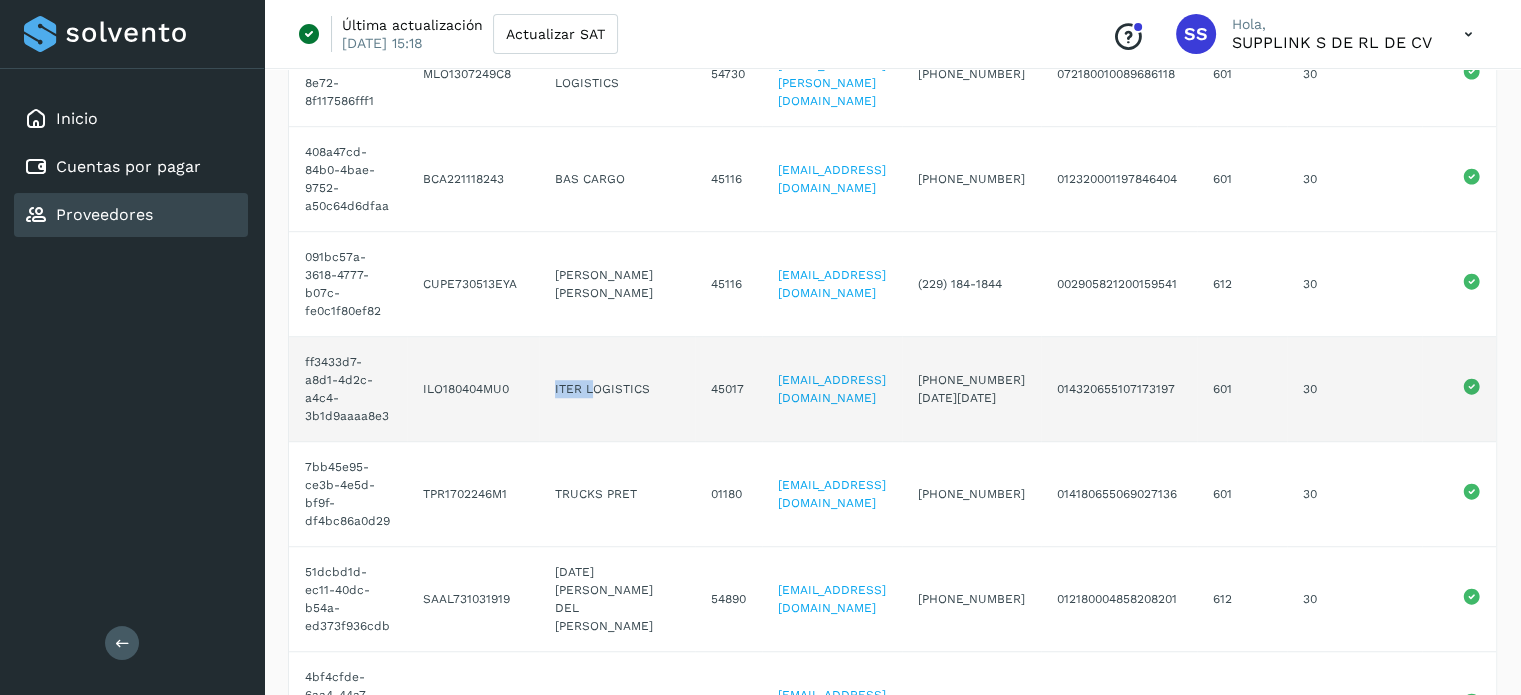 drag, startPoint x: 552, startPoint y: 382, endPoint x: 587, endPoint y: 383, distance: 35.014282 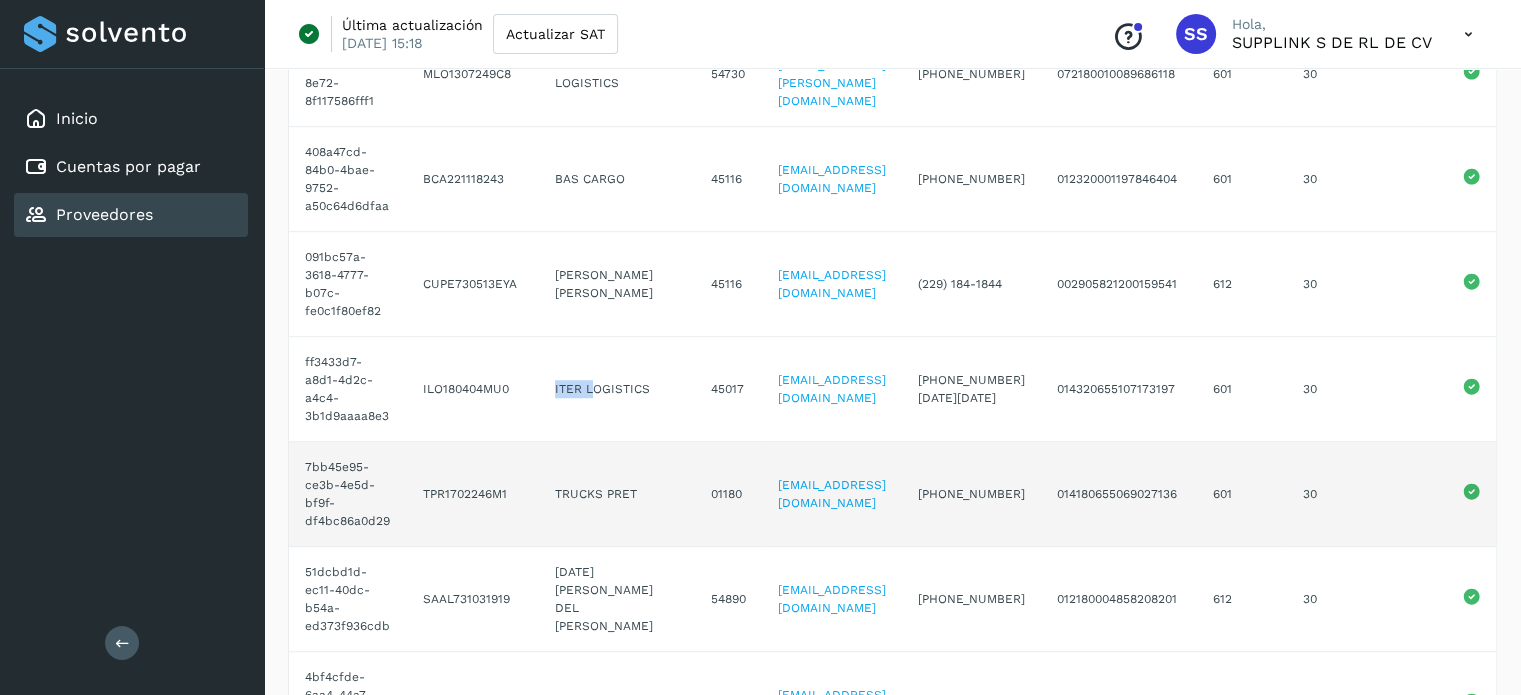 scroll, scrollTop: 0, scrollLeft: 0, axis: both 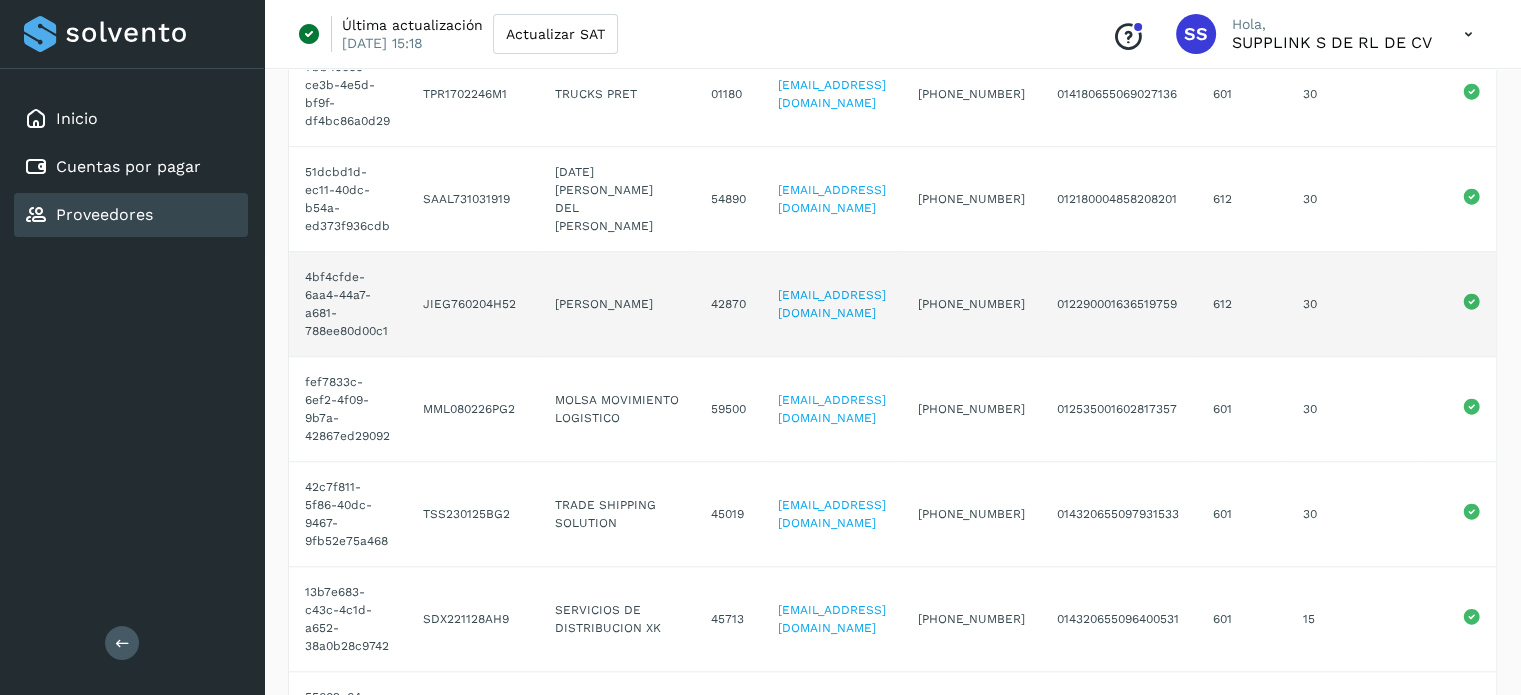 drag, startPoint x: 555, startPoint y: 292, endPoint x: 611, endPoint y: 305, distance: 57.48913 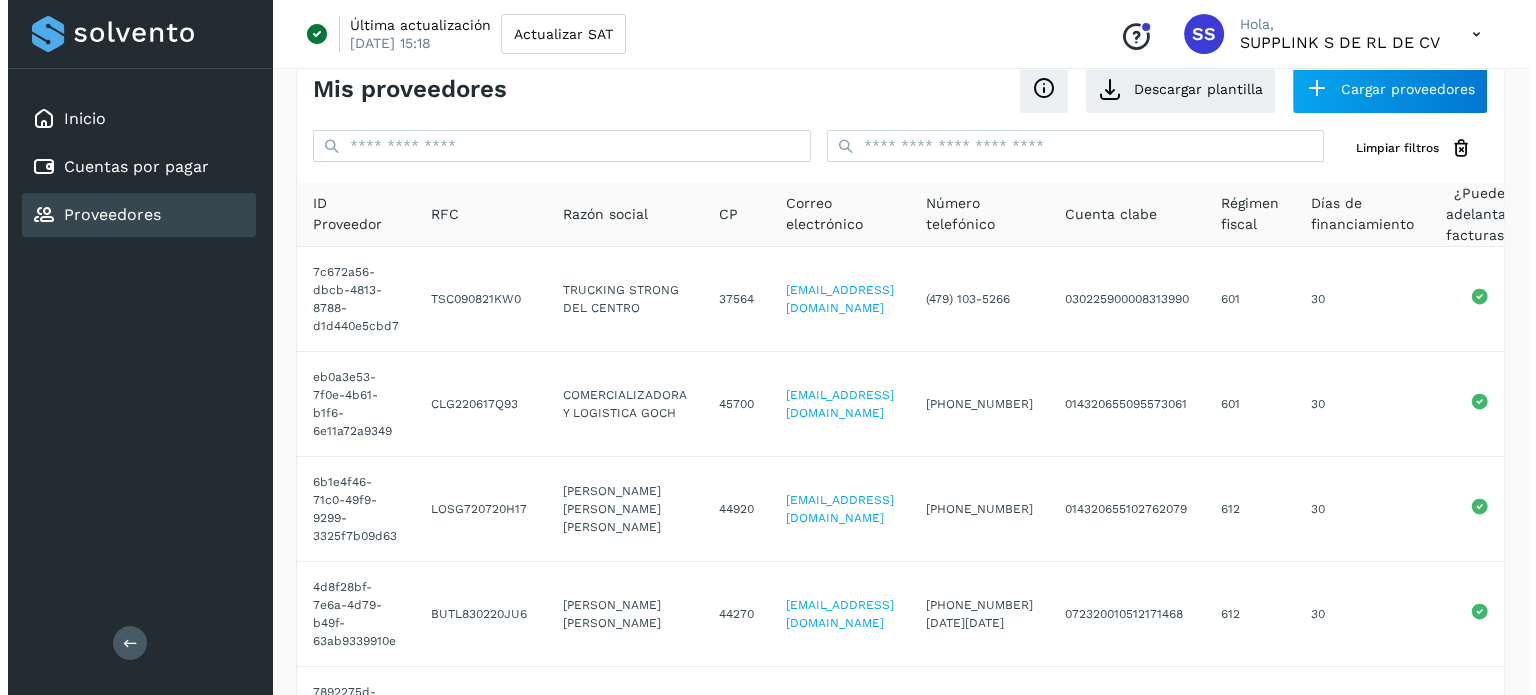 scroll, scrollTop: 0, scrollLeft: 0, axis: both 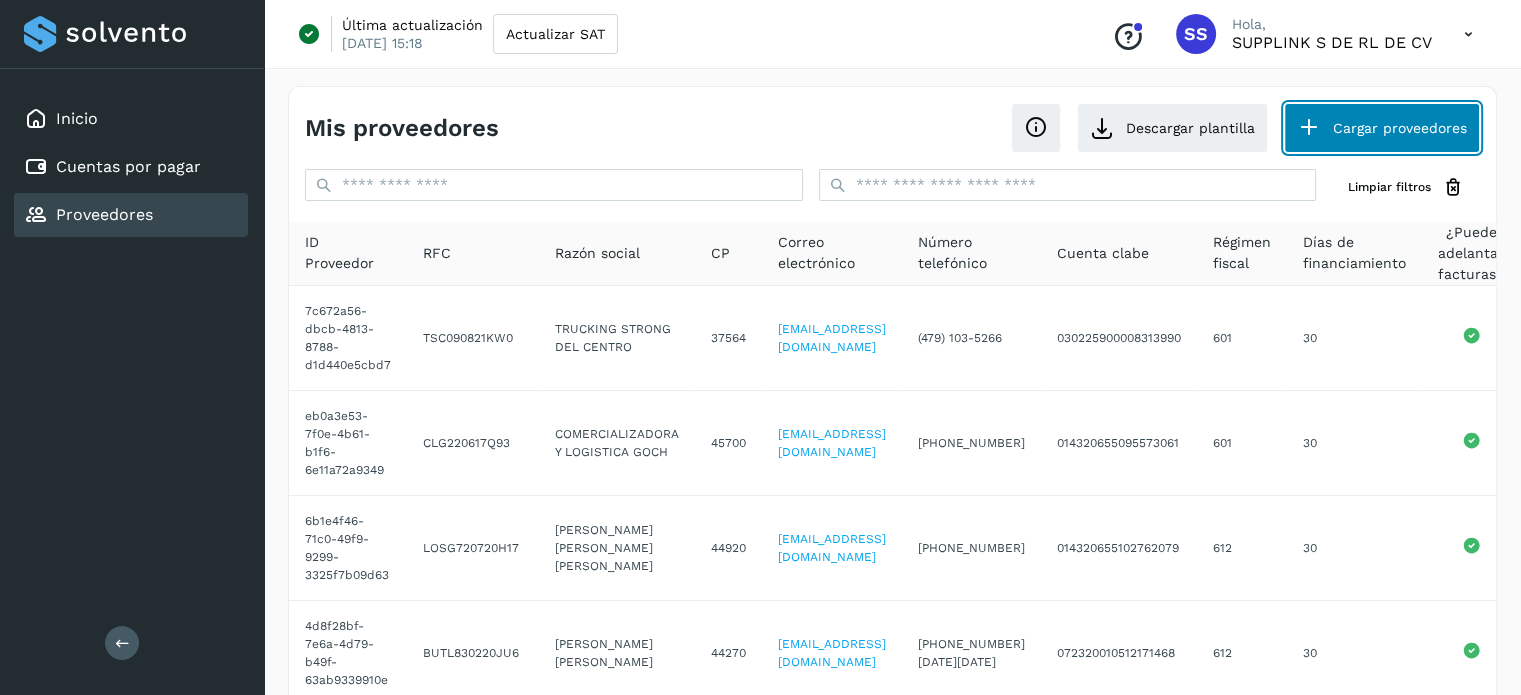 click on "Cargar proveedores" at bounding box center (1382, 128) 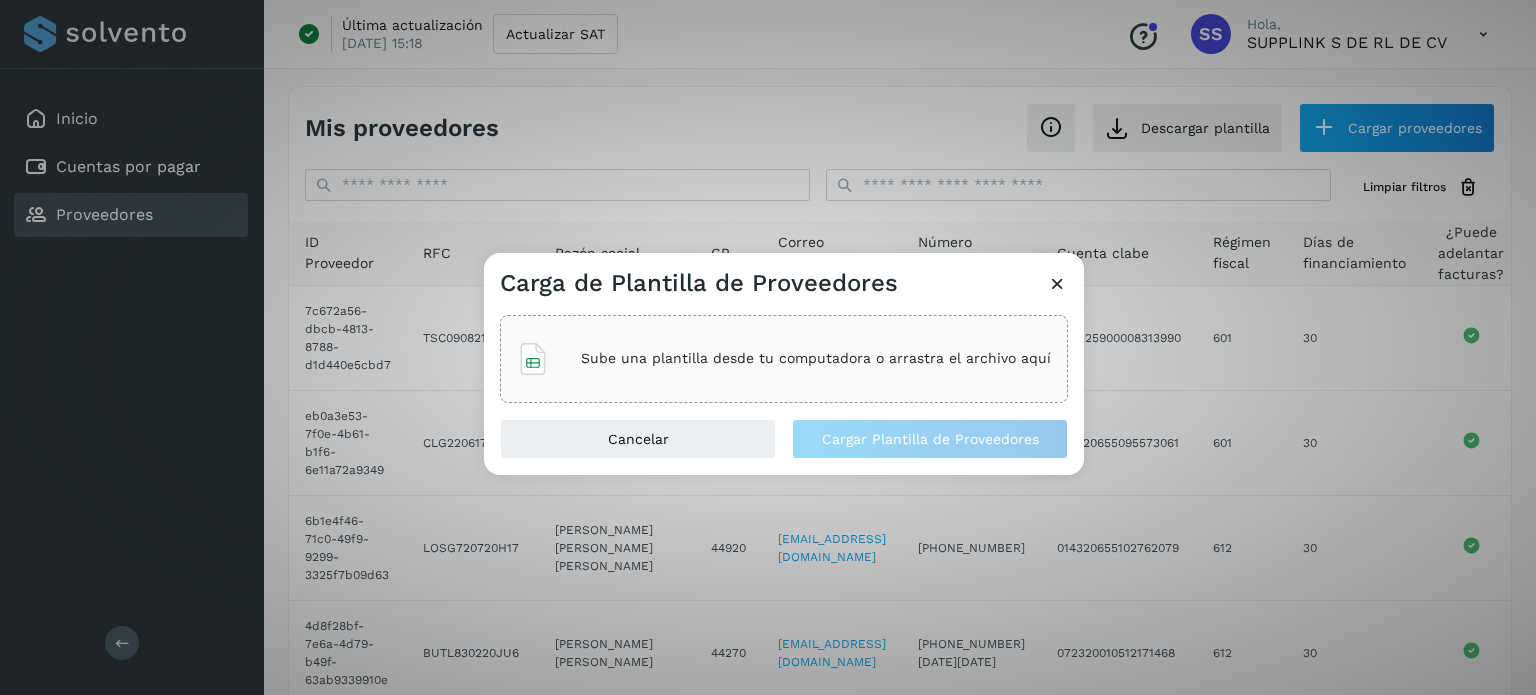 click on "Sube una plantilla desde tu computadora o arrastra el archivo aquí" 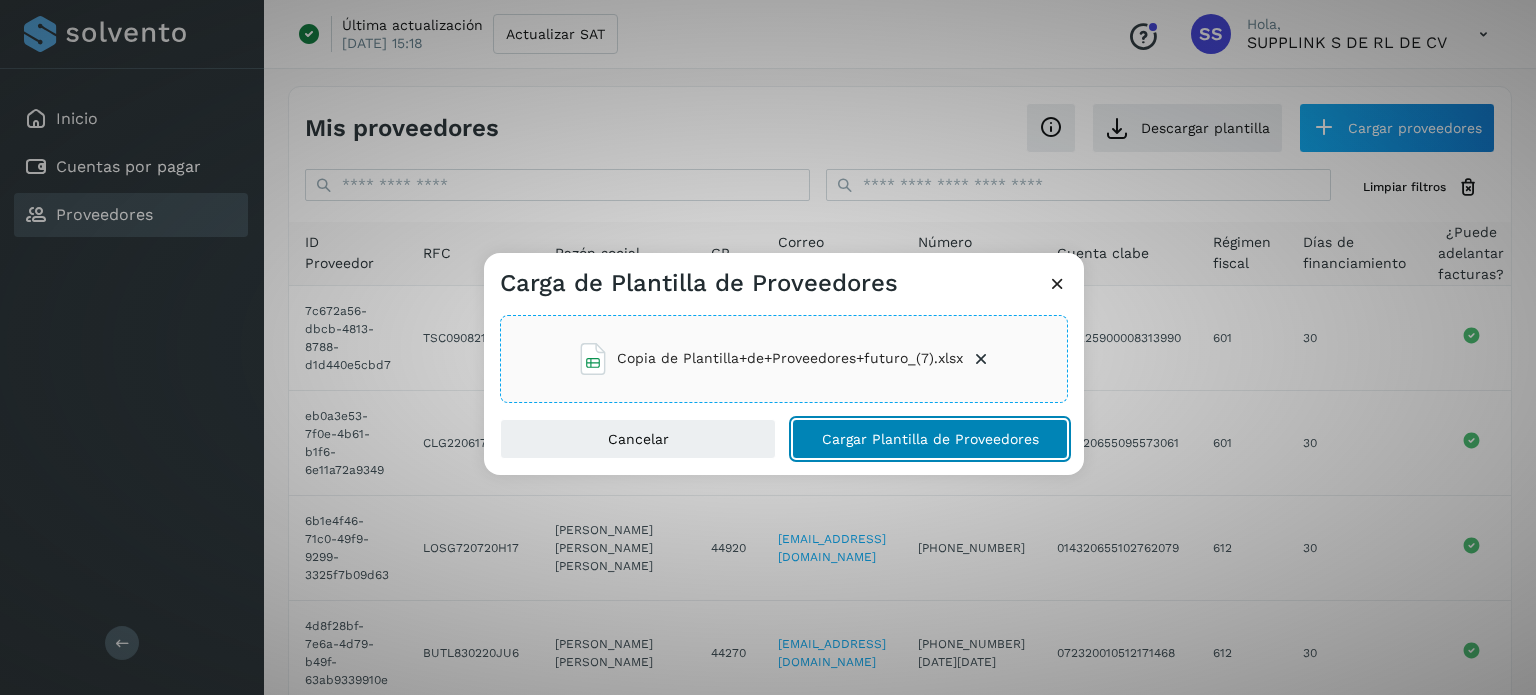 click on "Cargar Plantilla de Proveedores" 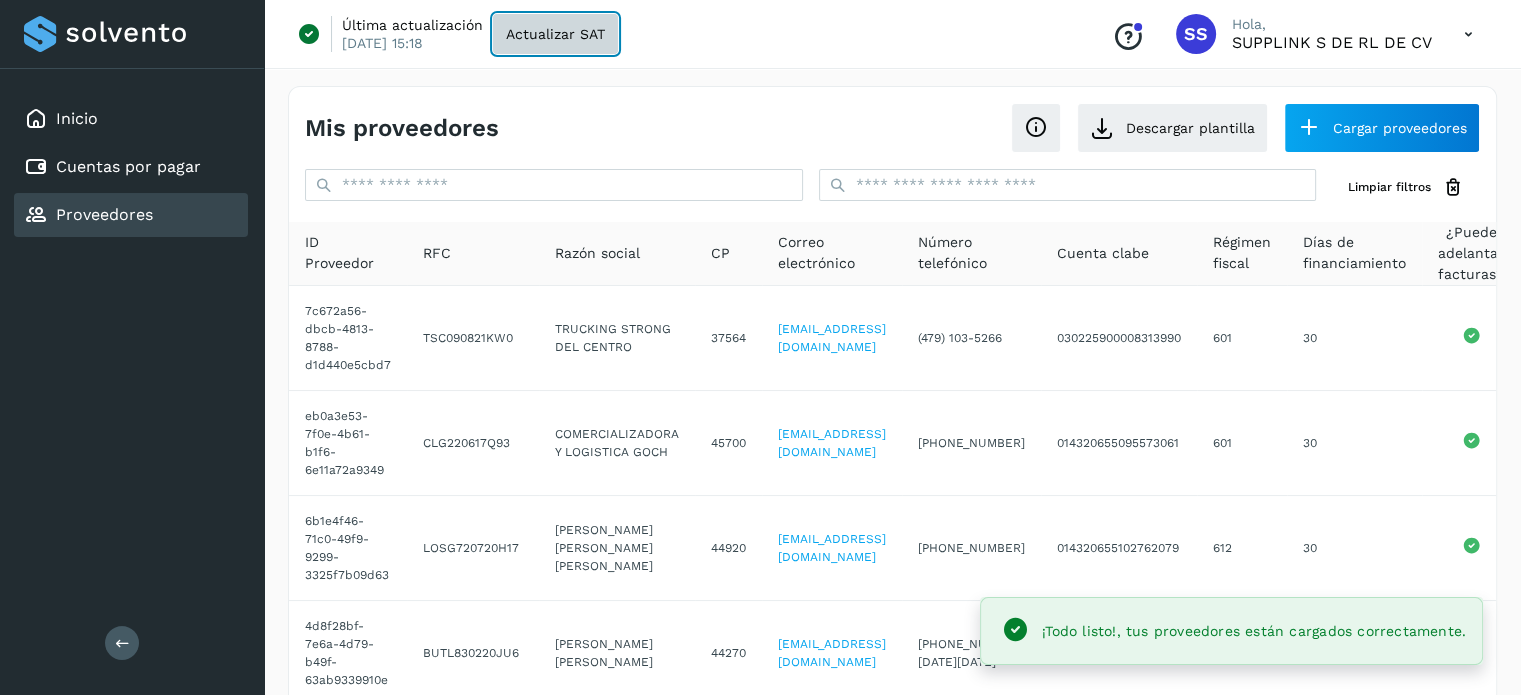 click on "Actualizar SAT" 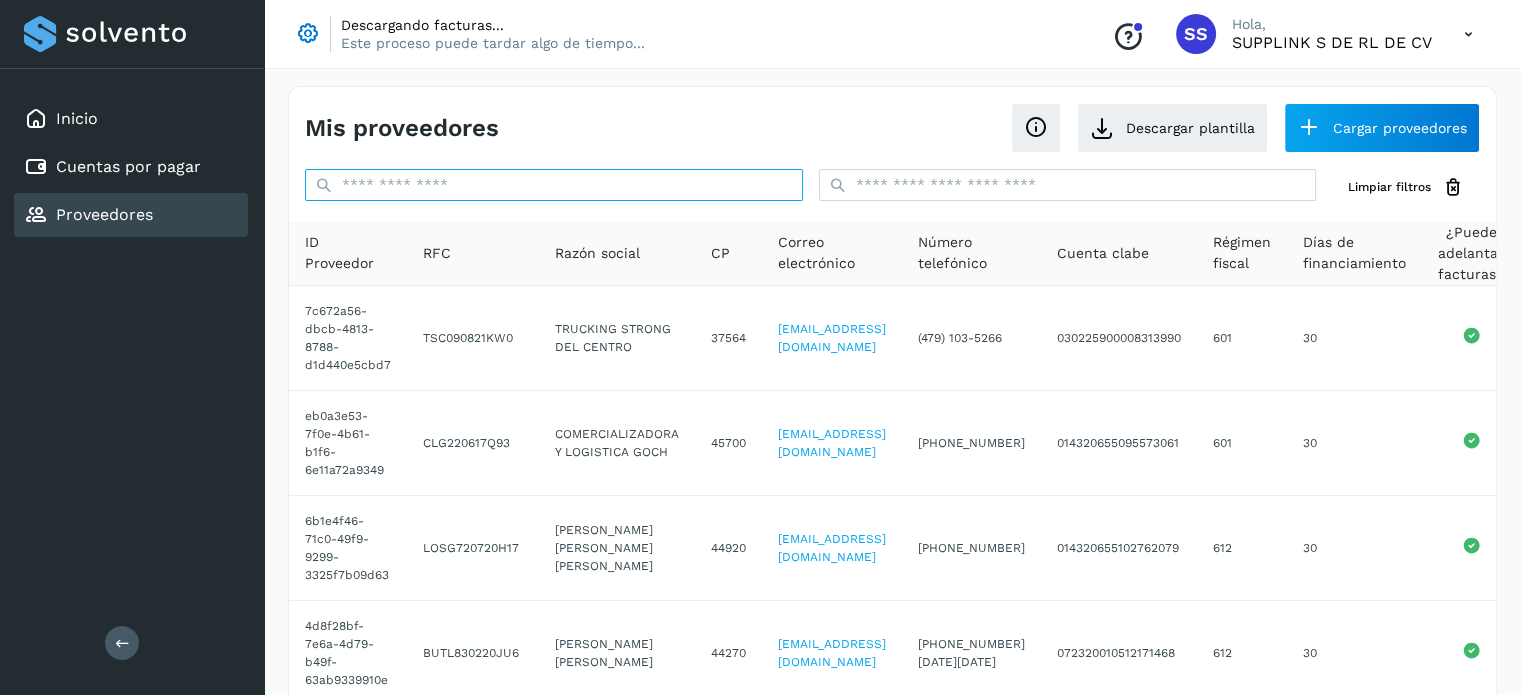 click at bounding box center (554, 185) 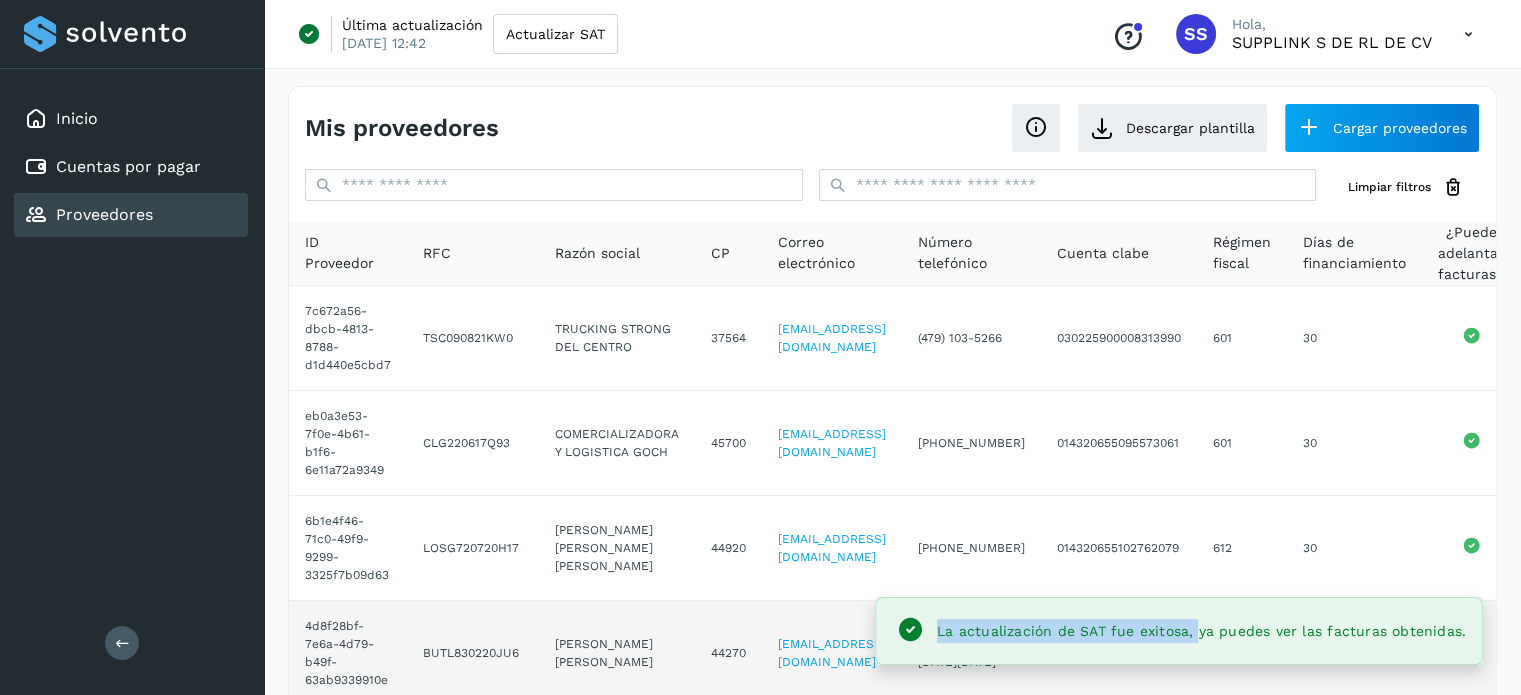 drag, startPoint x: 1203, startPoint y: 635, endPoint x: 1492, endPoint y: 638, distance: 289.01556 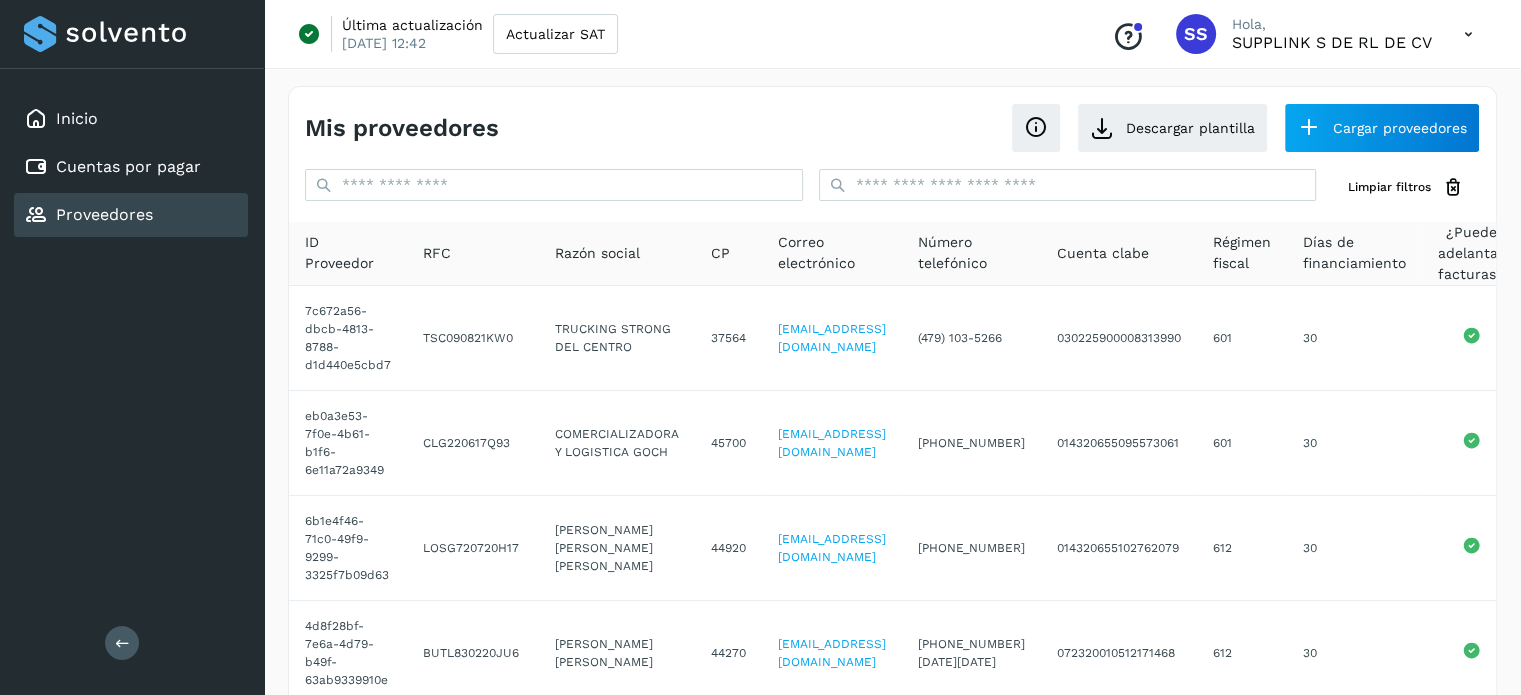 drag, startPoint x: 346, startPoint y: 48, endPoint x: 462, endPoint y: 49, distance: 116.00431 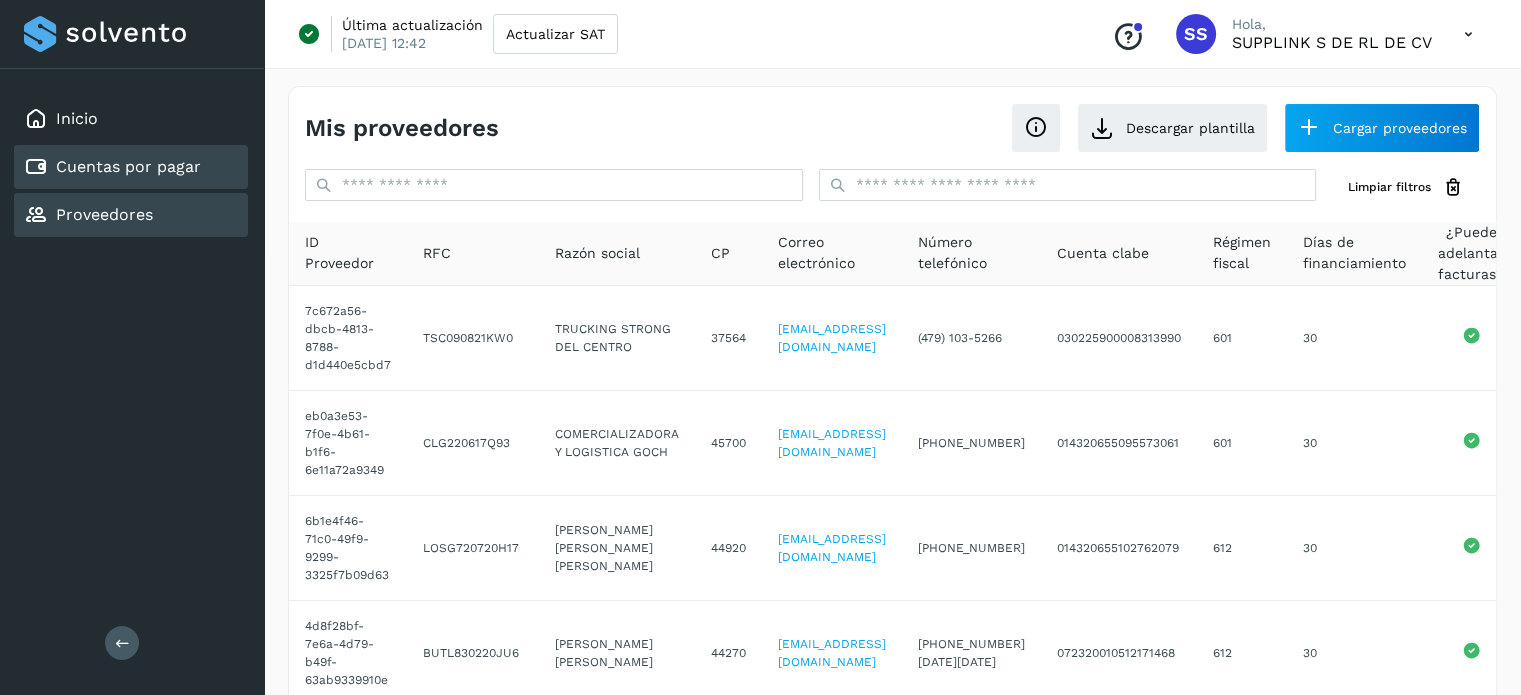 click on "Cuentas por pagar" at bounding box center (112, 167) 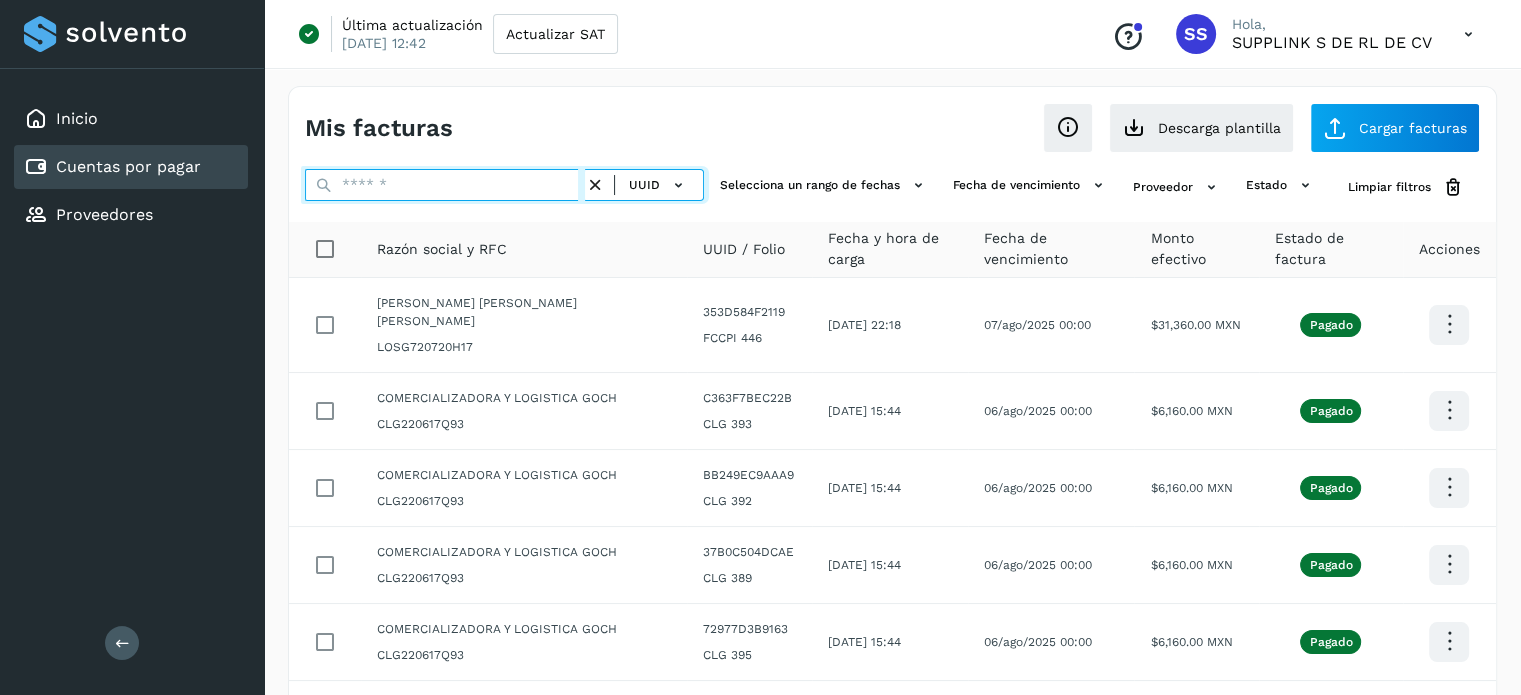 click at bounding box center [445, 185] 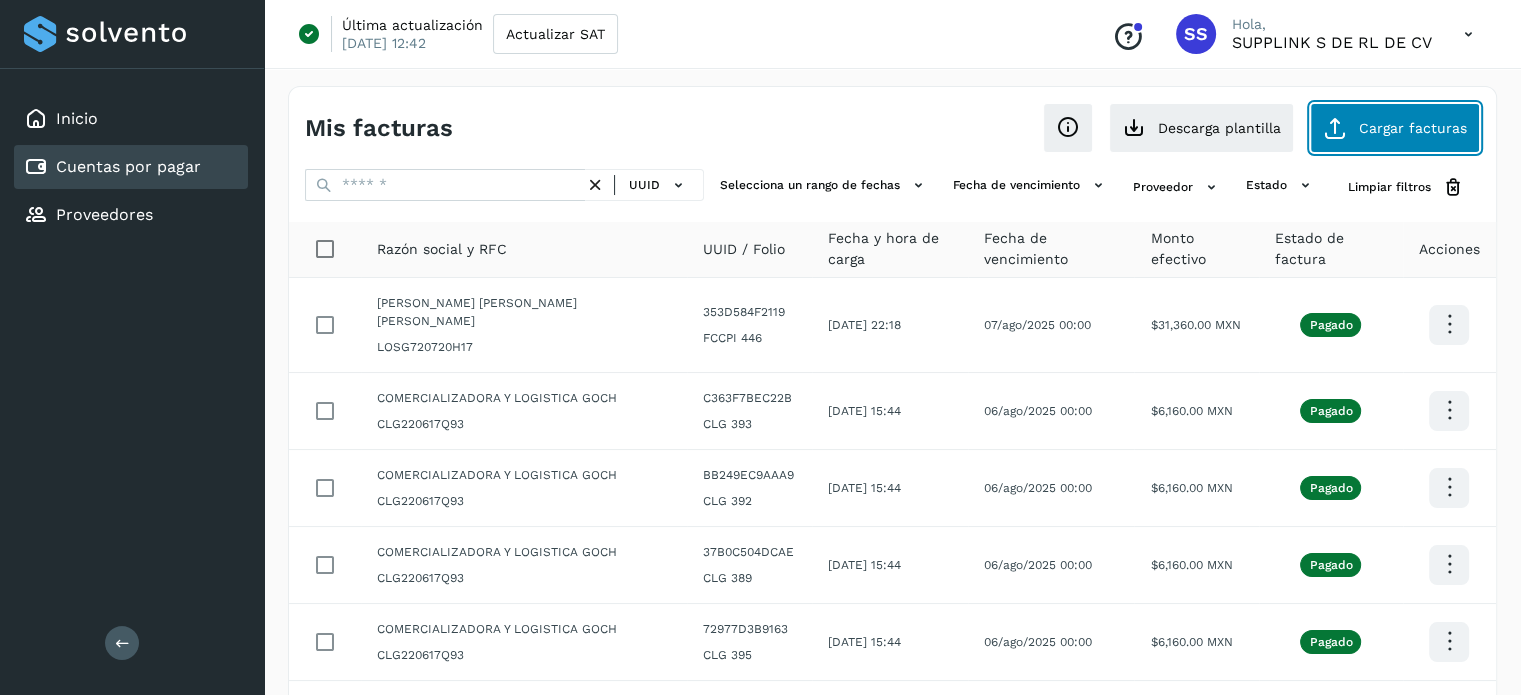 click at bounding box center (1335, 128) 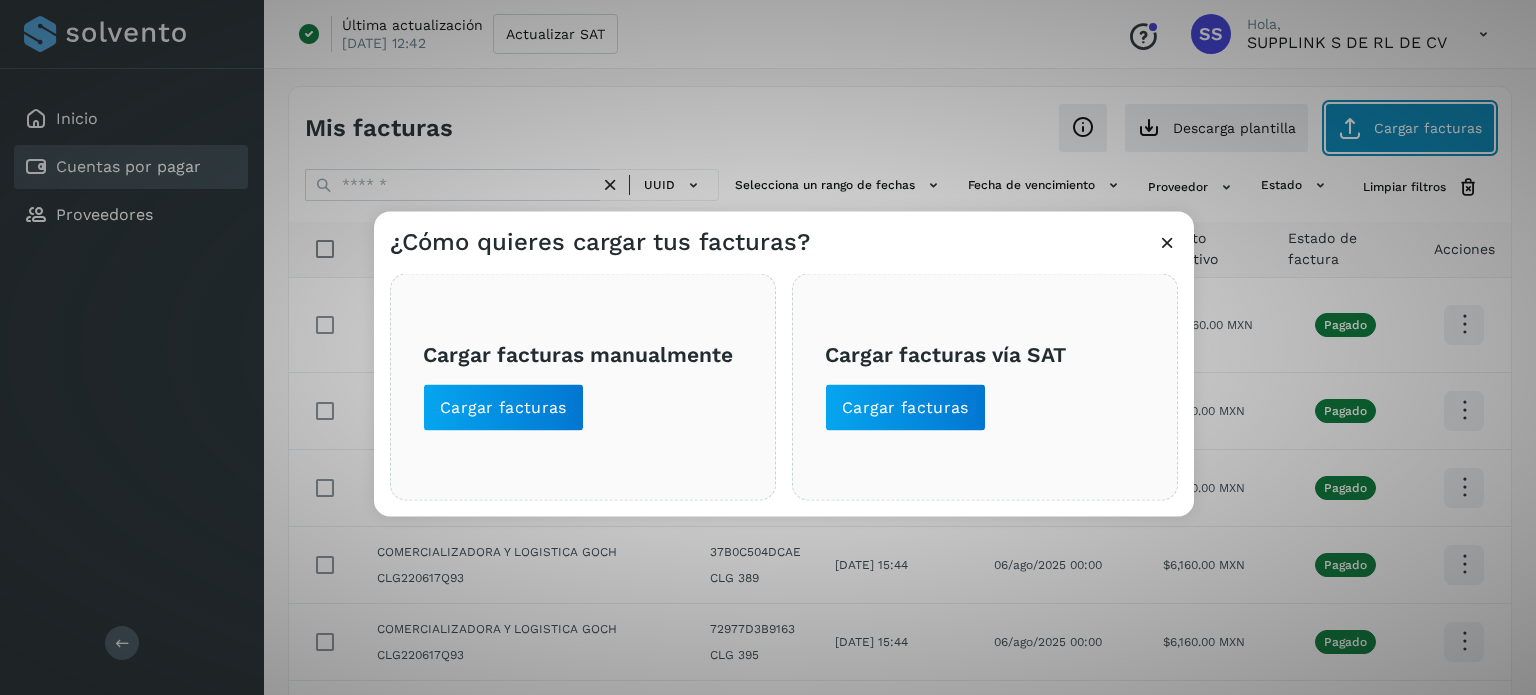 type 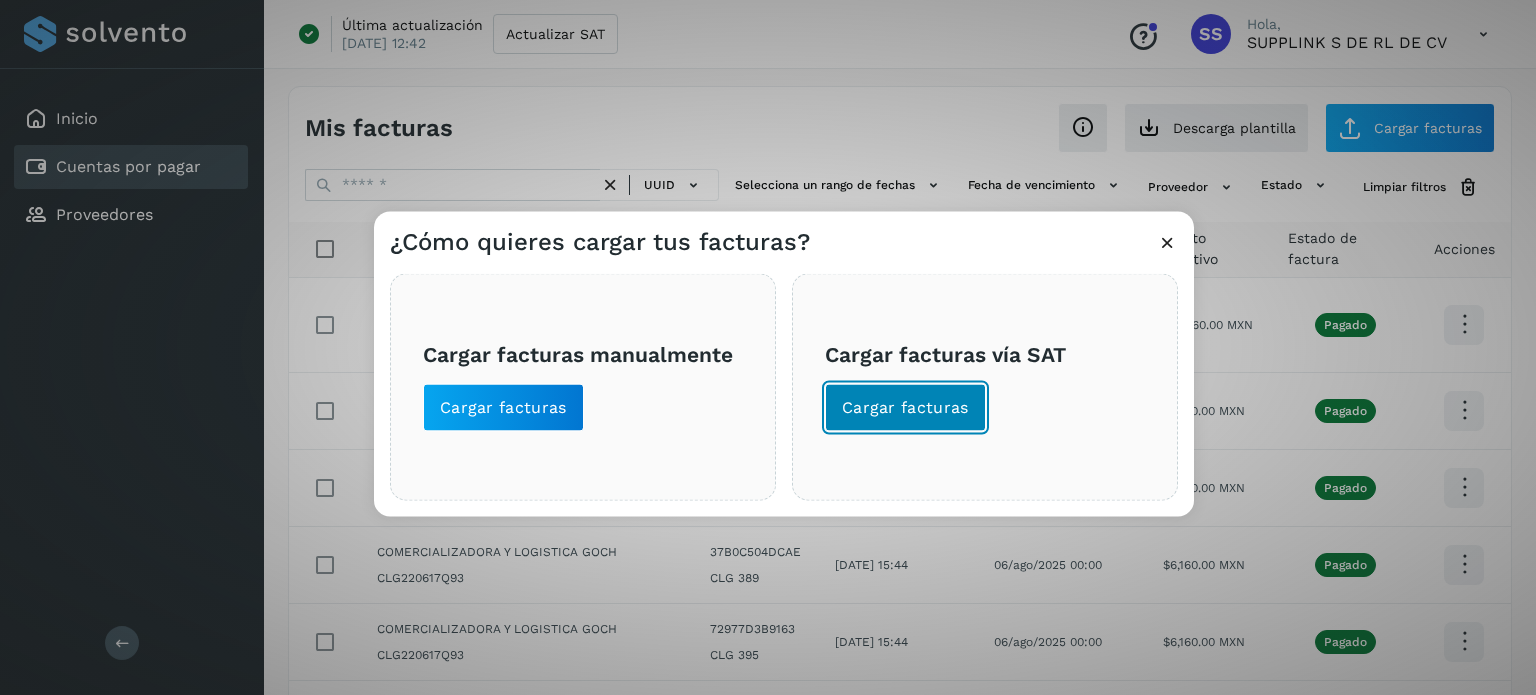 click on "Cargar facturas" 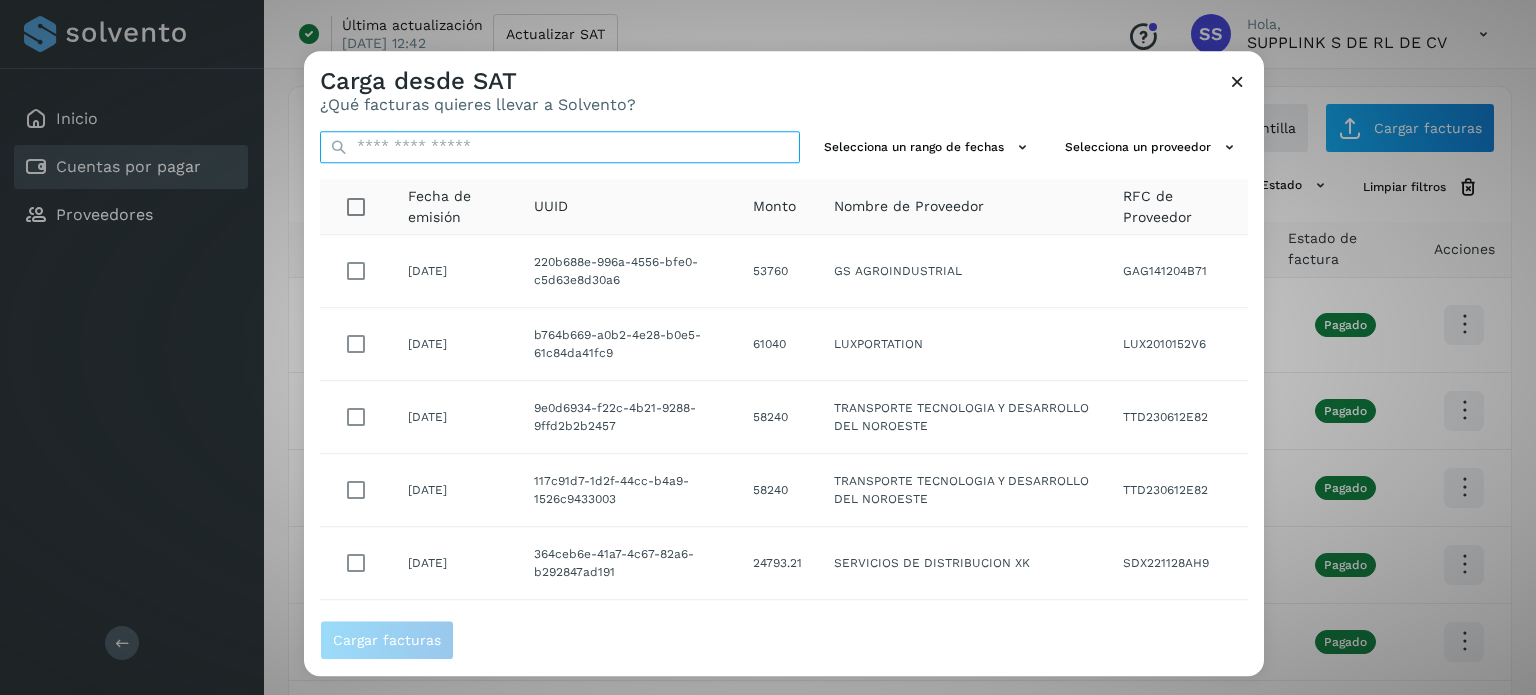 click at bounding box center [560, 147] 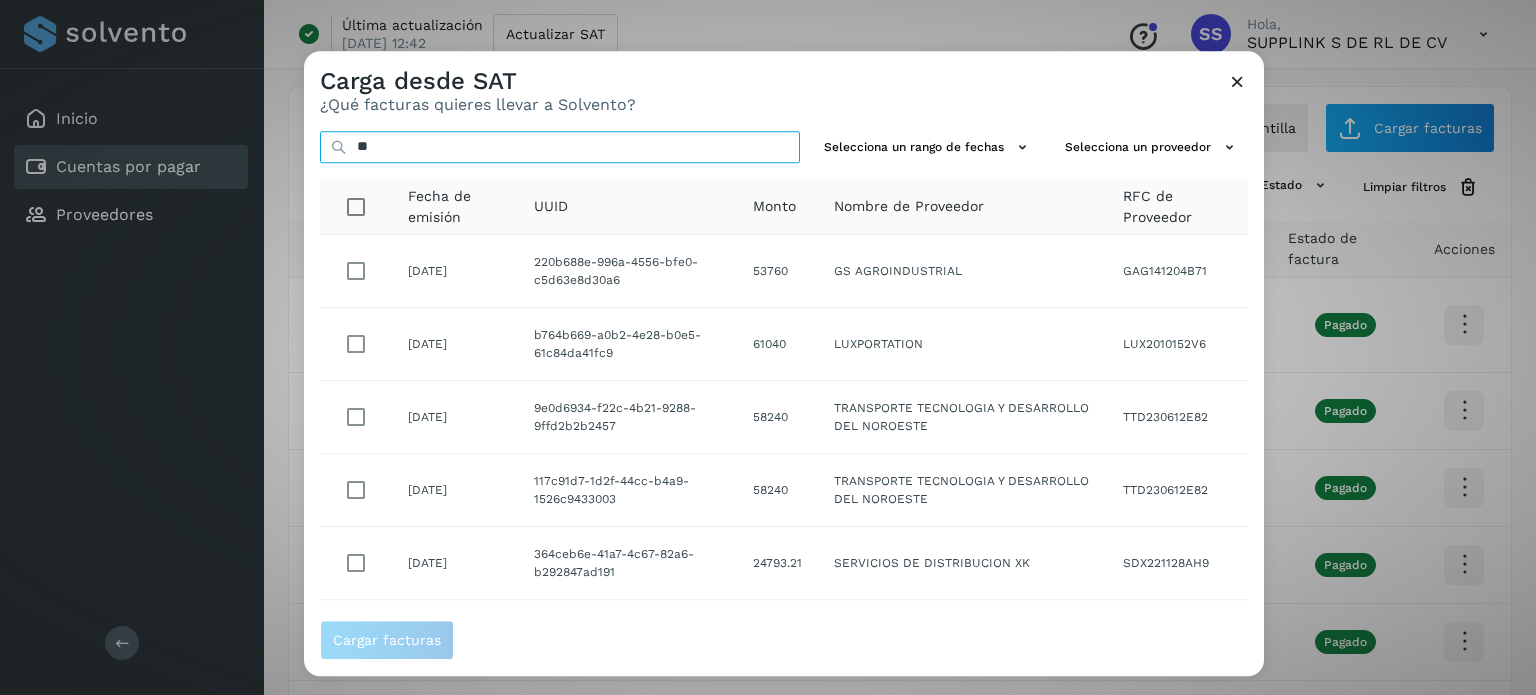 type on "*" 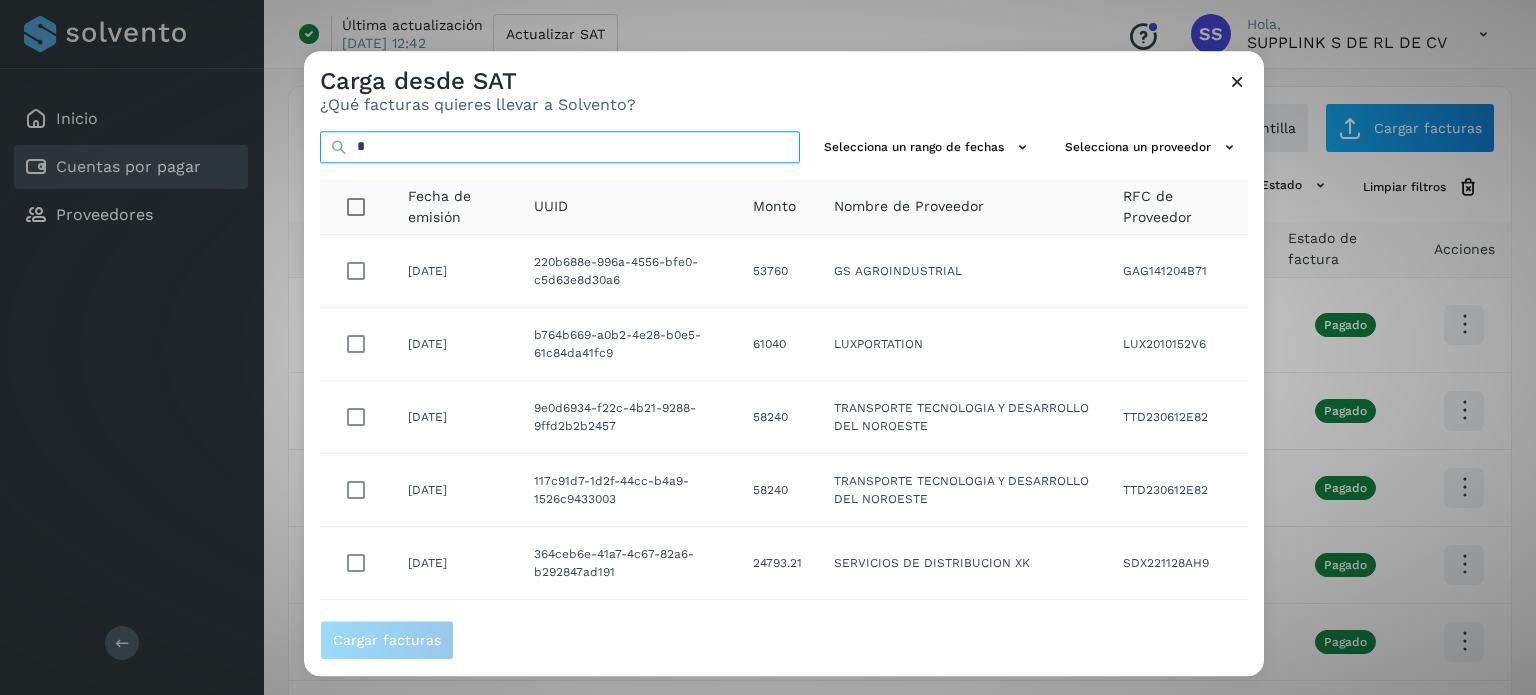 type 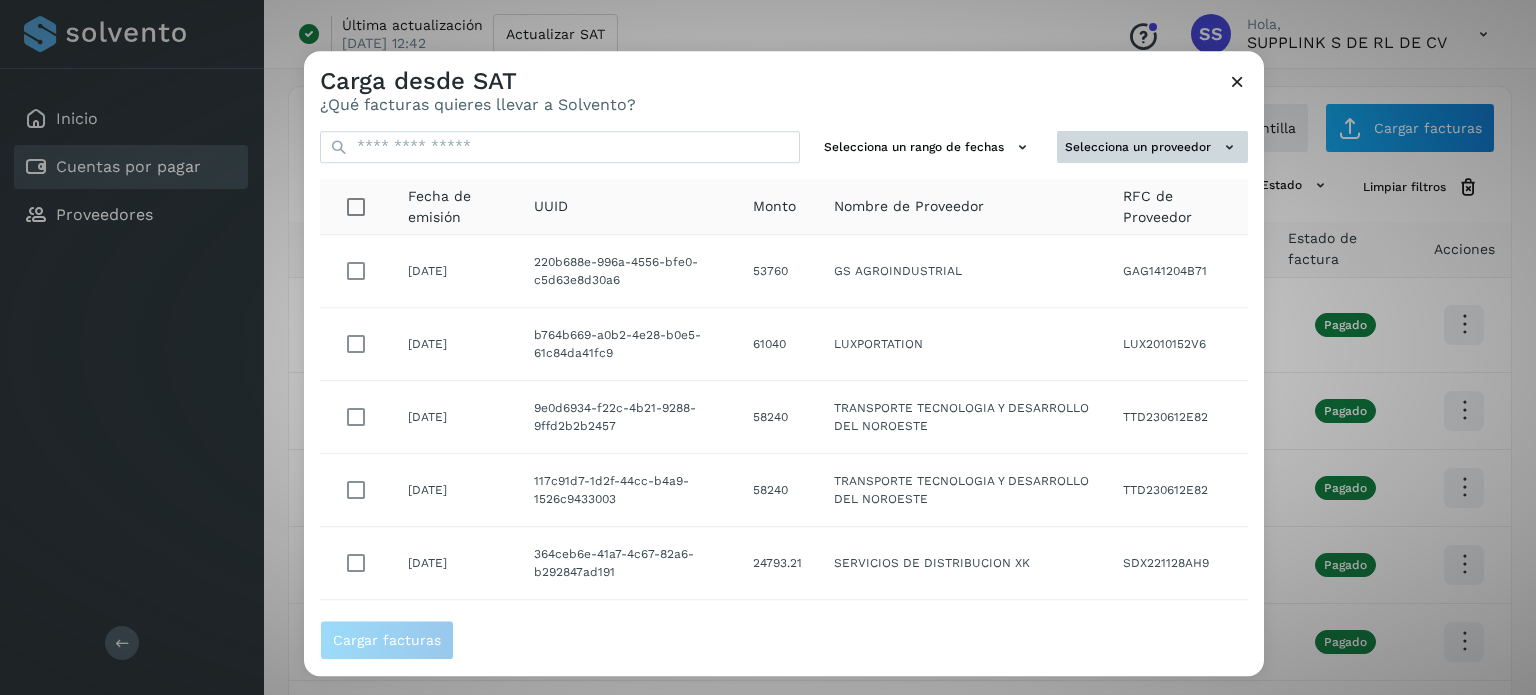 click on "Selecciona un proveedor" at bounding box center [1152, 147] 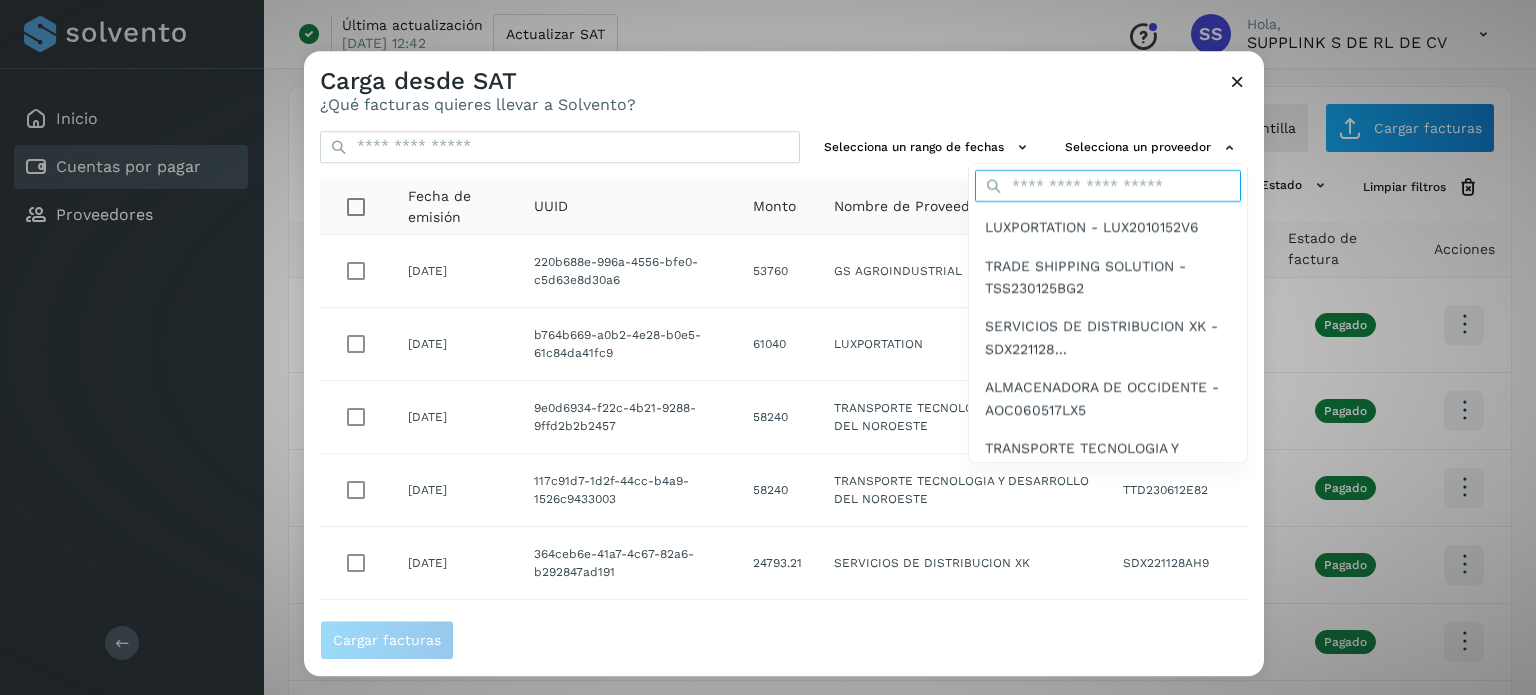 click at bounding box center [1108, 187] 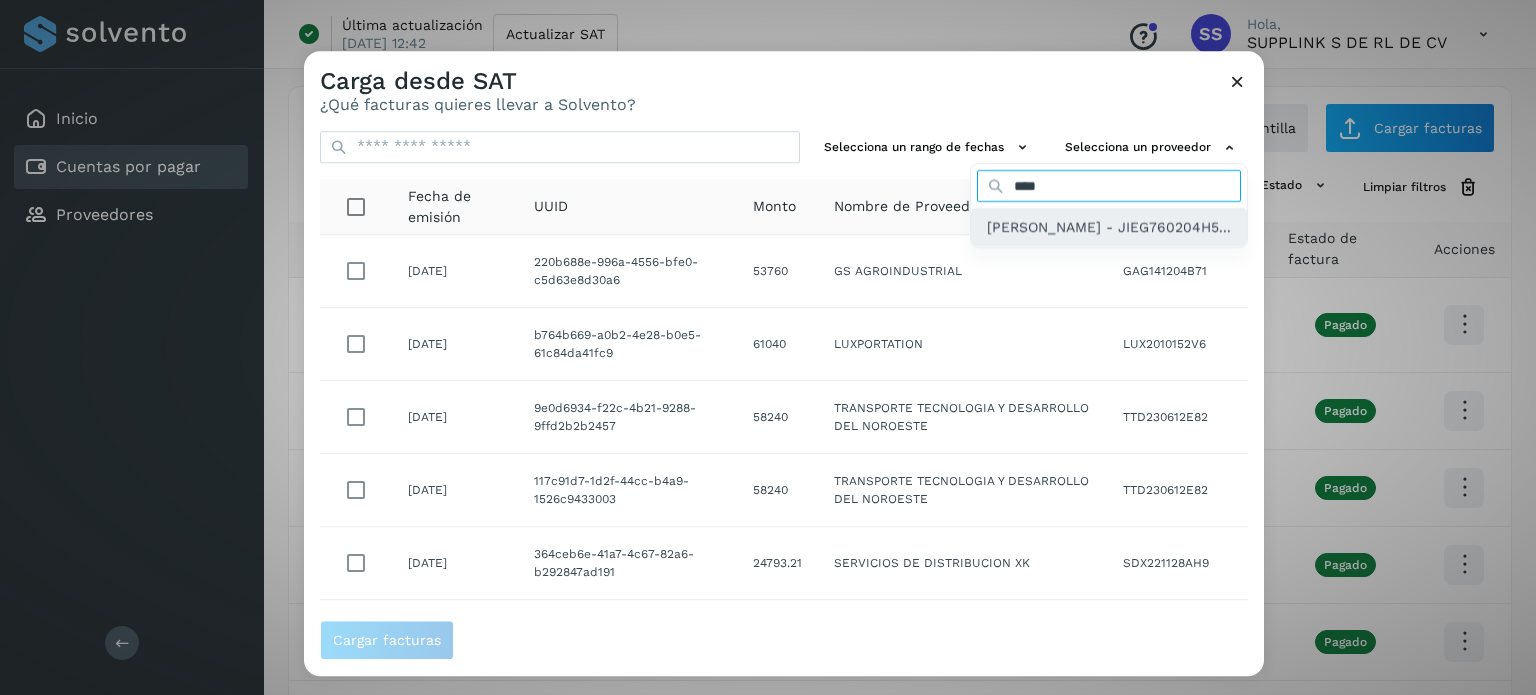 type on "****" 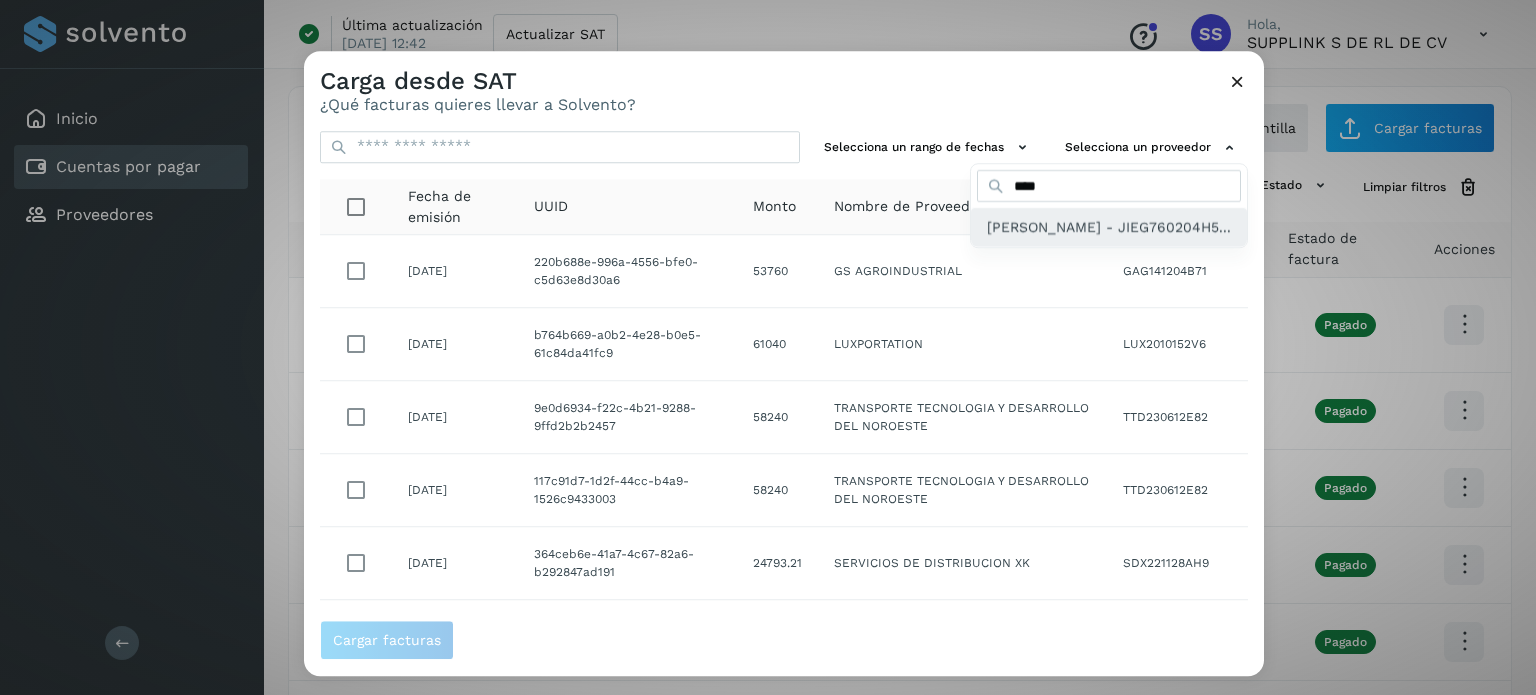click on "[PERSON_NAME] - JIEG760204H5..." at bounding box center [1109, 228] 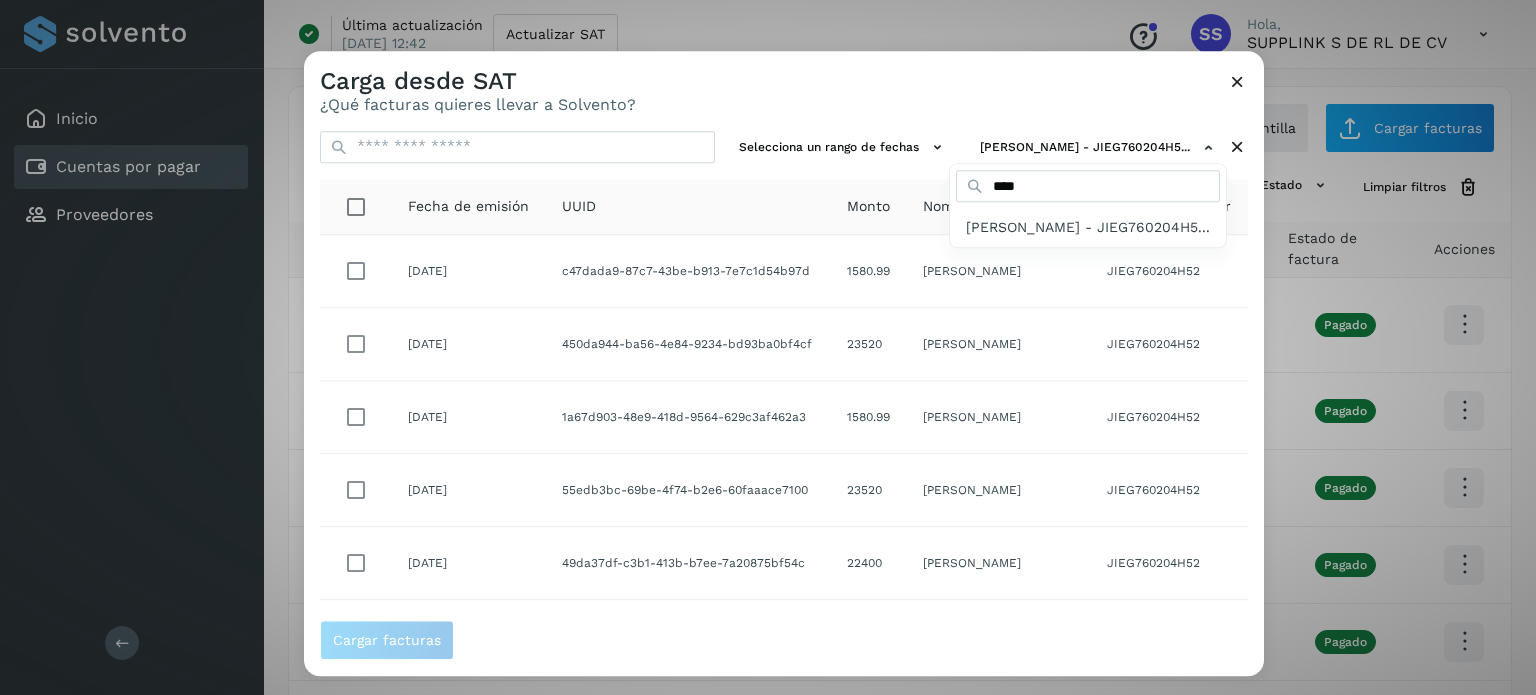 click at bounding box center (1072, 398) 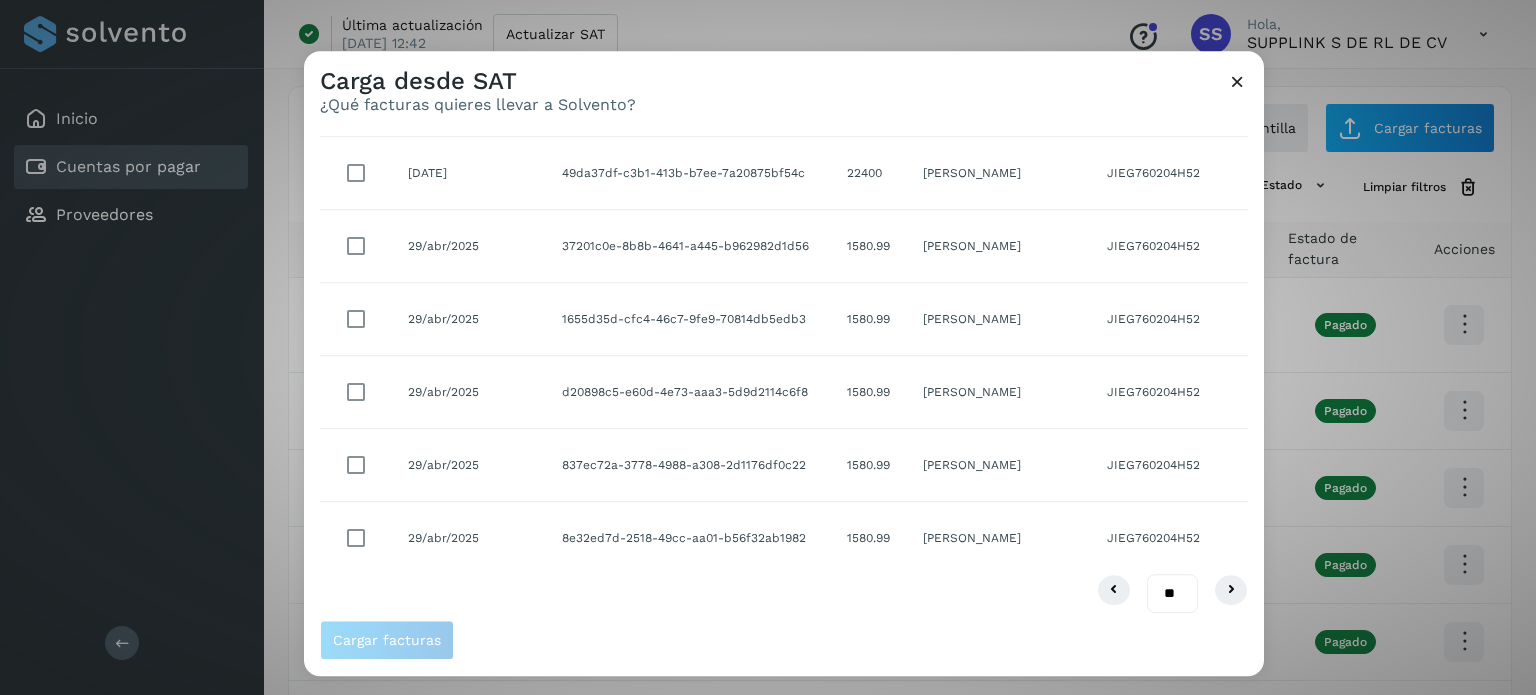 scroll, scrollTop: 396, scrollLeft: 0, axis: vertical 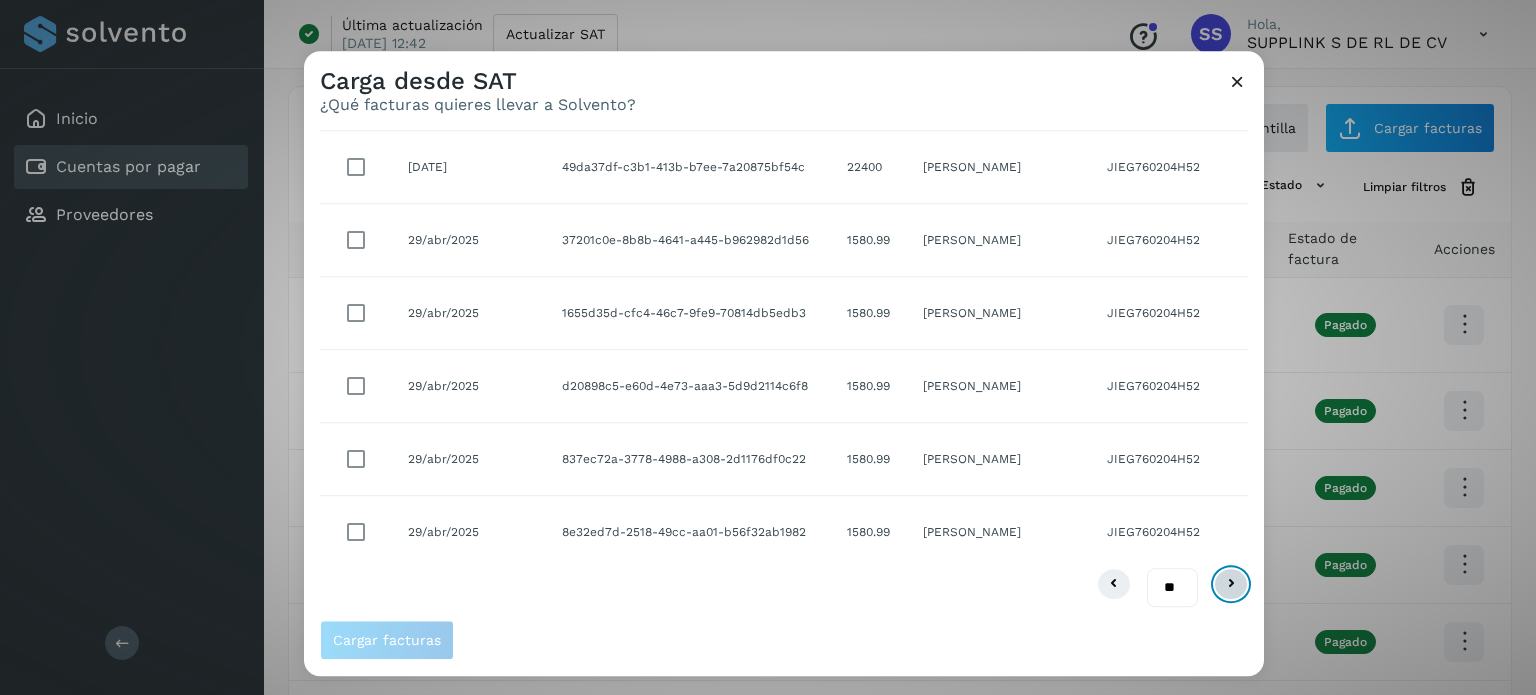 click at bounding box center (1231, 585) 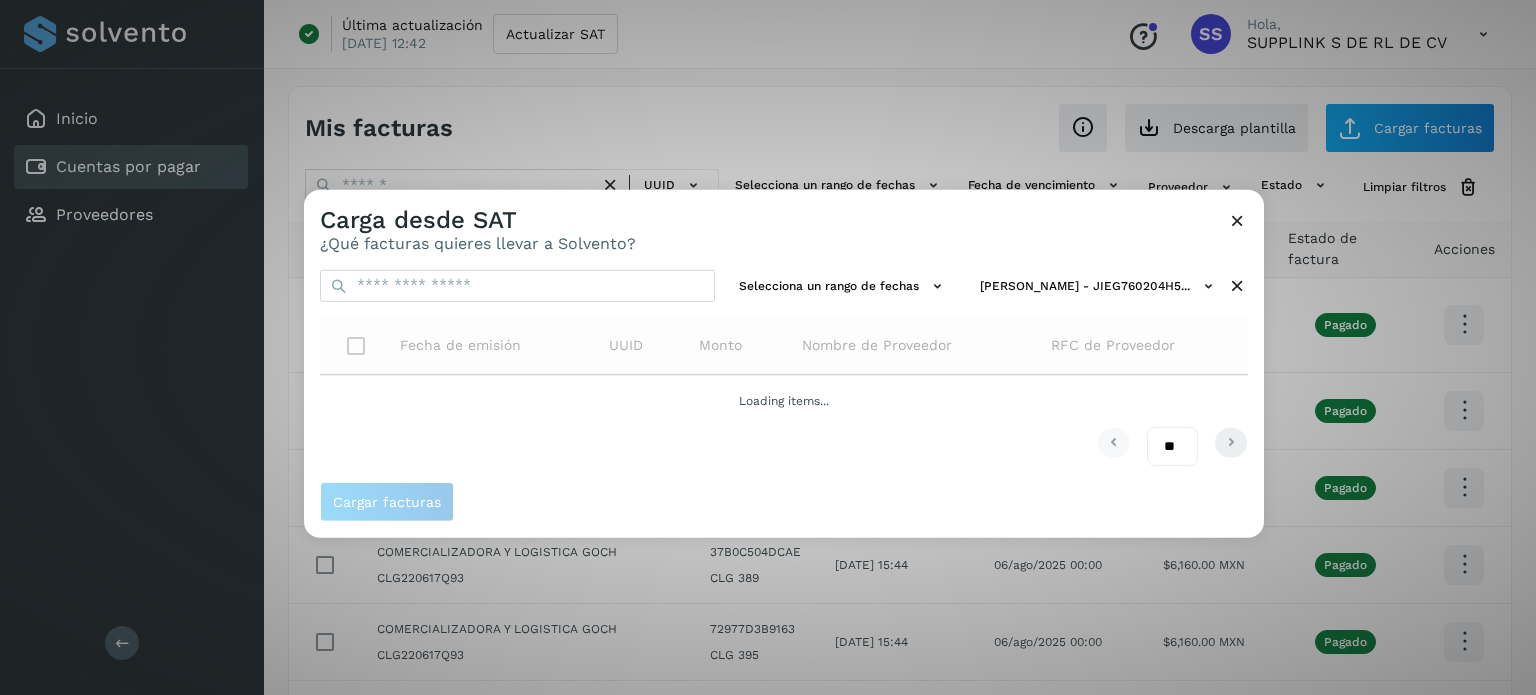 scroll, scrollTop: 0, scrollLeft: 0, axis: both 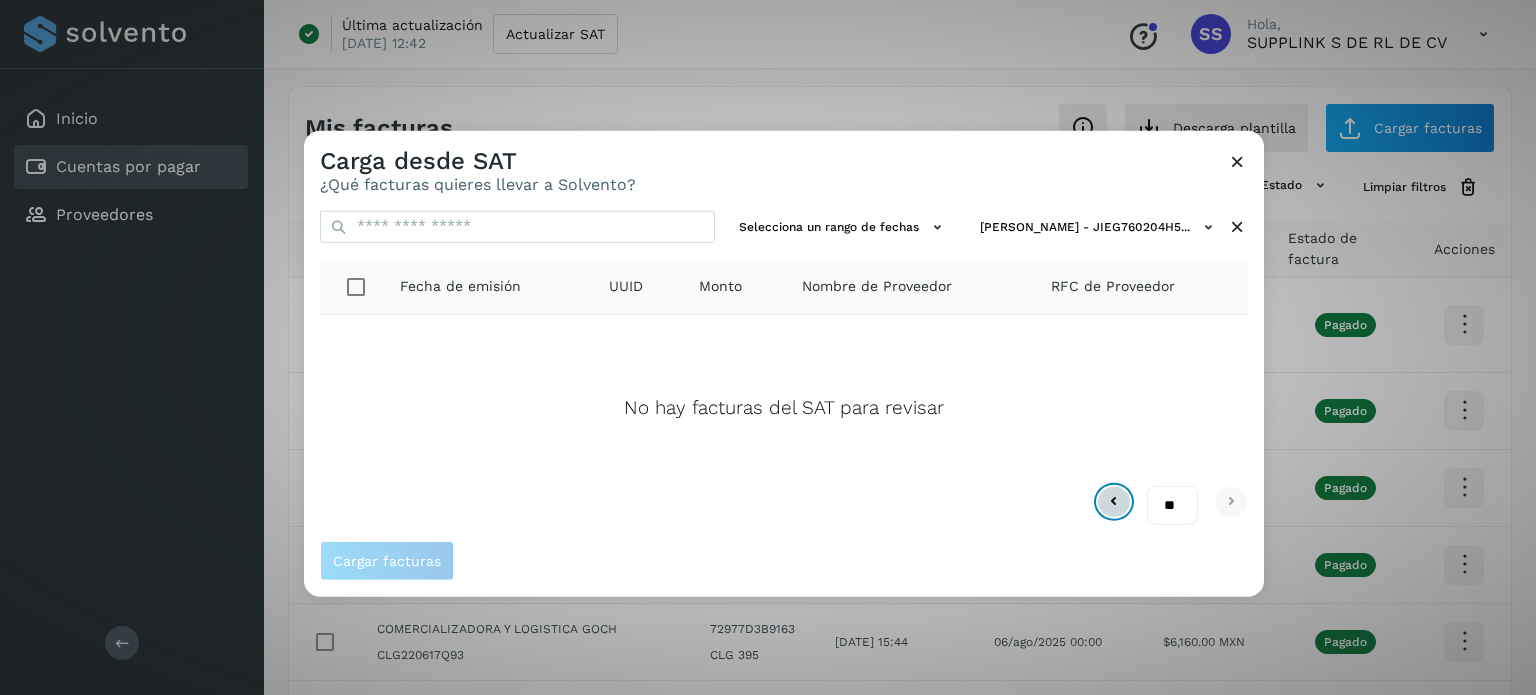 click at bounding box center [1114, 502] 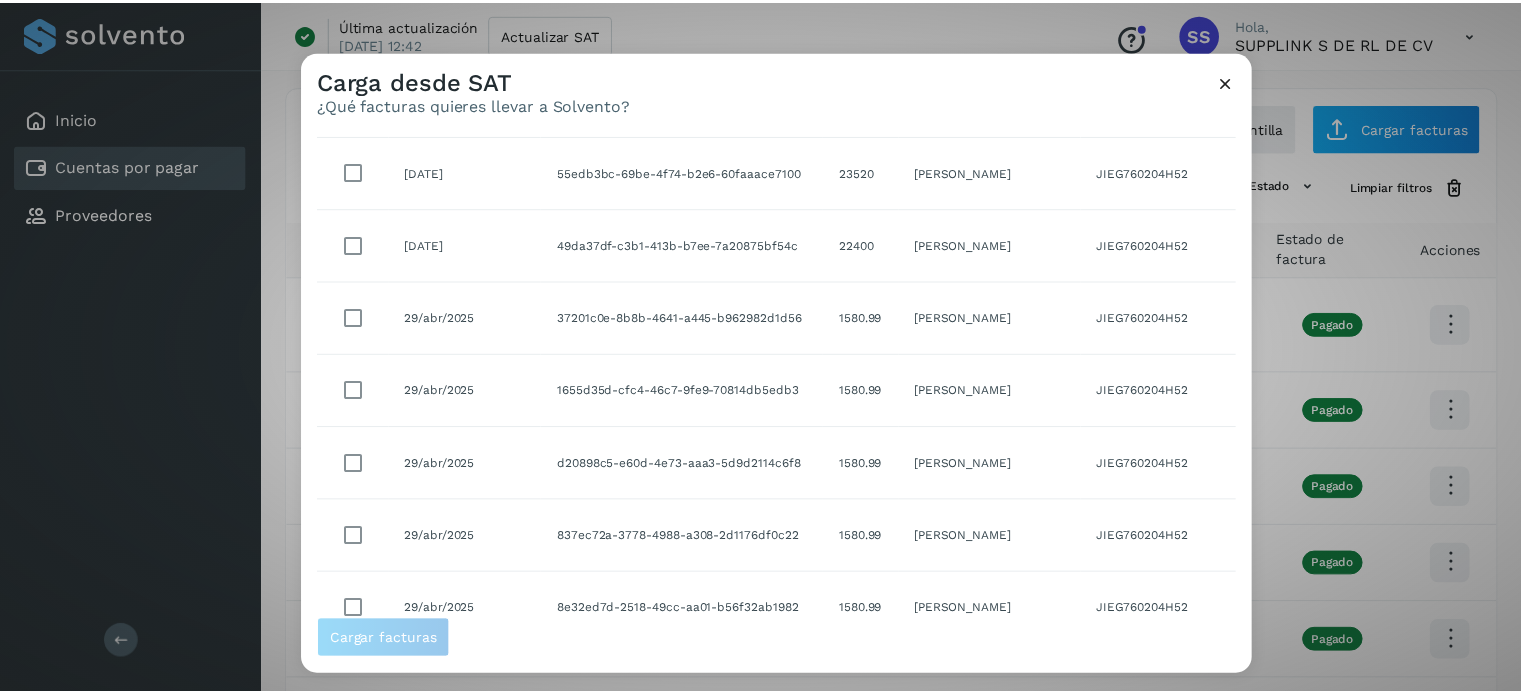 scroll, scrollTop: 396, scrollLeft: 0, axis: vertical 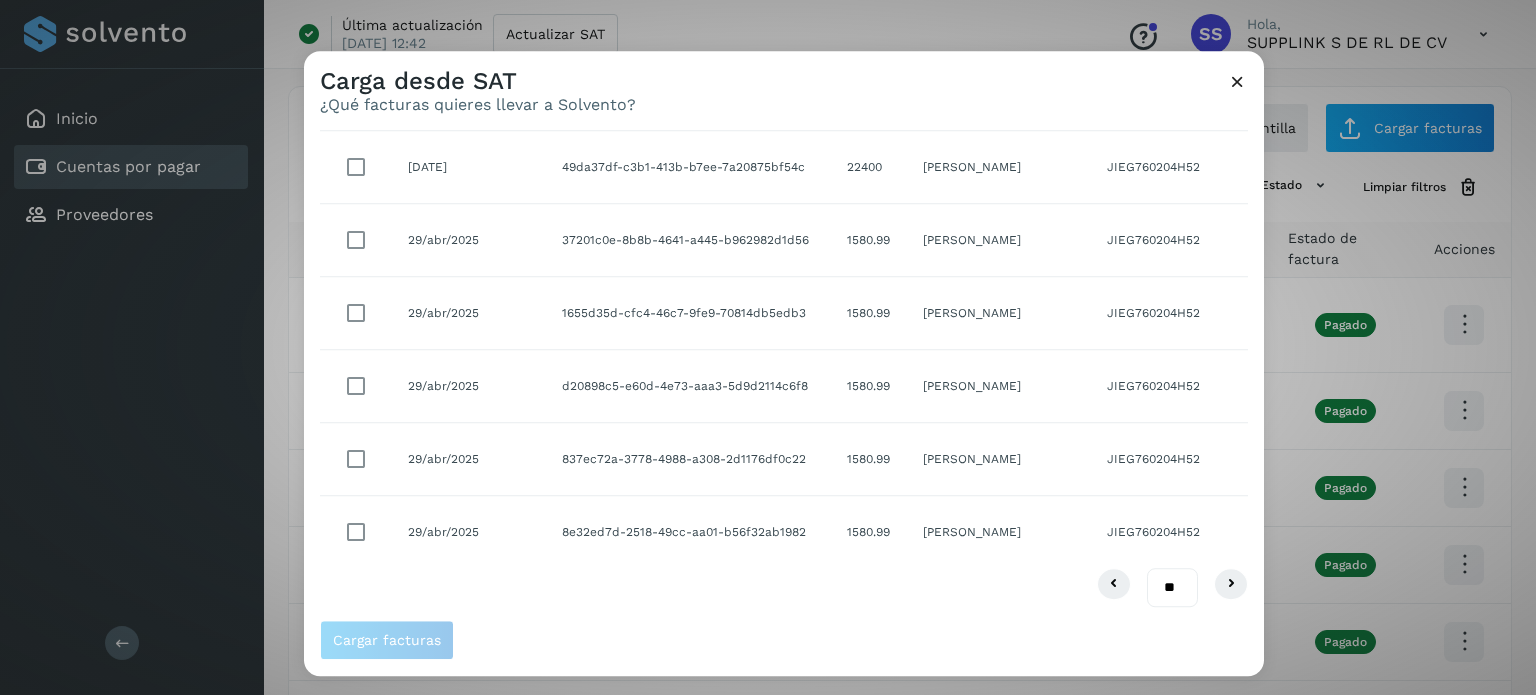 click at bounding box center [1237, 81] 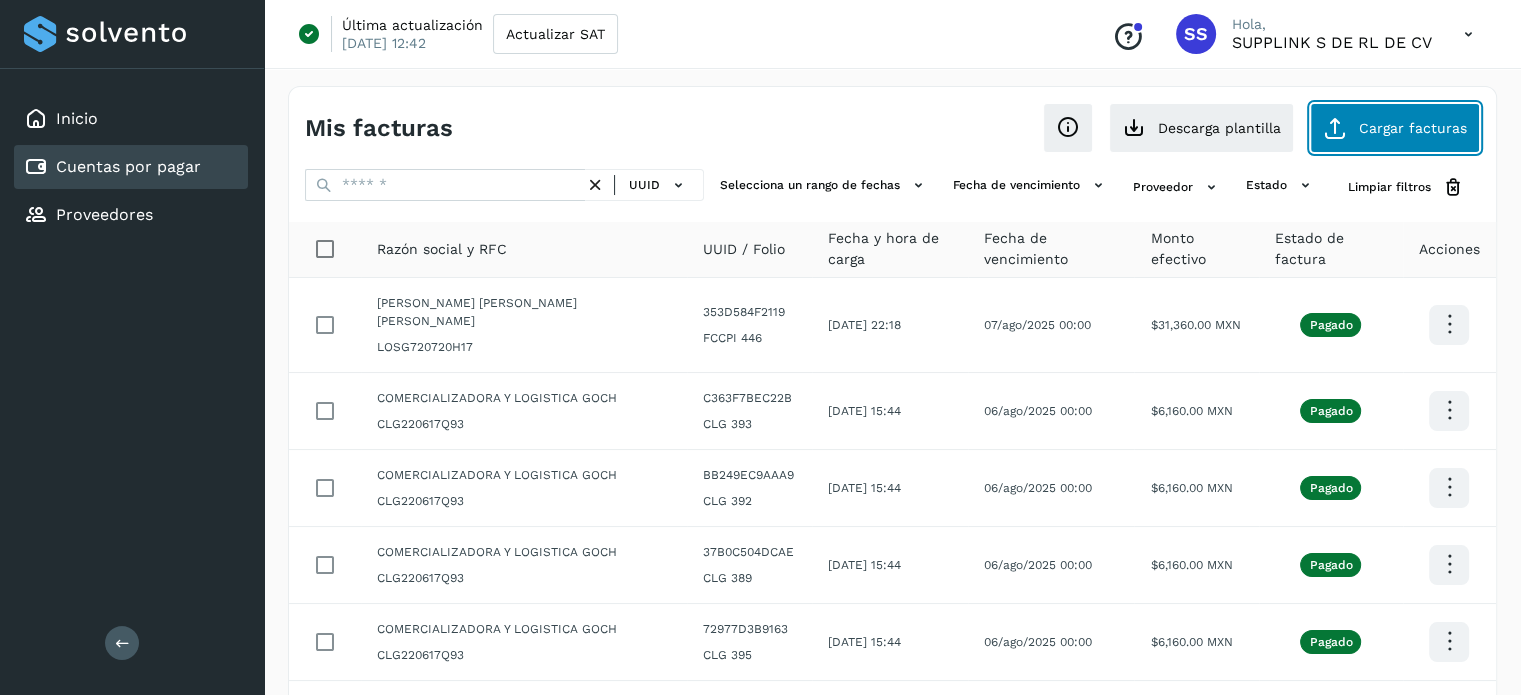 click on "Cargar facturas" 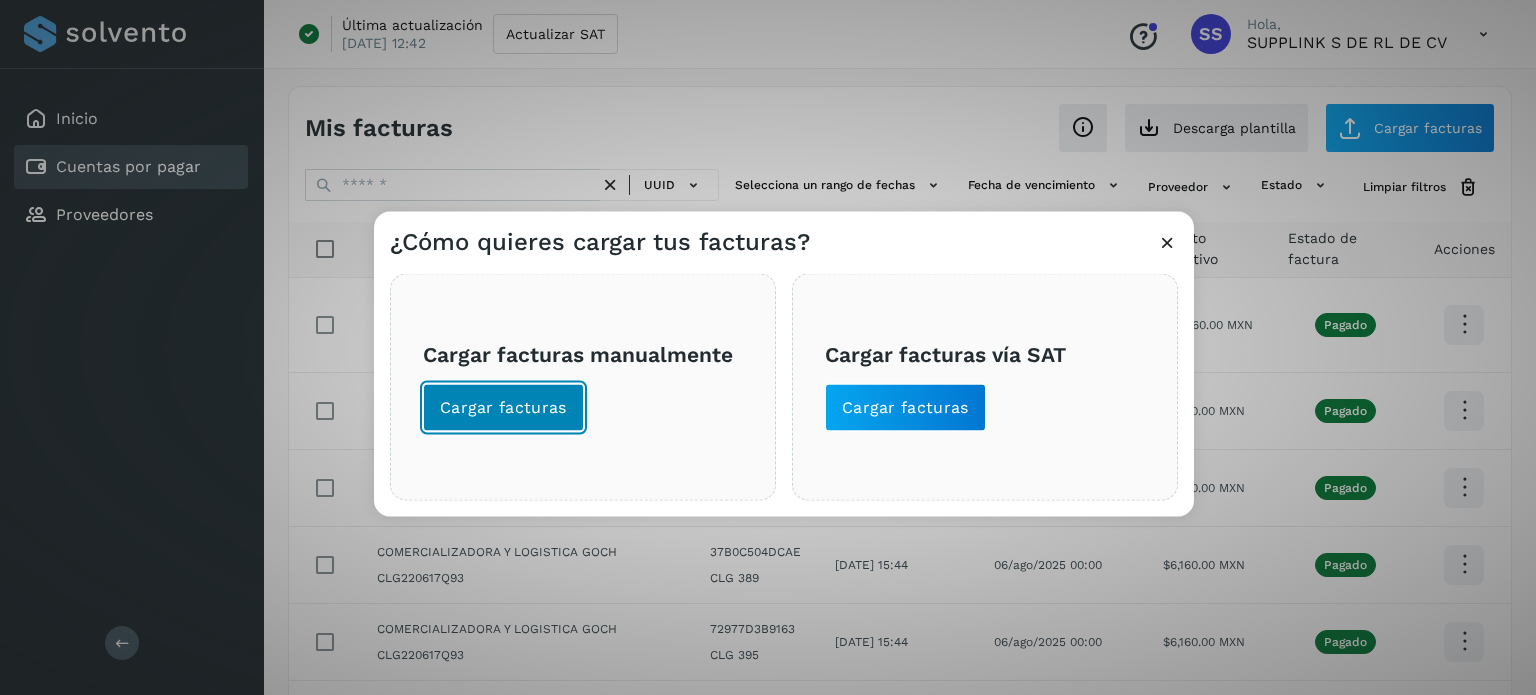 click on "Cargar facturas" at bounding box center [503, 407] 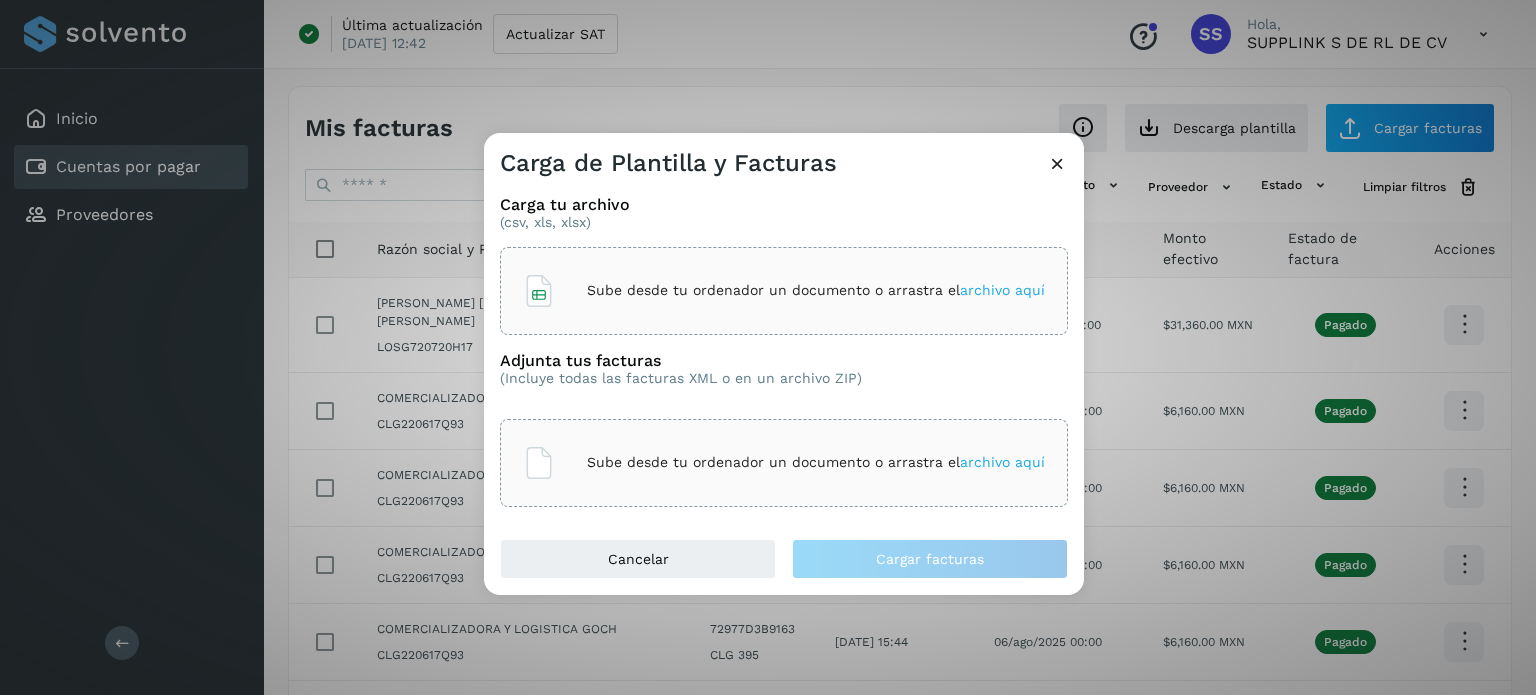 click on "Sube desde tu ordenador un documento o arrastra el  archivo aquí" at bounding box center [816, 290] 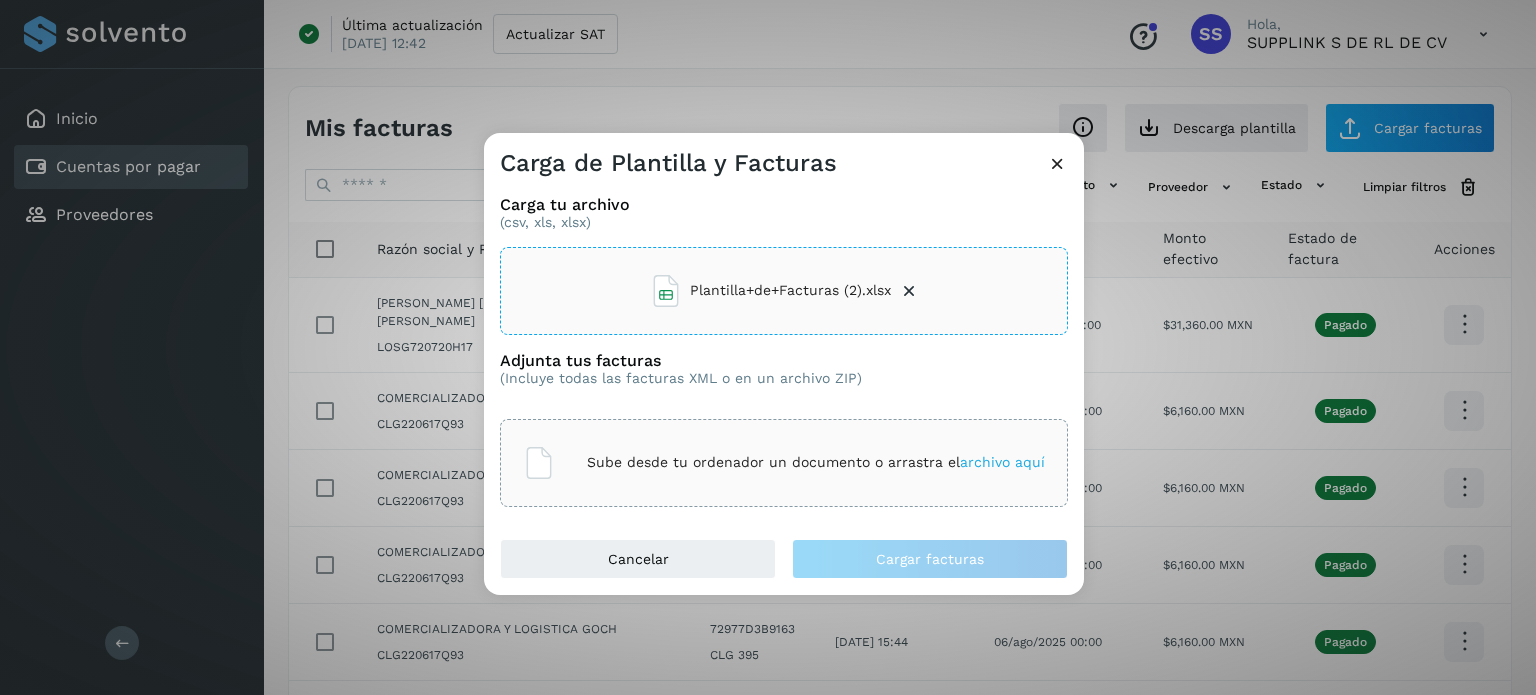 click on "Sube desde tu ordenador un documento o arrastra el  archivo aquí" 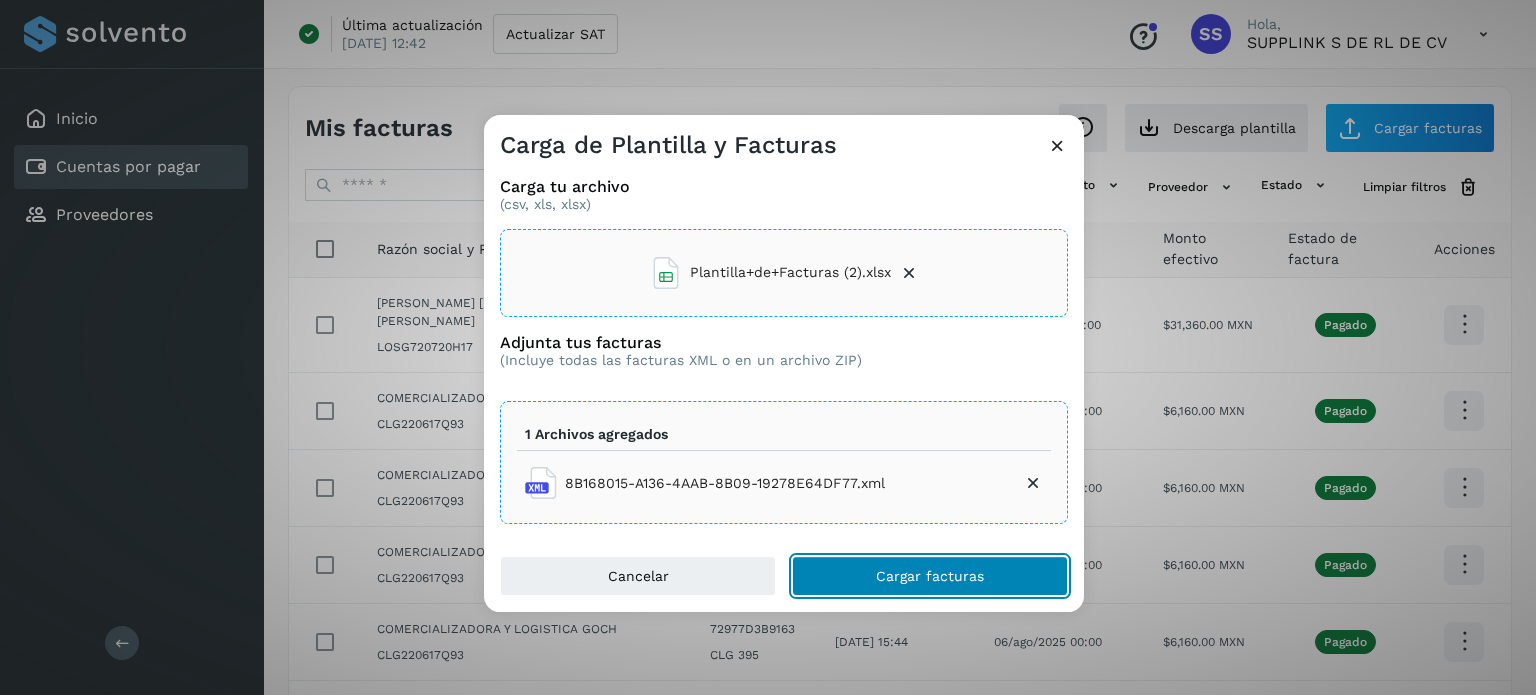 click on "Cargar facturas" 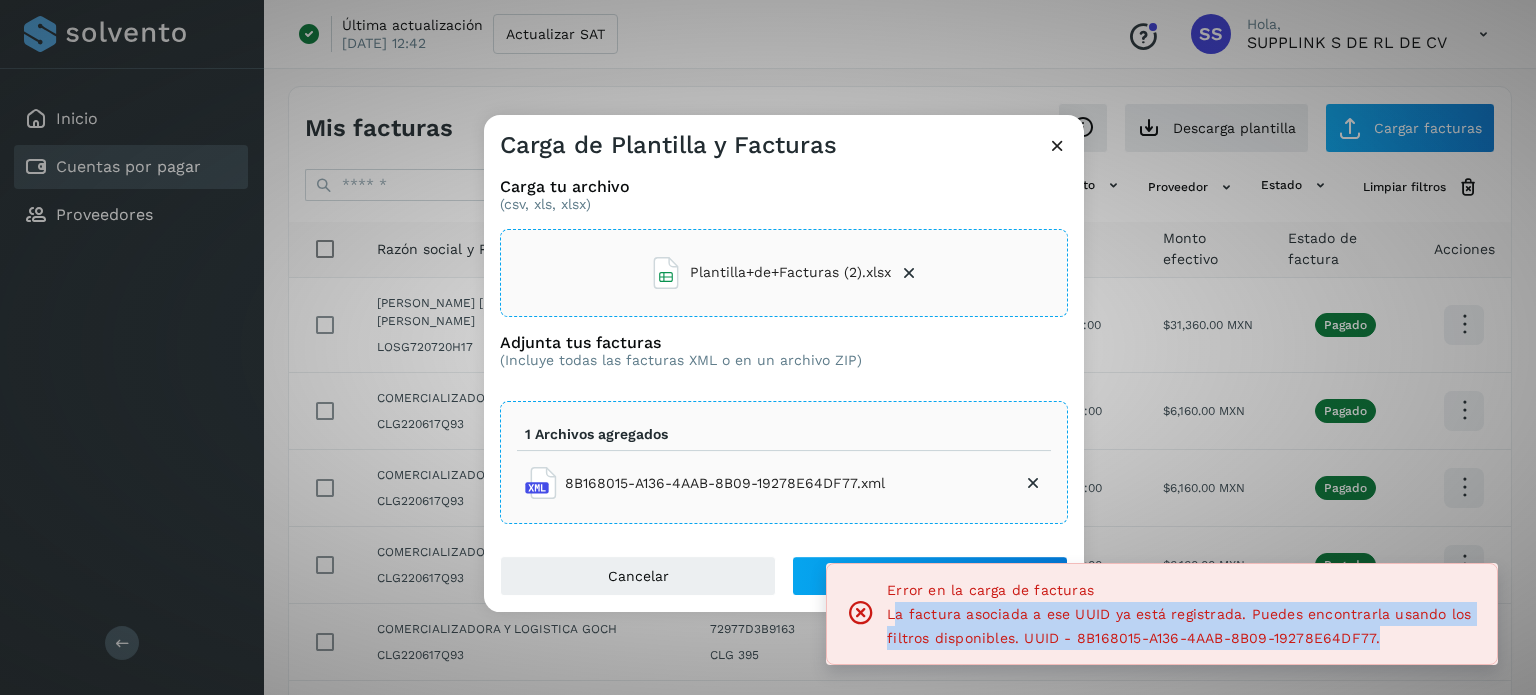 drag, startPoint x: 892, startPoint y: 611, endPoint x: 1409, endPoint y: 643, distance: 517.9894 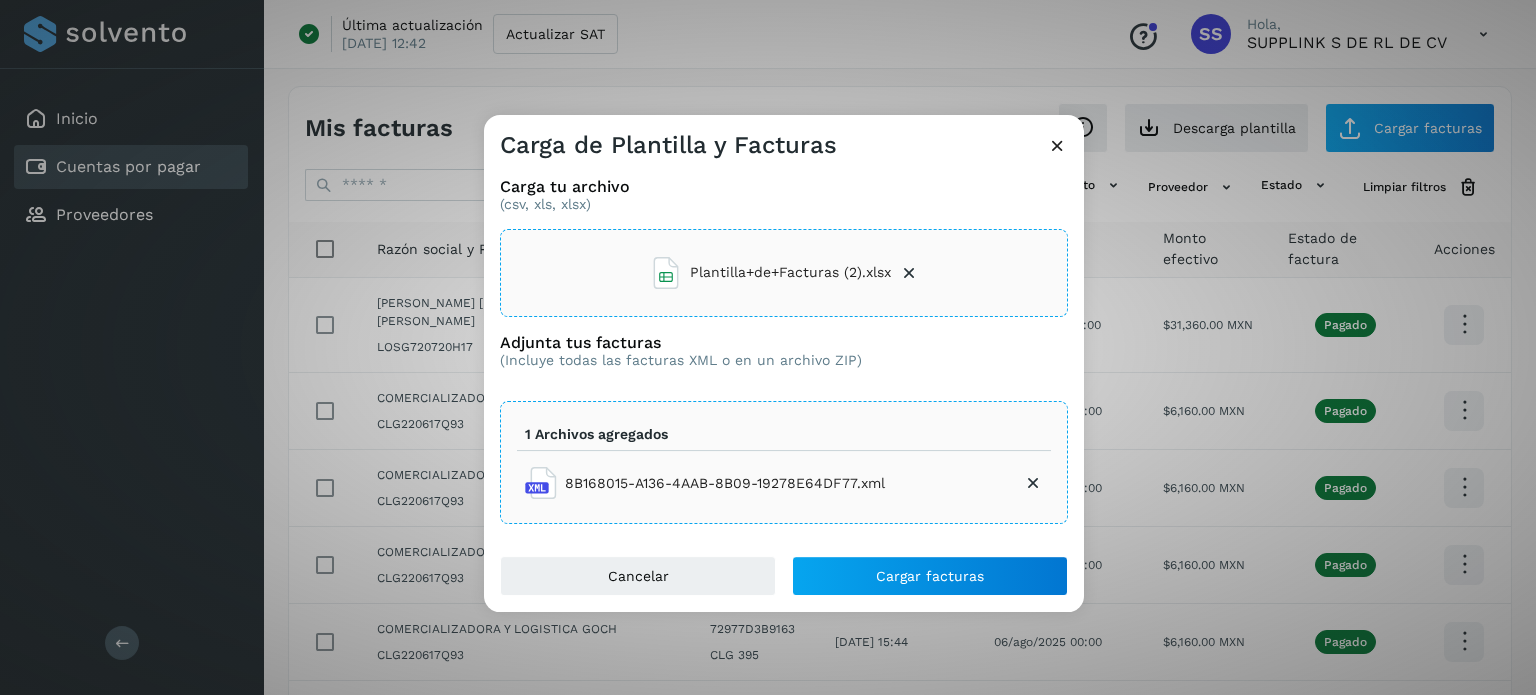 drag, startPoint x: 1078, startPoint y: 638, endPoint x: 1279, endPoint y: 636, distance: 201.00995 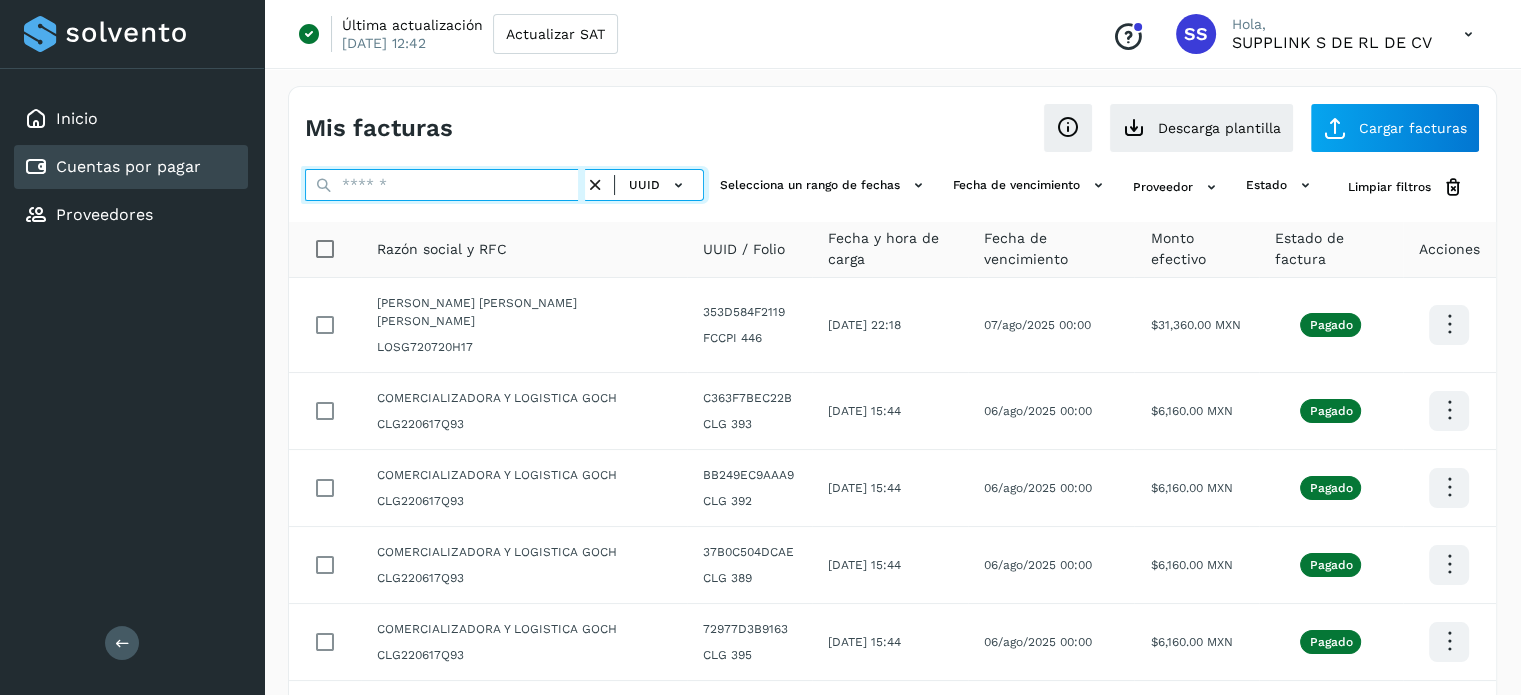 click at bounding box center (445, 185) 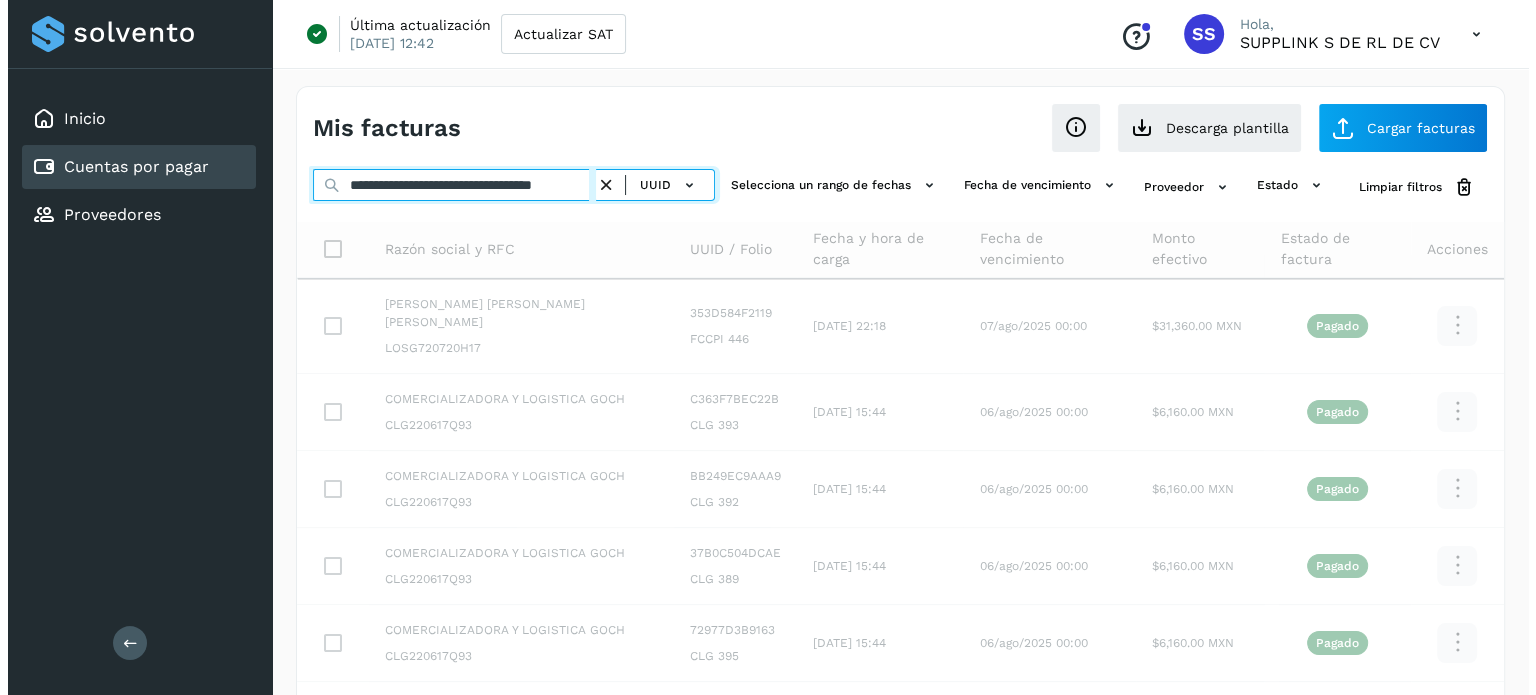 scroll, scrollTop: 0, scrollLeft: 32, axis: horizontal 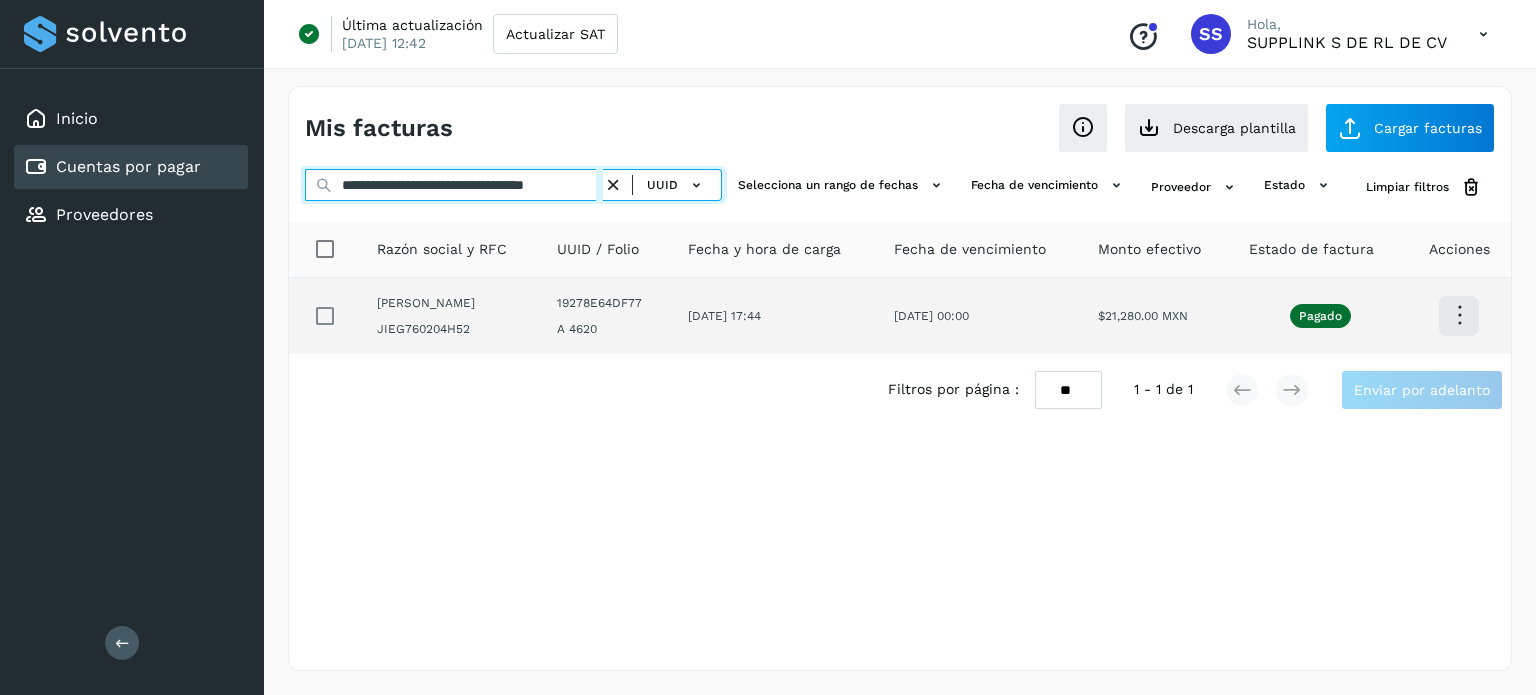 type on "**********" 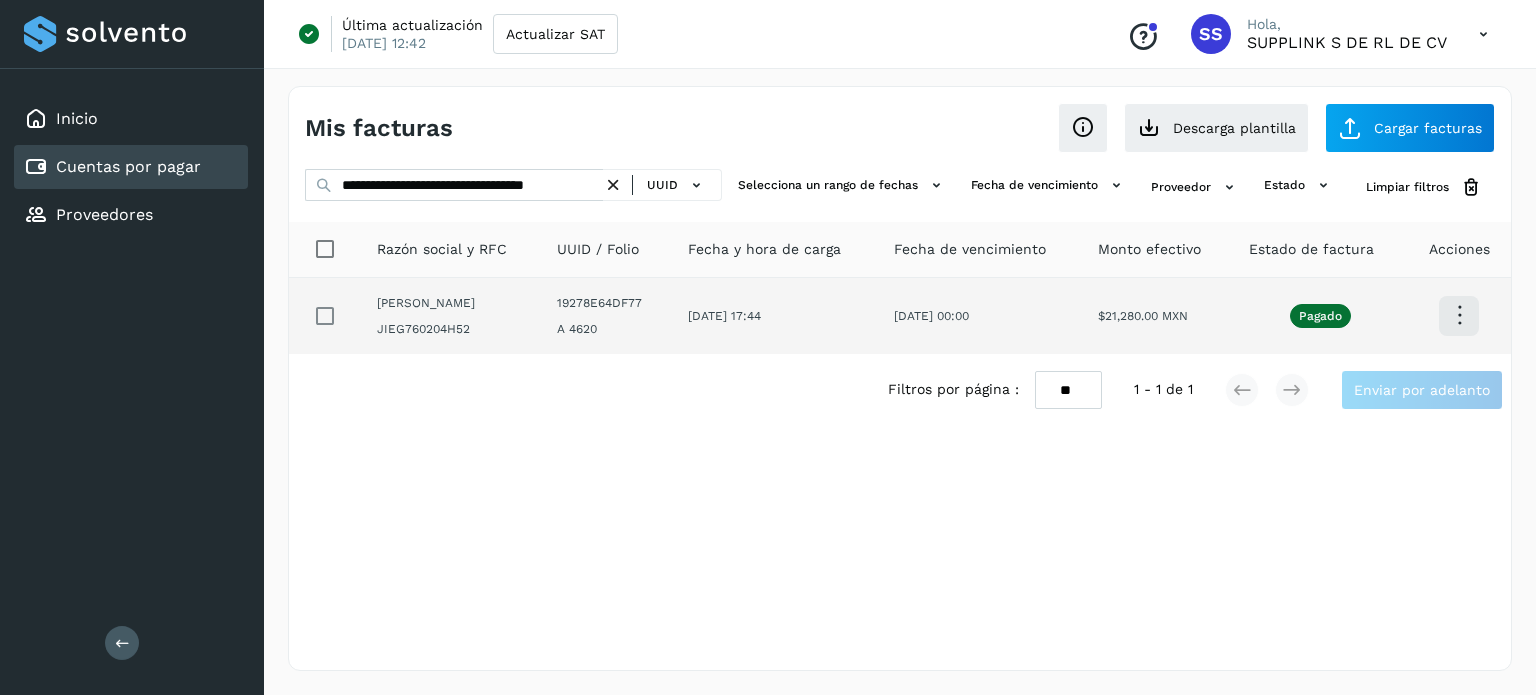 scroll, scrollTop: 0, scrollLeft: 0, axis: both 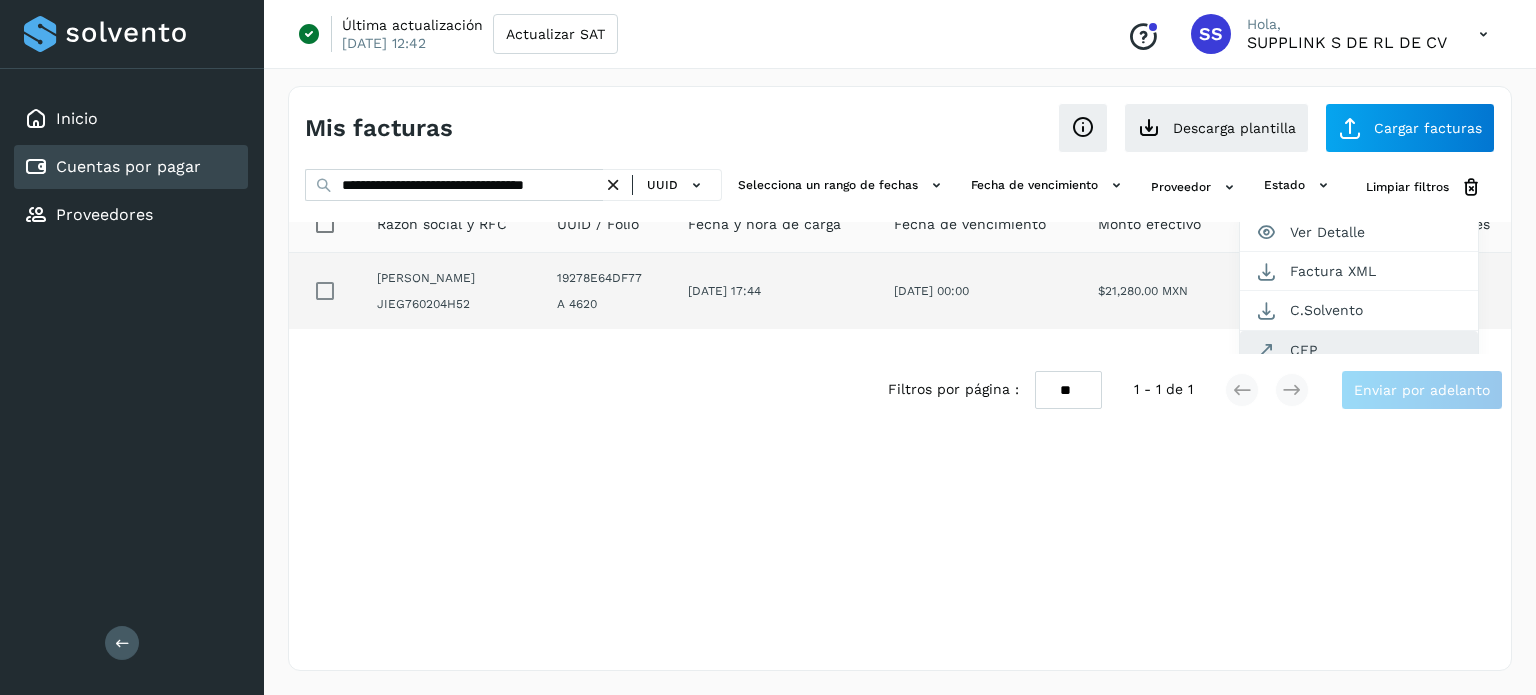 click on "CEP" 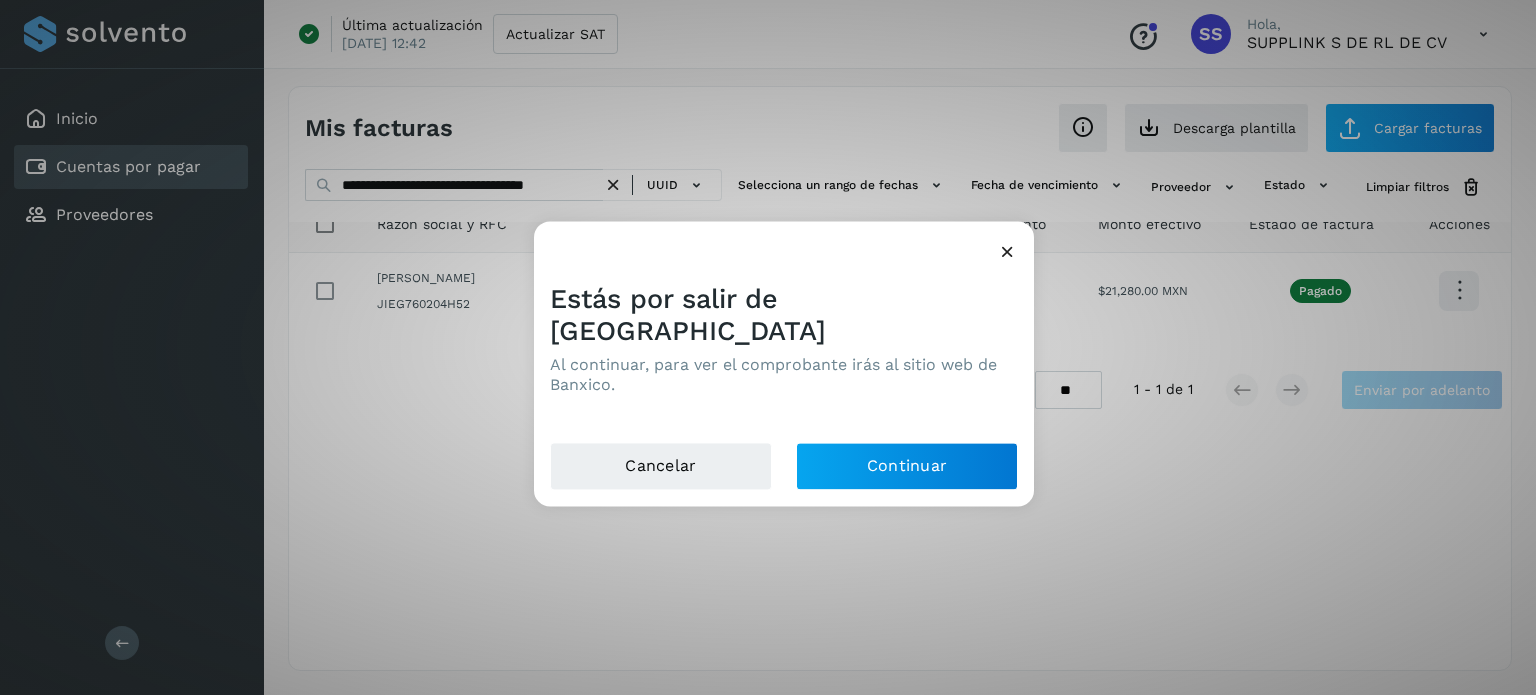 scroll, scrollTop: 0, scrollLeft: 0, axis: both 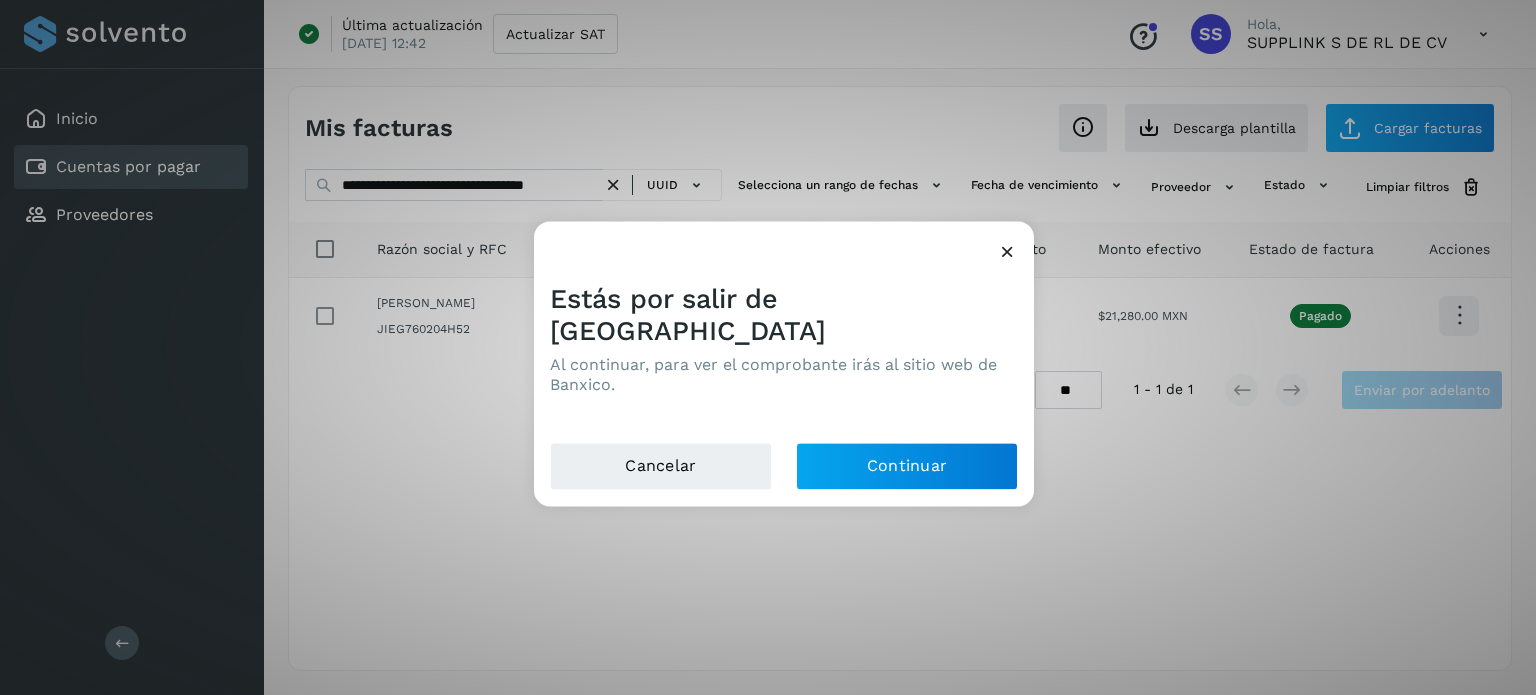 click at bounding box center (1007, 251) 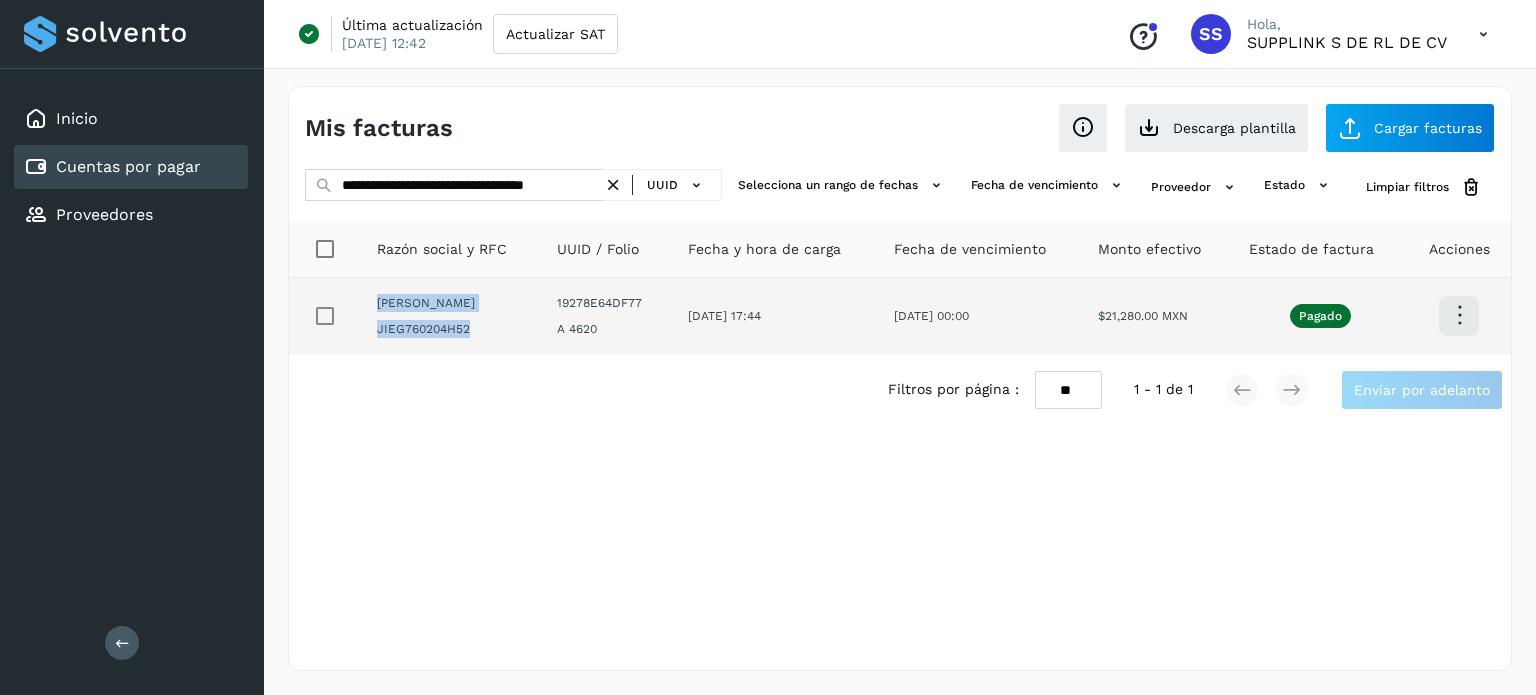 drag, startPoint x: 376, startPoint y: 294, endPoint x: 478, endPoint y: 334, distance: 109.56277 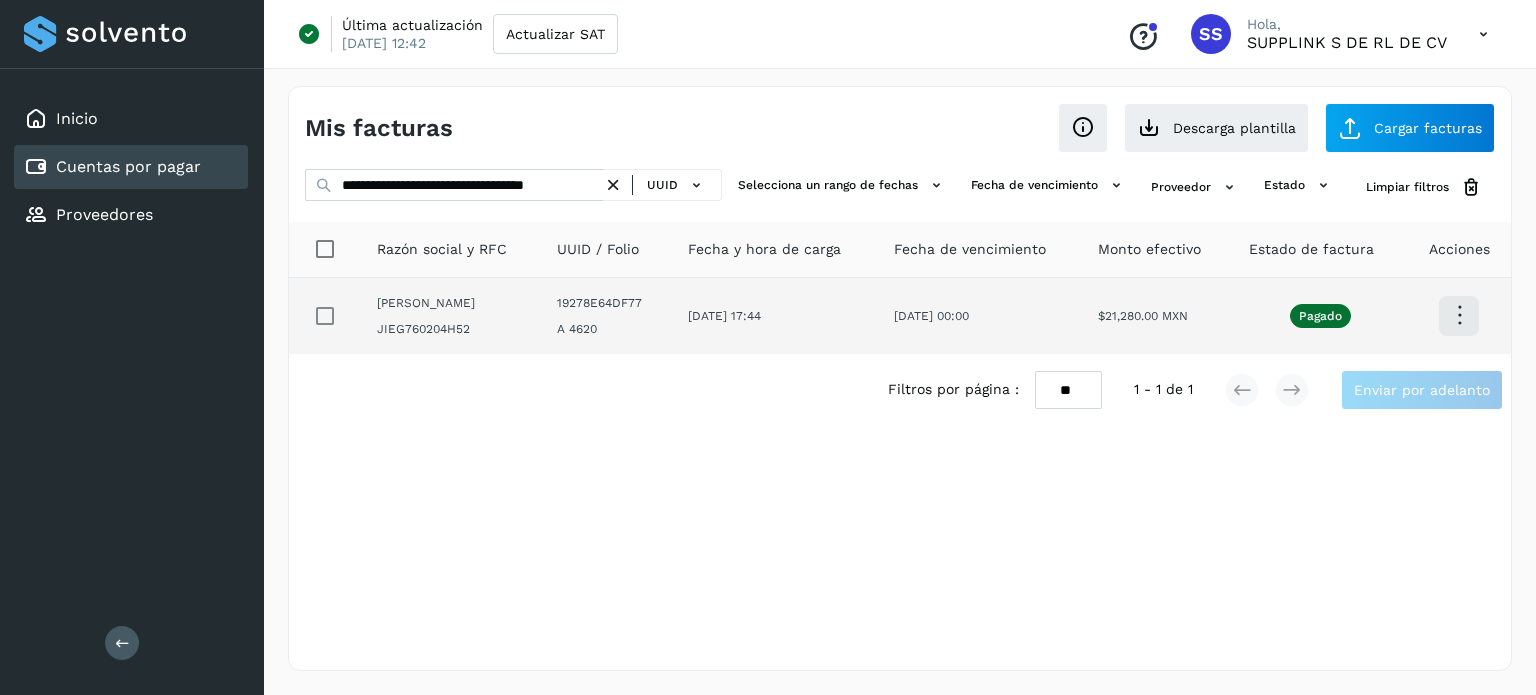click at bounding box center [1459, 315] 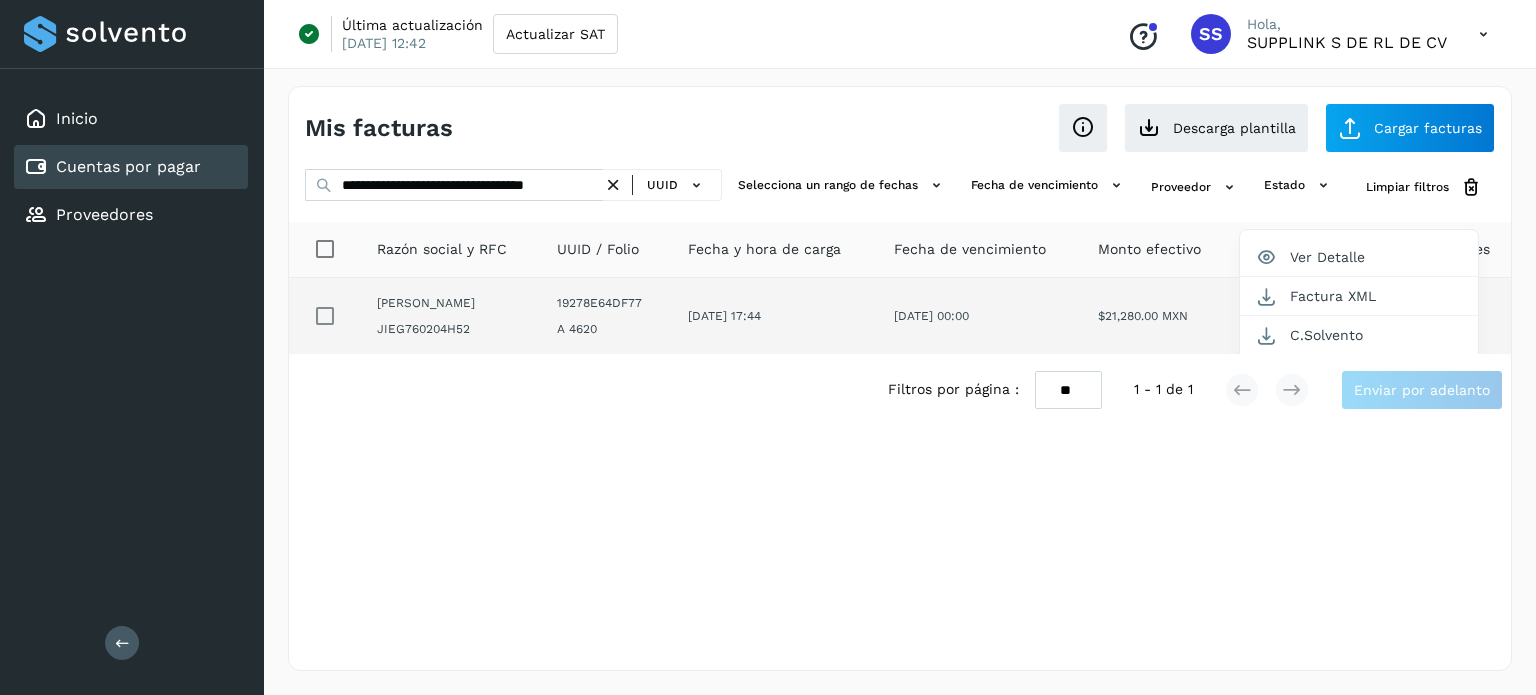 scroll, scrollTop: 25, scrollLeft: 0, axis: vertical 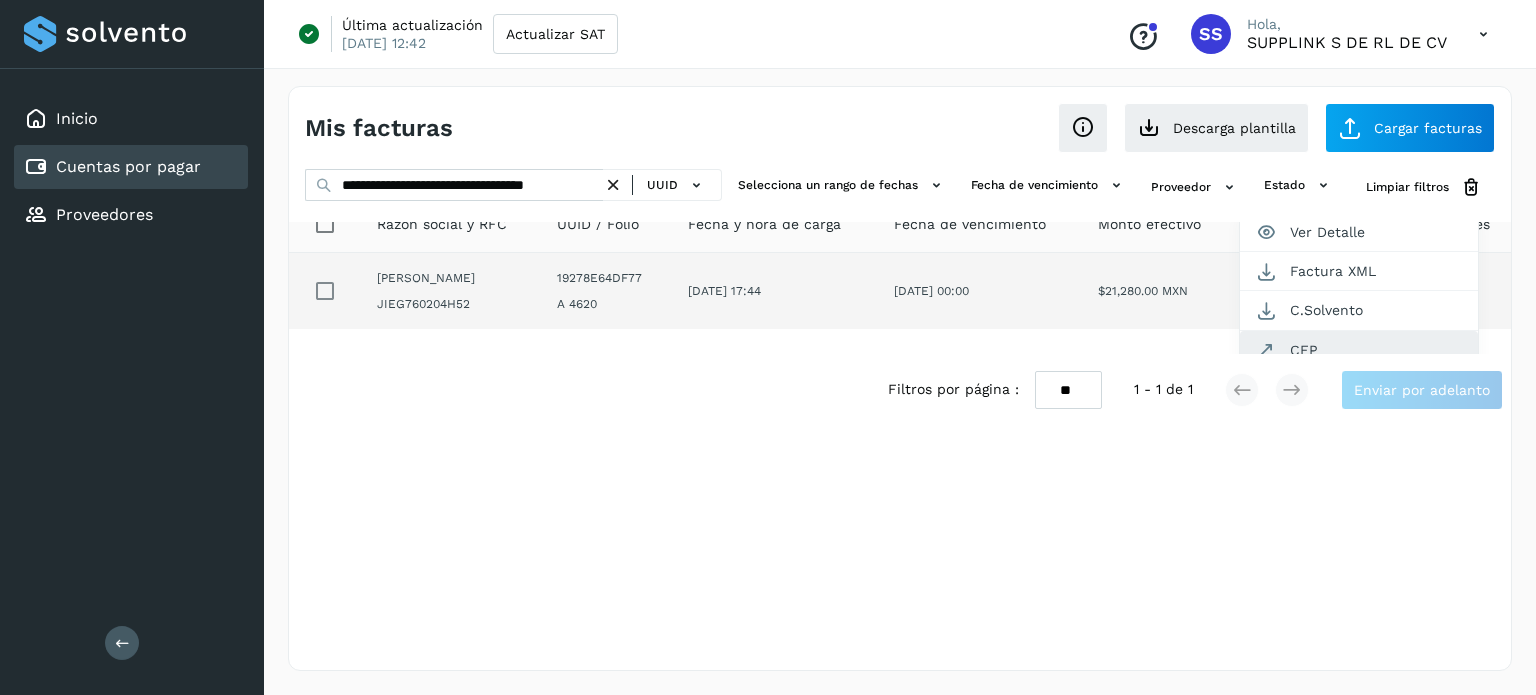 click on "CEP" 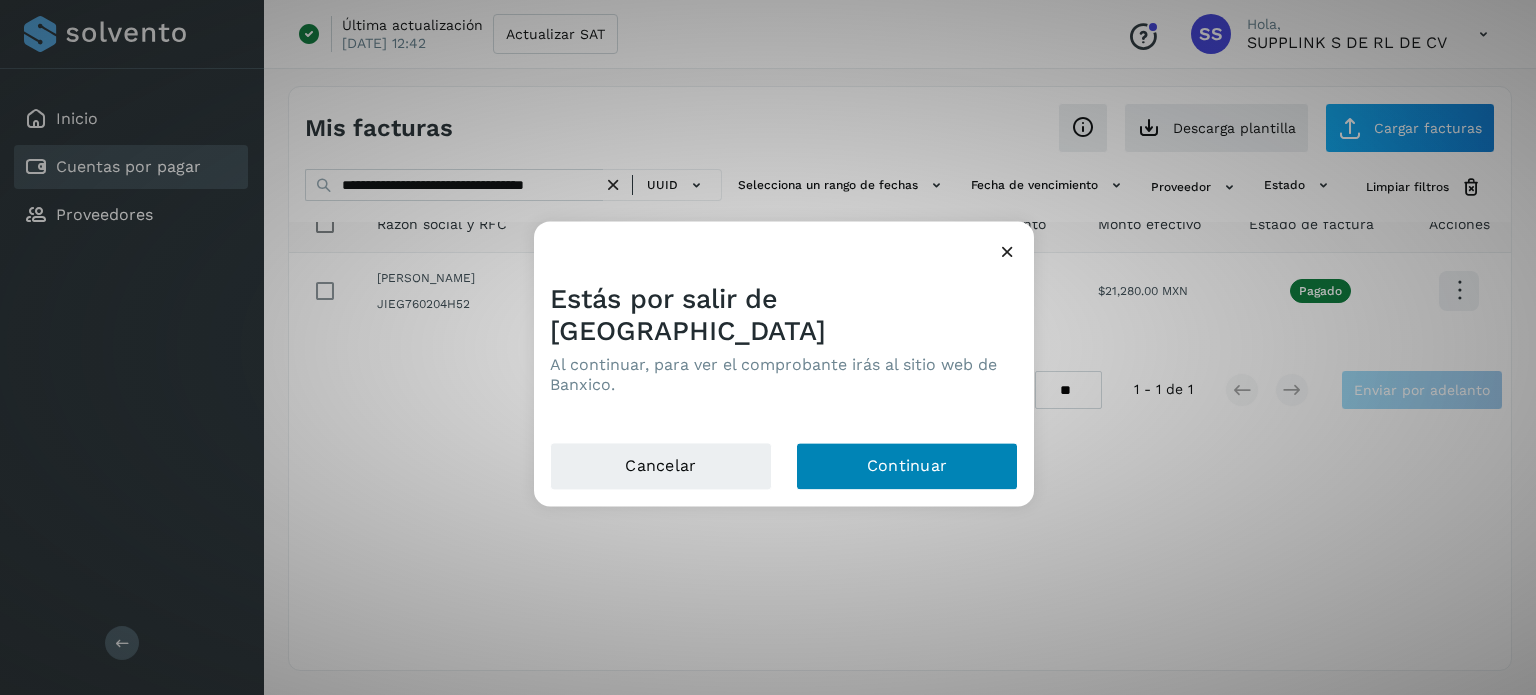 scroll, scrollTop: 0, scrollLeft: 0, axis: both 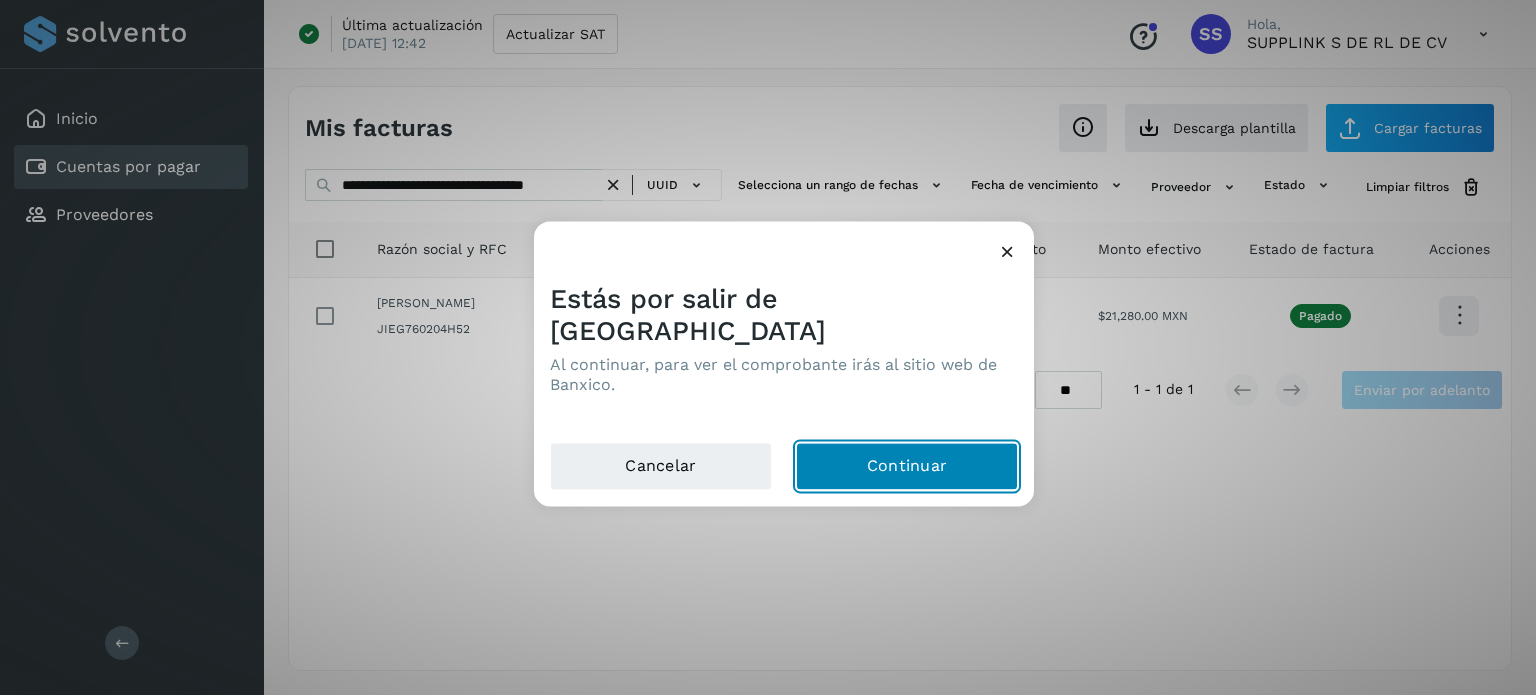 click on "Continuar" 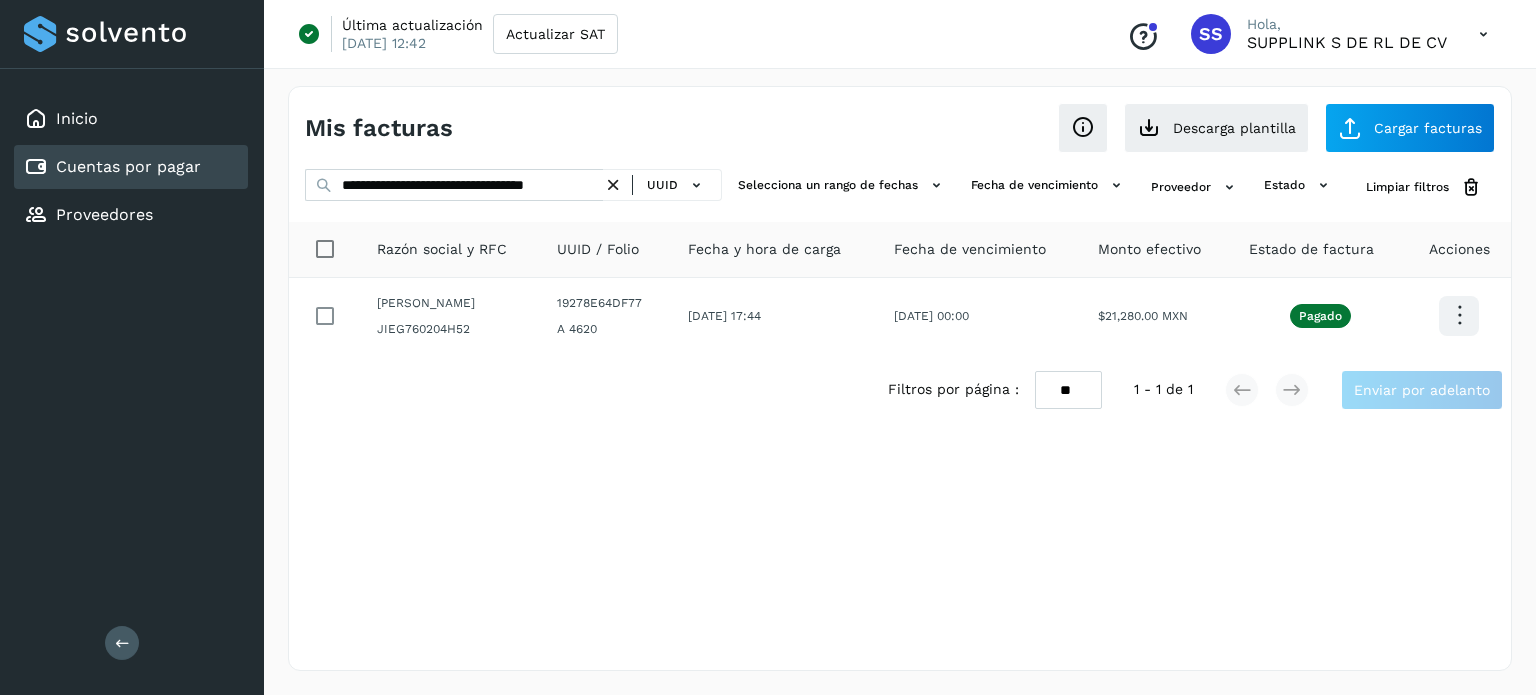 click at bounding box center [613, 185] 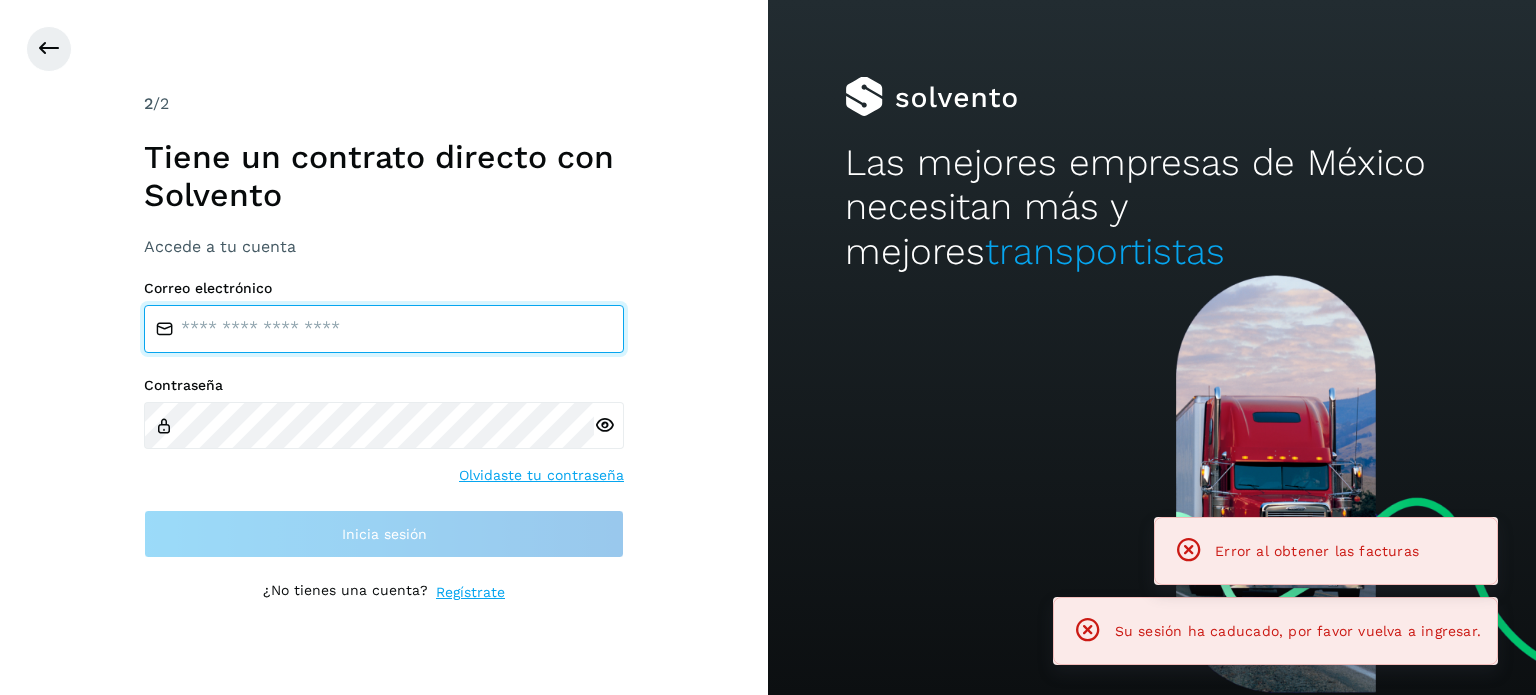 type on "**********" 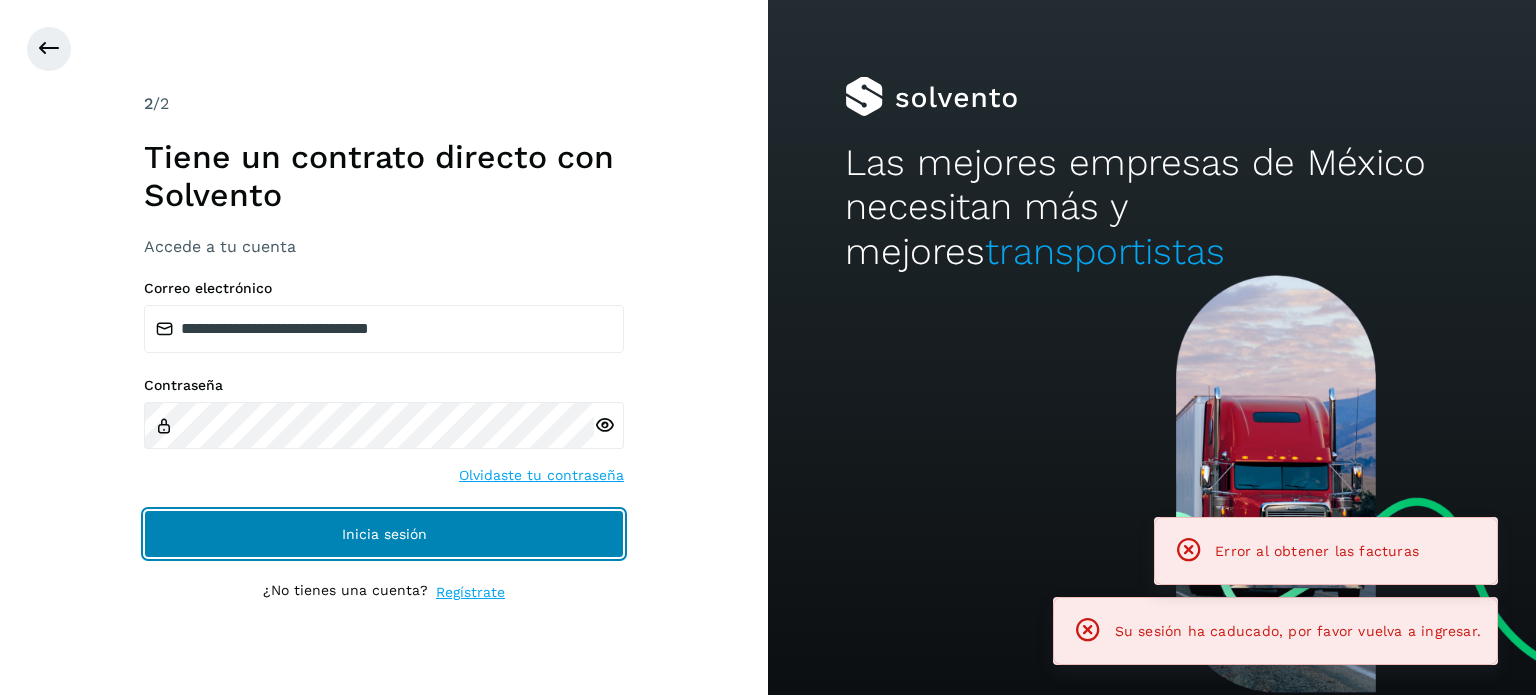click on "Inicia sesión" at bounding box center (384, 534) 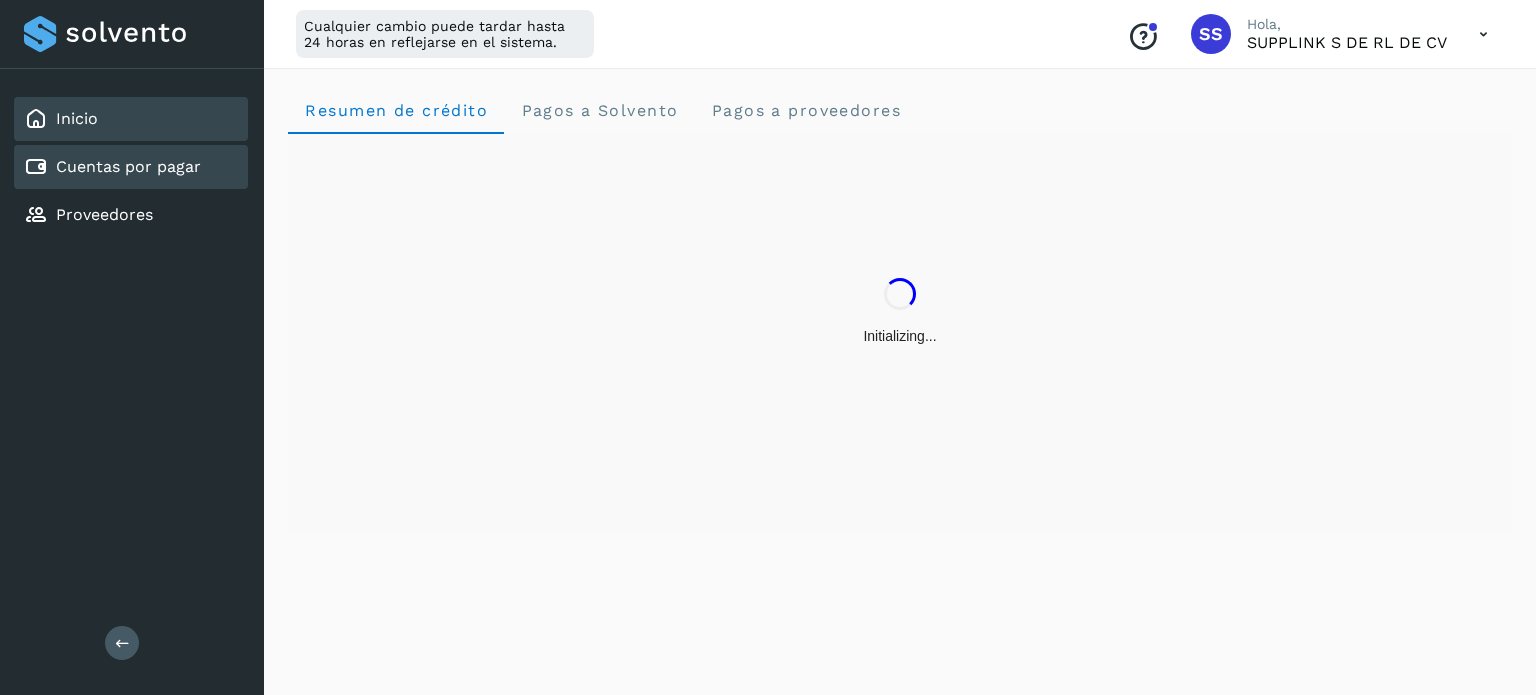 click on "Cuentas por pagar" at bounding box center (112, 167) 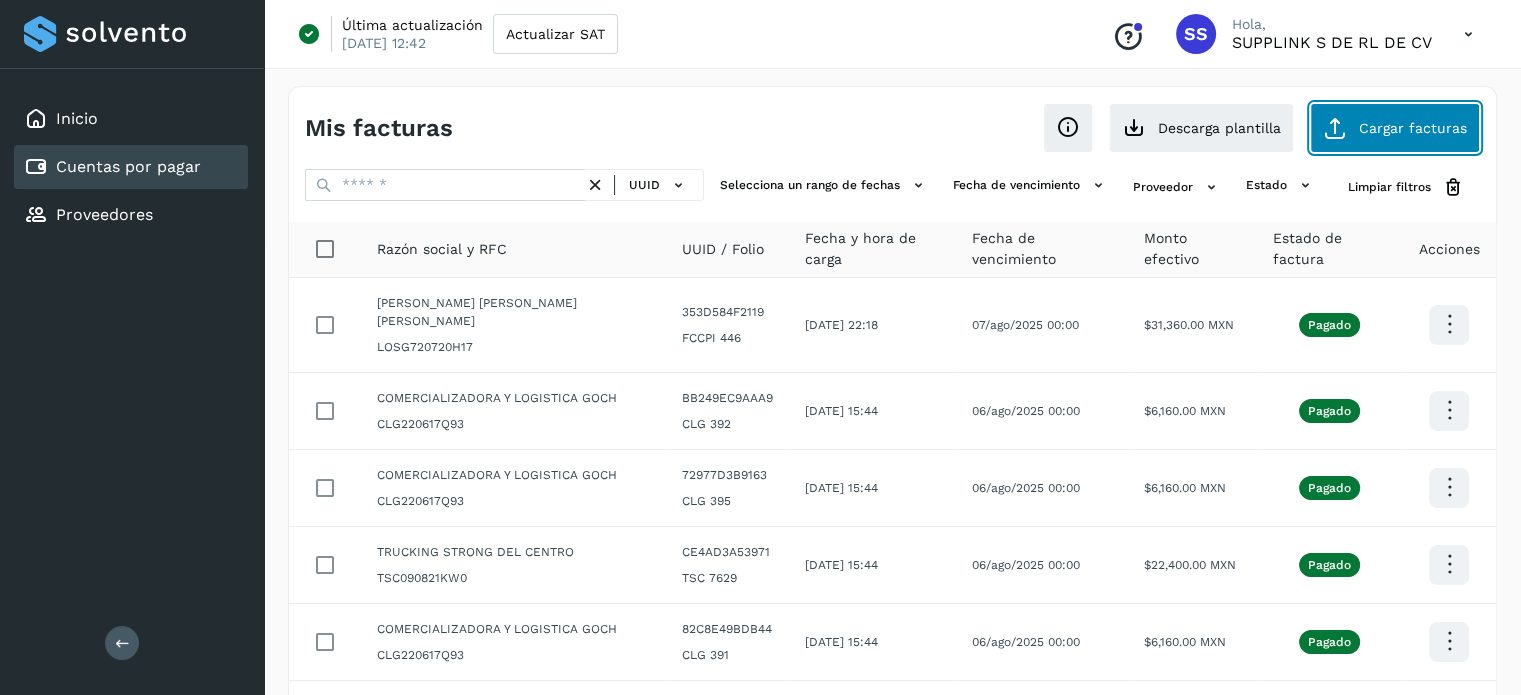 click on "Cargar facturas" 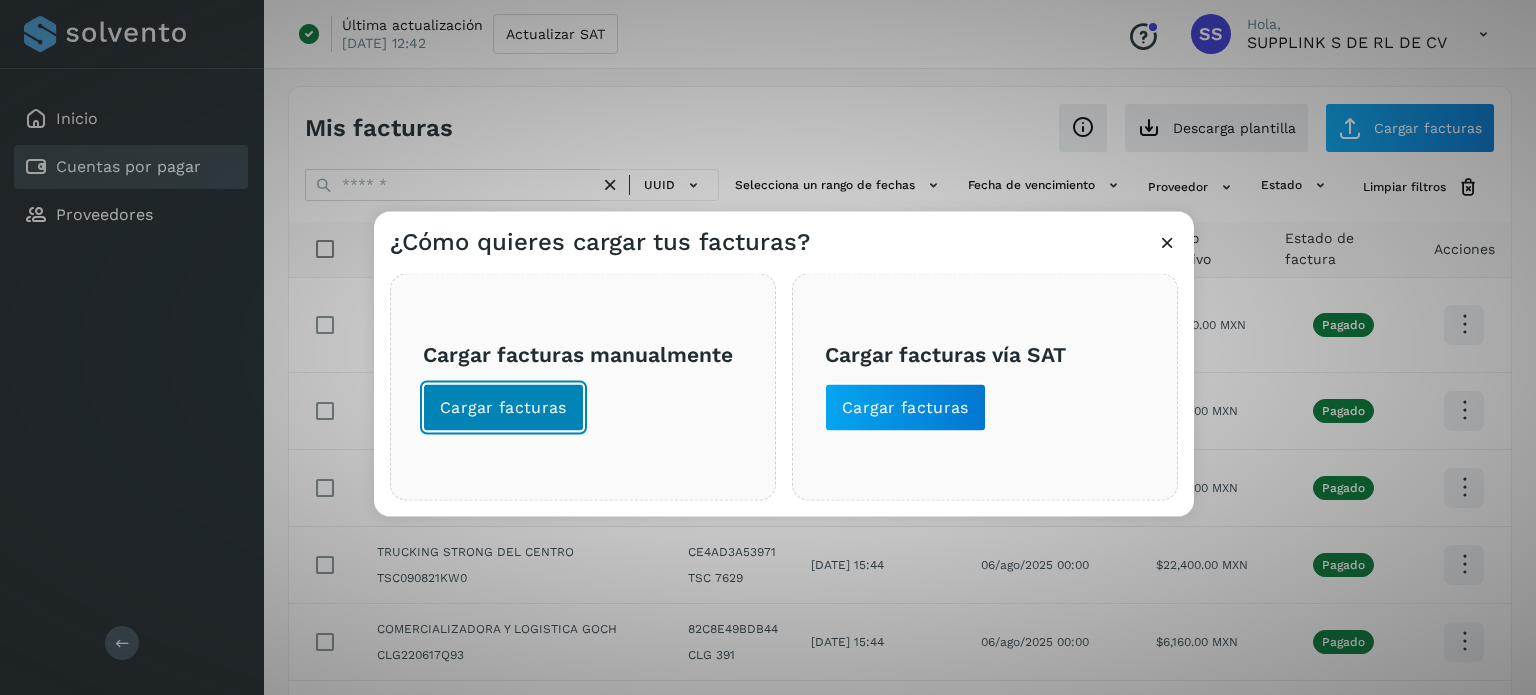 click on "Cargar facturas" at bounding box center [503, 407] 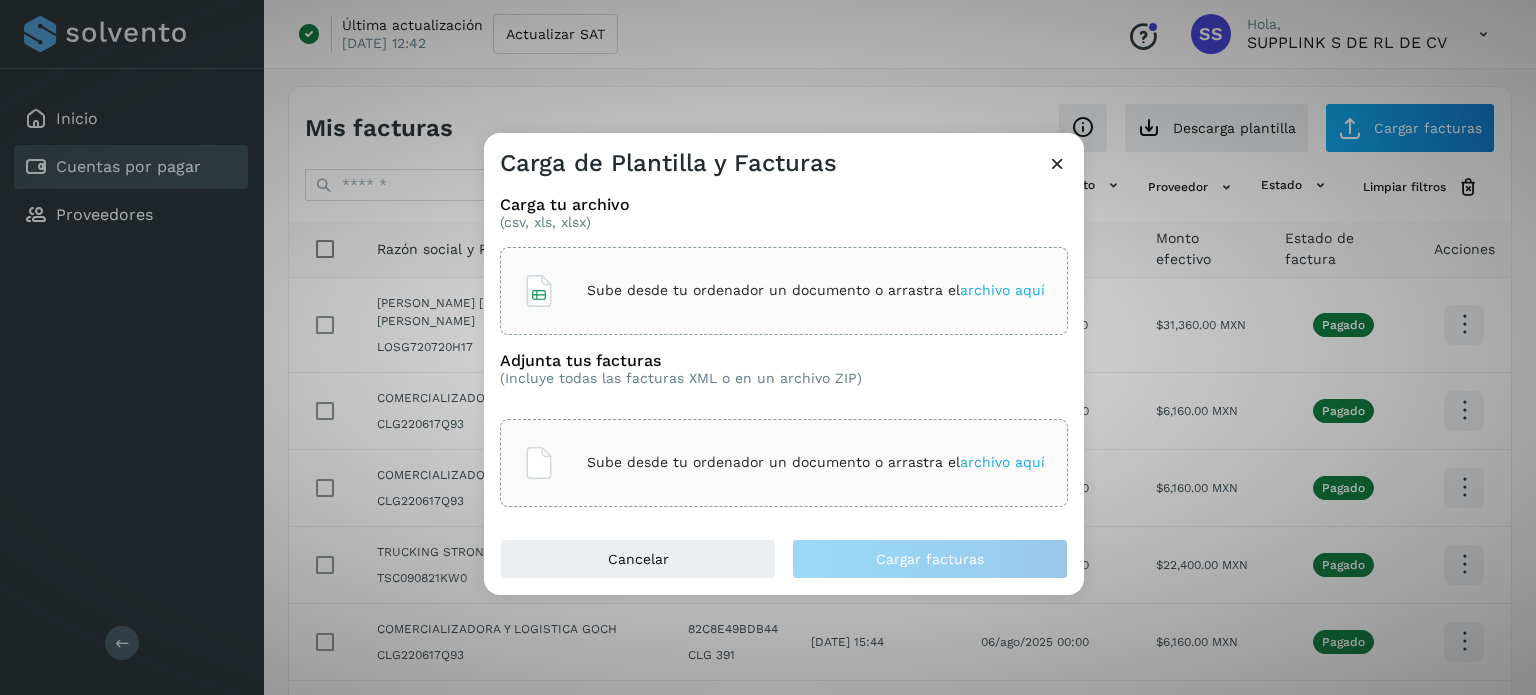 click on "Sube desde tu ordenador un documento o arrastra el  archivo aquí" 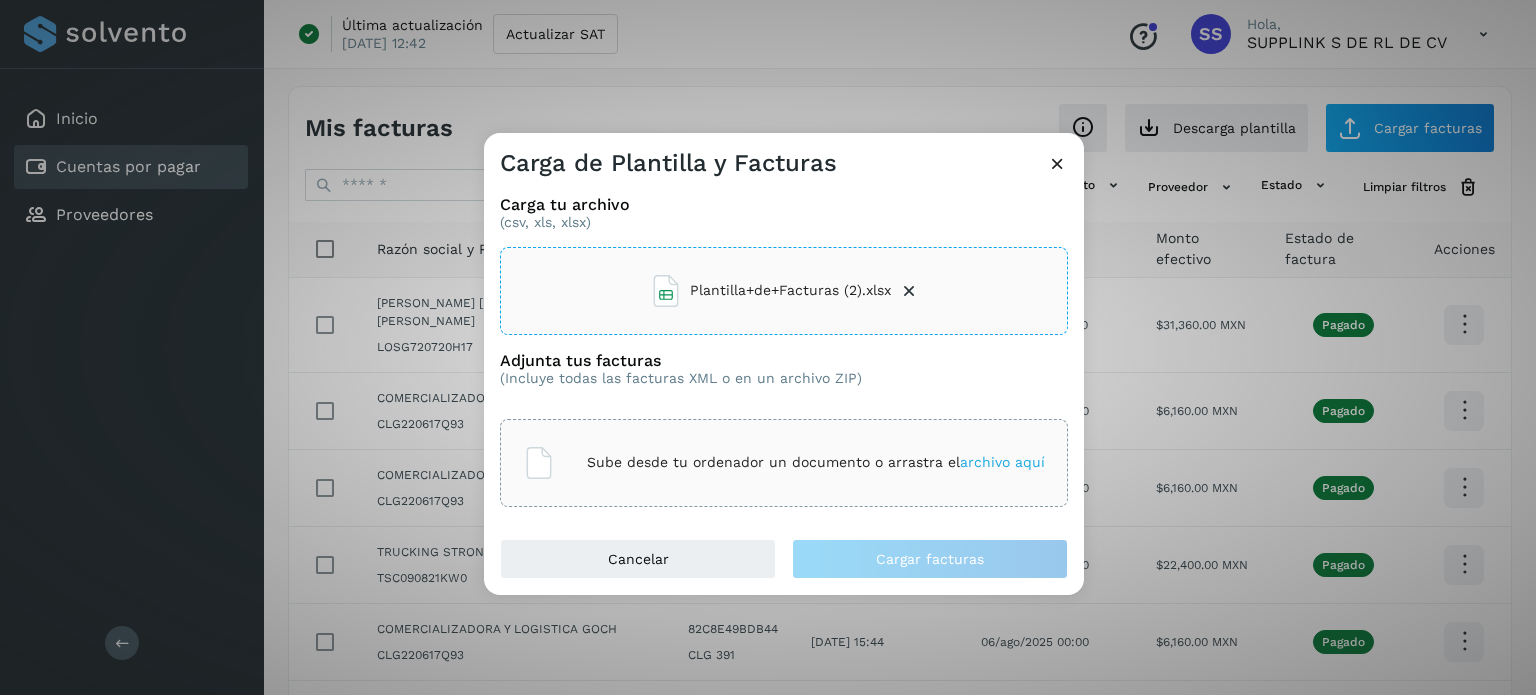 click on "Sube desde tu ordenador un documento o arrastra el  archivo aquí" at bounding box center (816, 462) 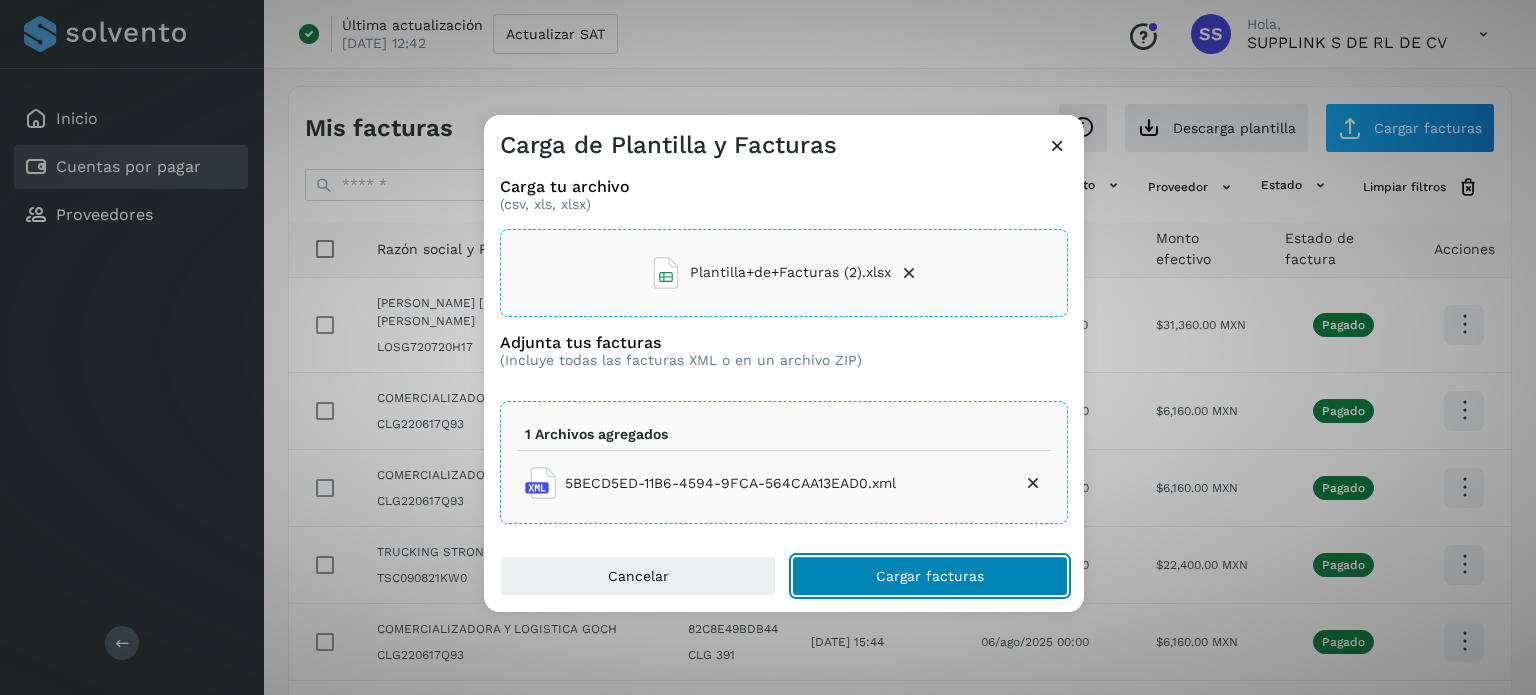 click on "Cargar facturas" 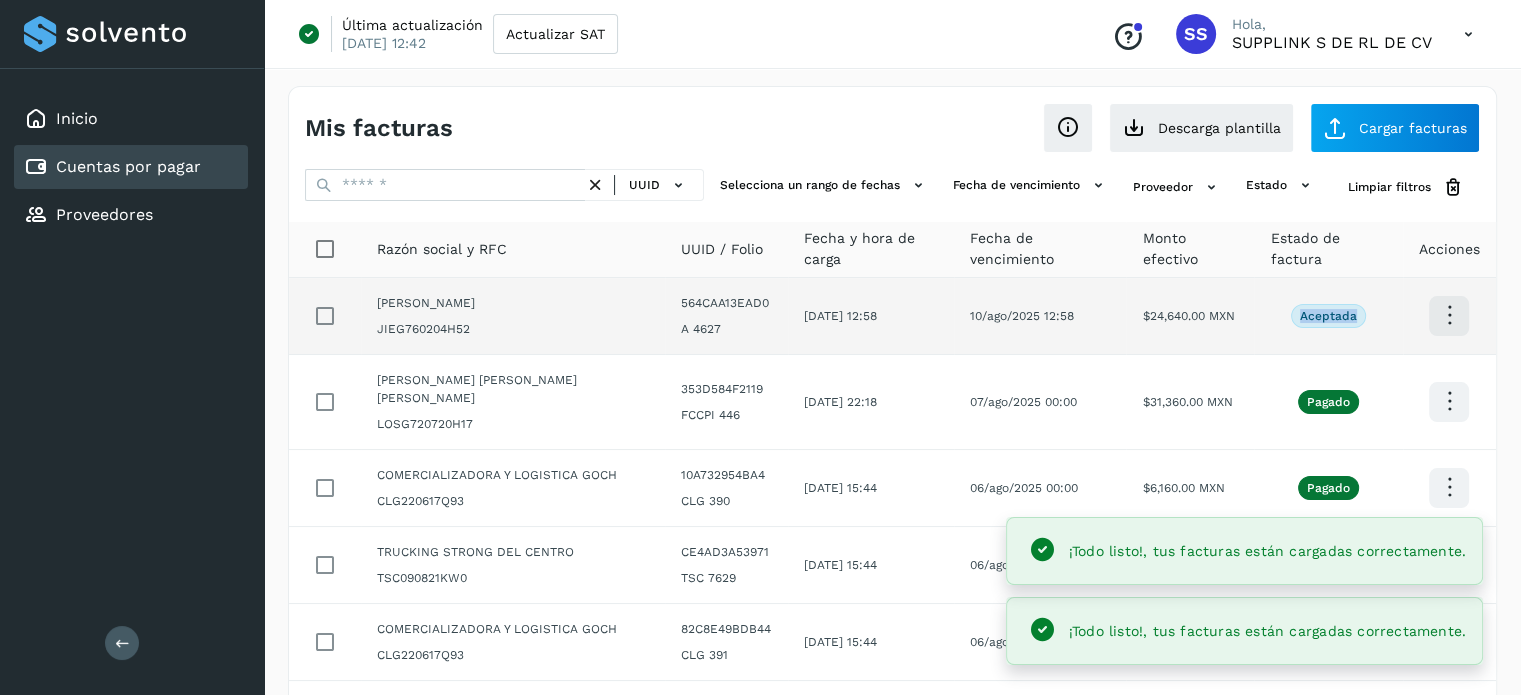 drag, startPoint x: 1355, startPoint y: 315, endPoint x: 1292, endPoint y: 313, distance: 63.03174 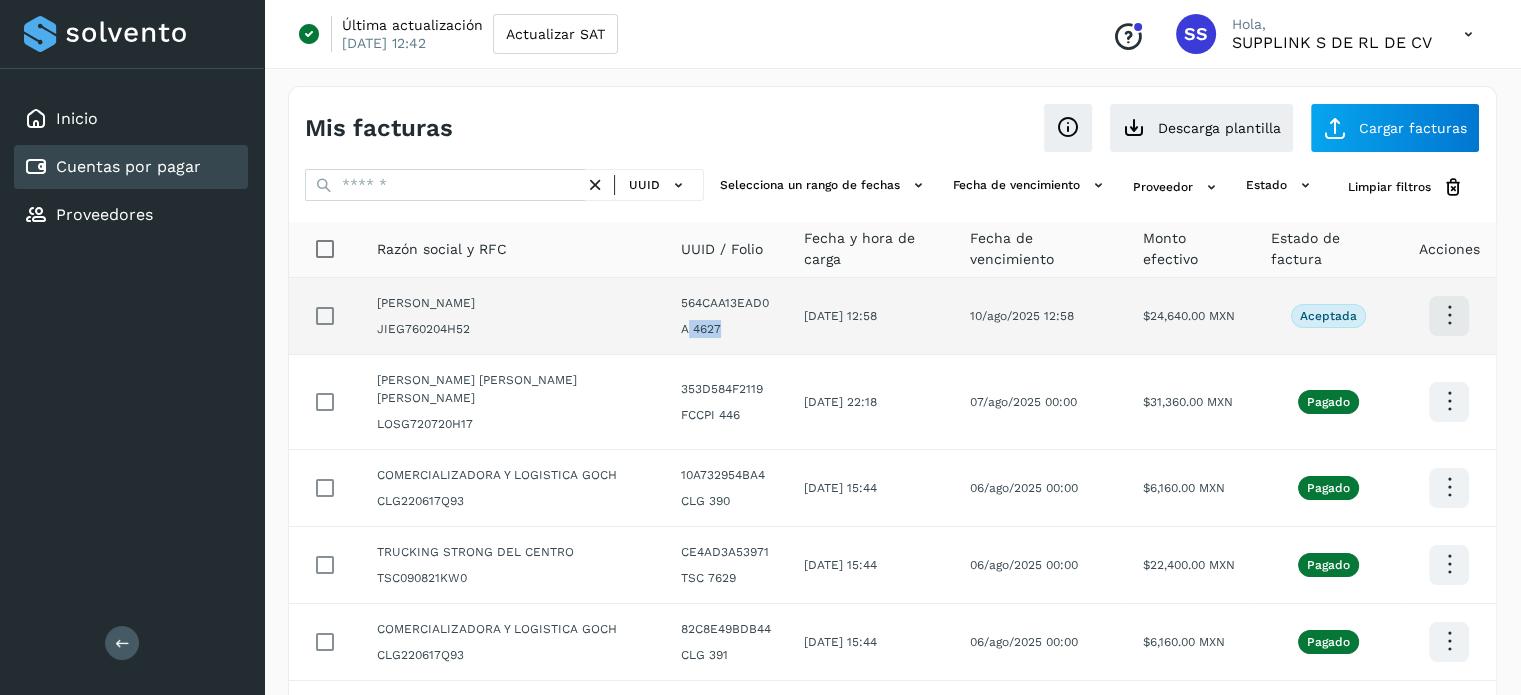 drag, startPoint x: 649, startPoint y: 331, endPoint x: 688, endPoint y: 331, distance: 39 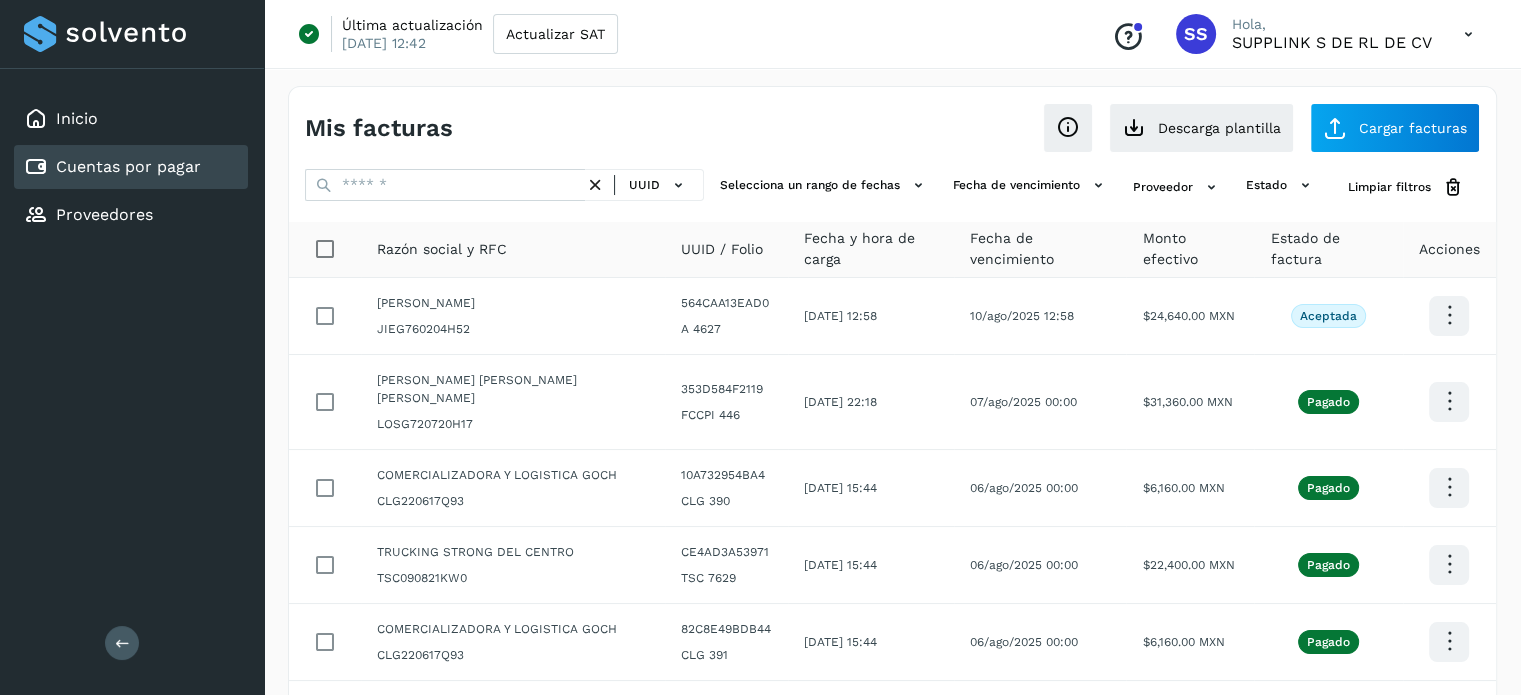 click on "Mis facturas" at bounding box center (599, 128) 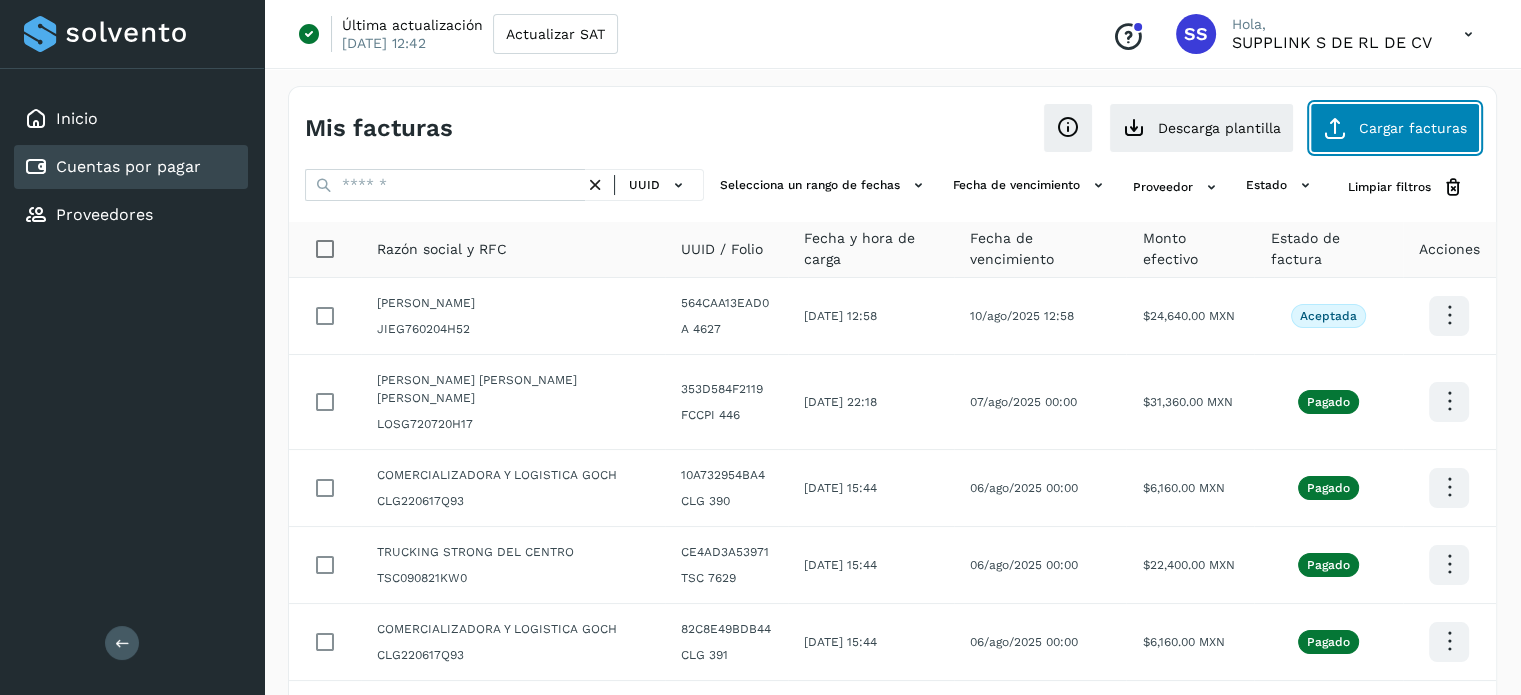 click on "Cargar facturas" 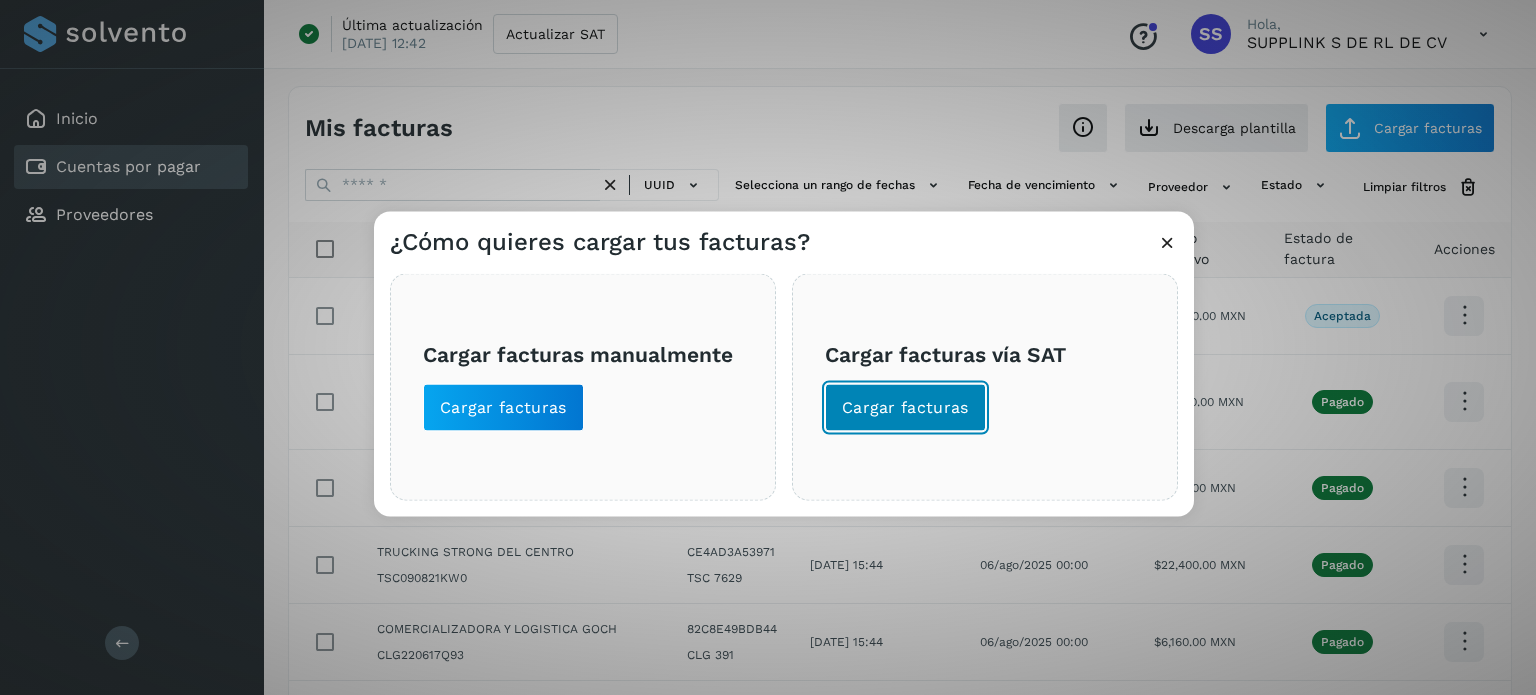 click on "Cargar facturas" at bounding box center (905, 407) 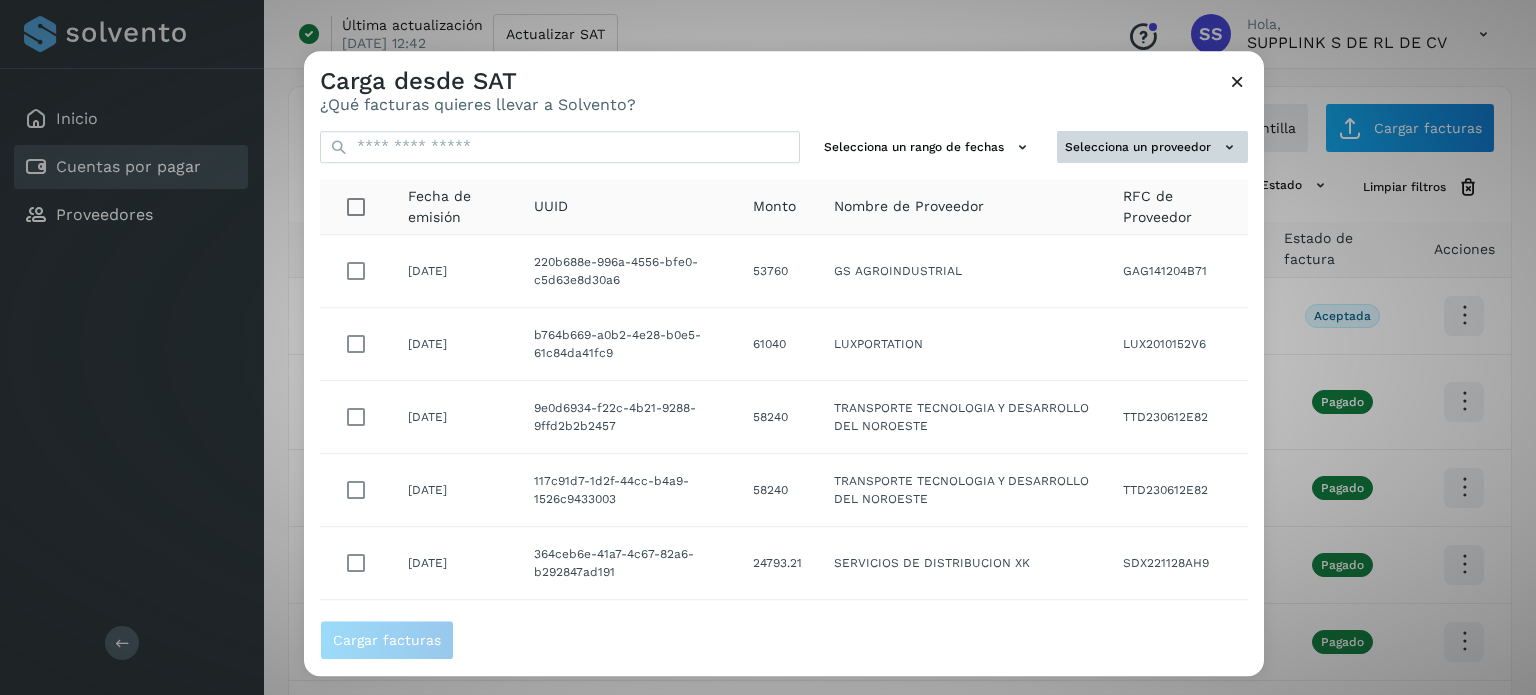 click on "Selecciona un proveedor" at bounding box center (1152, 147) 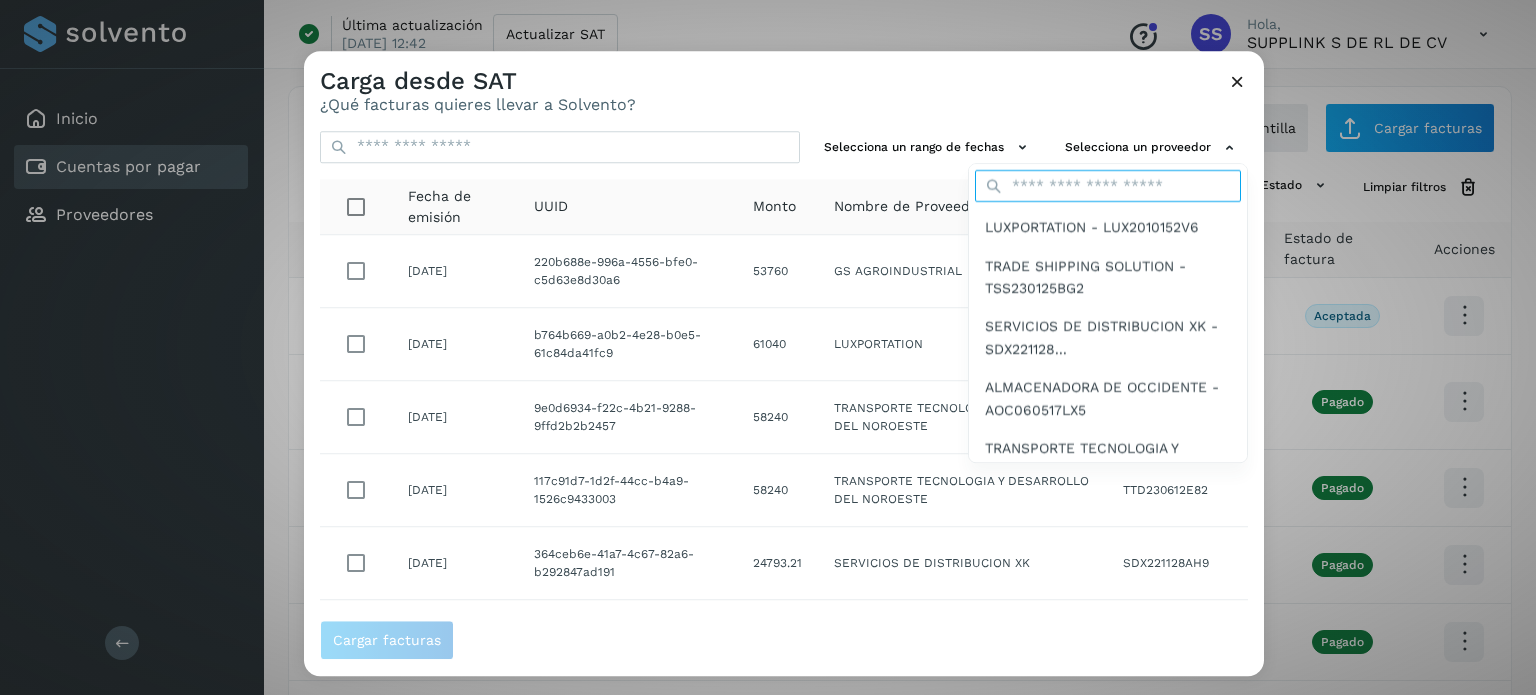 click at bounding box center (1108, 187) 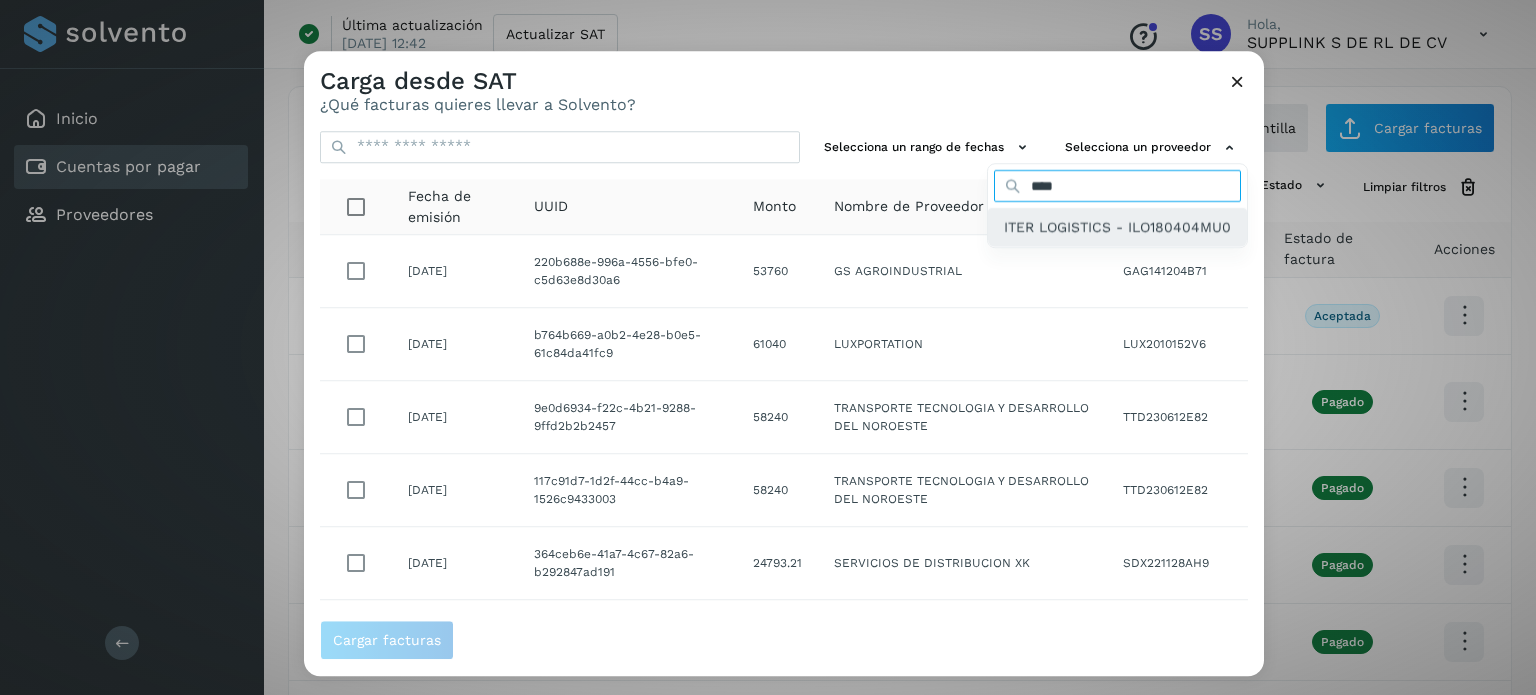 type on "****" 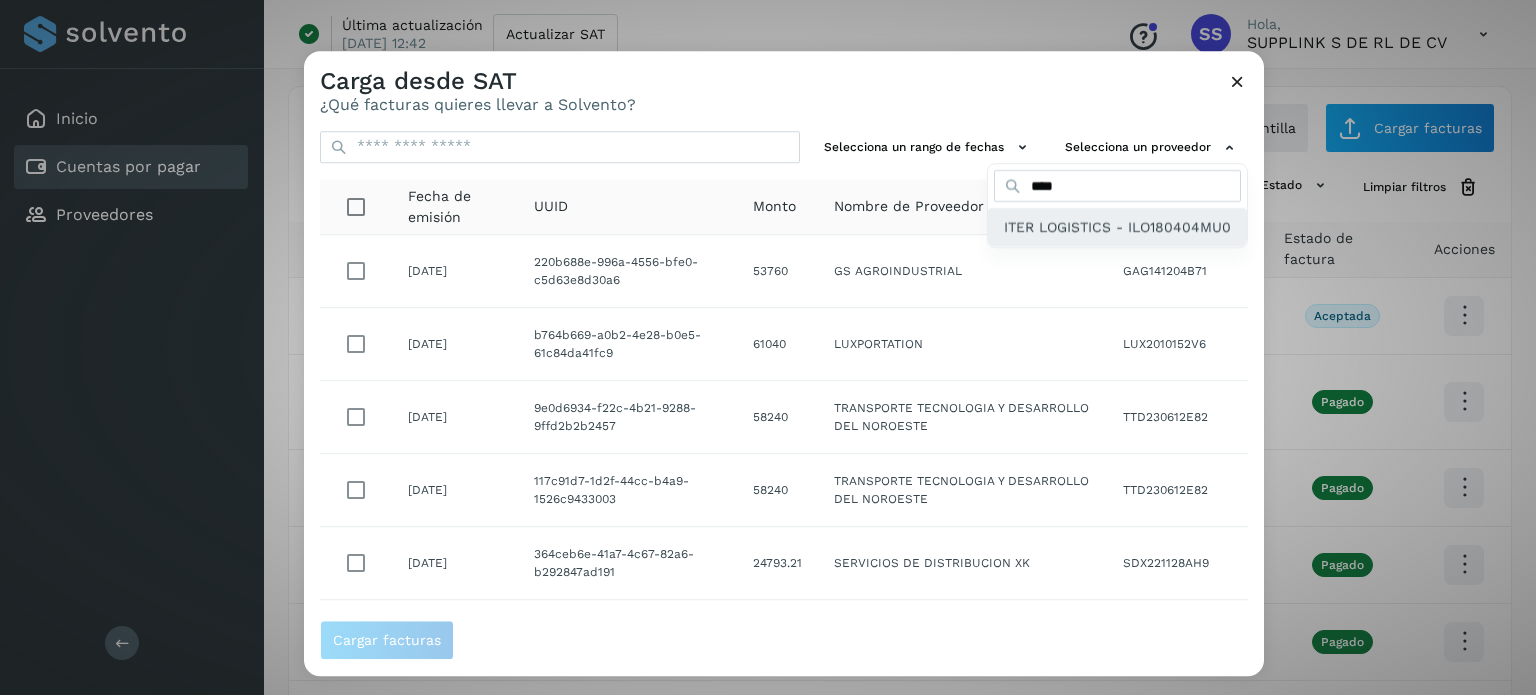 click on "ITER LOGISTICS - ILO180404MU0" at bounding box center (1117, 228) 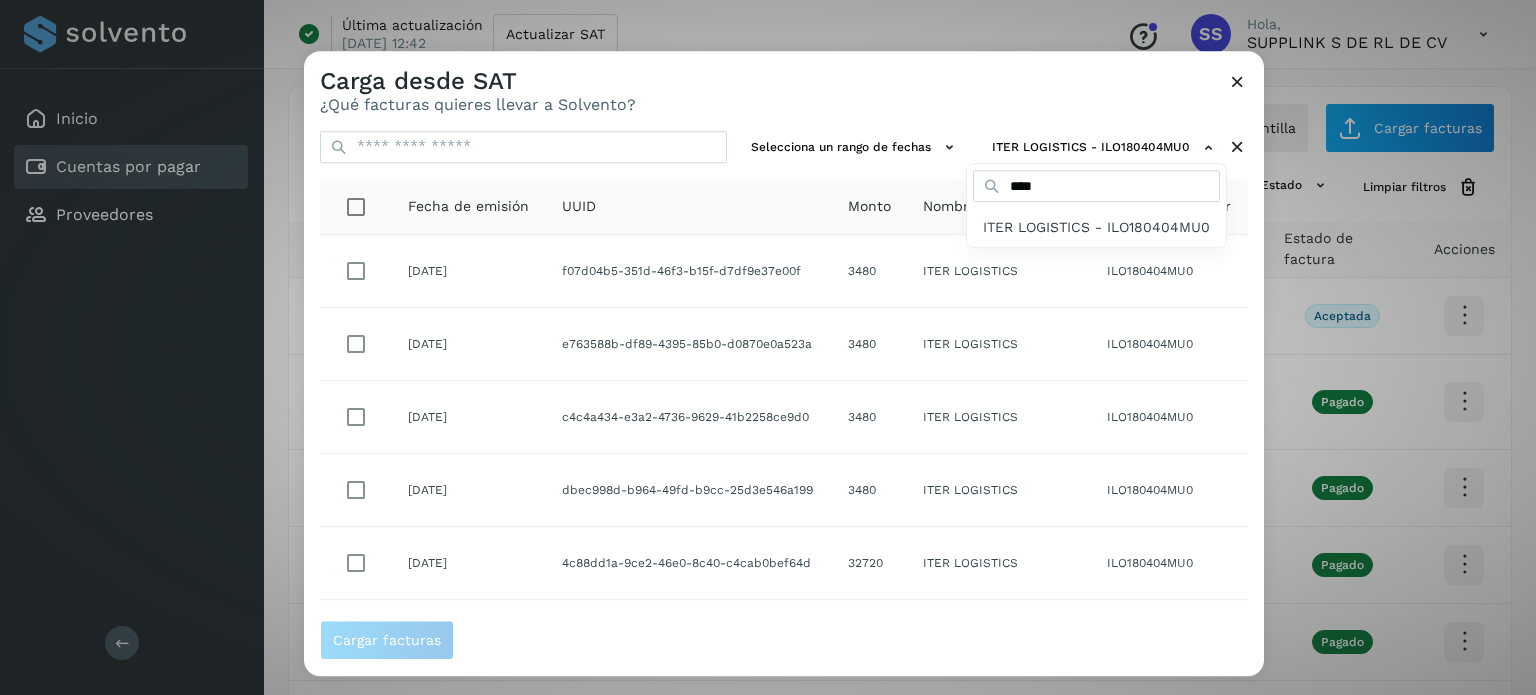 click at bounding box center [1072, 398] 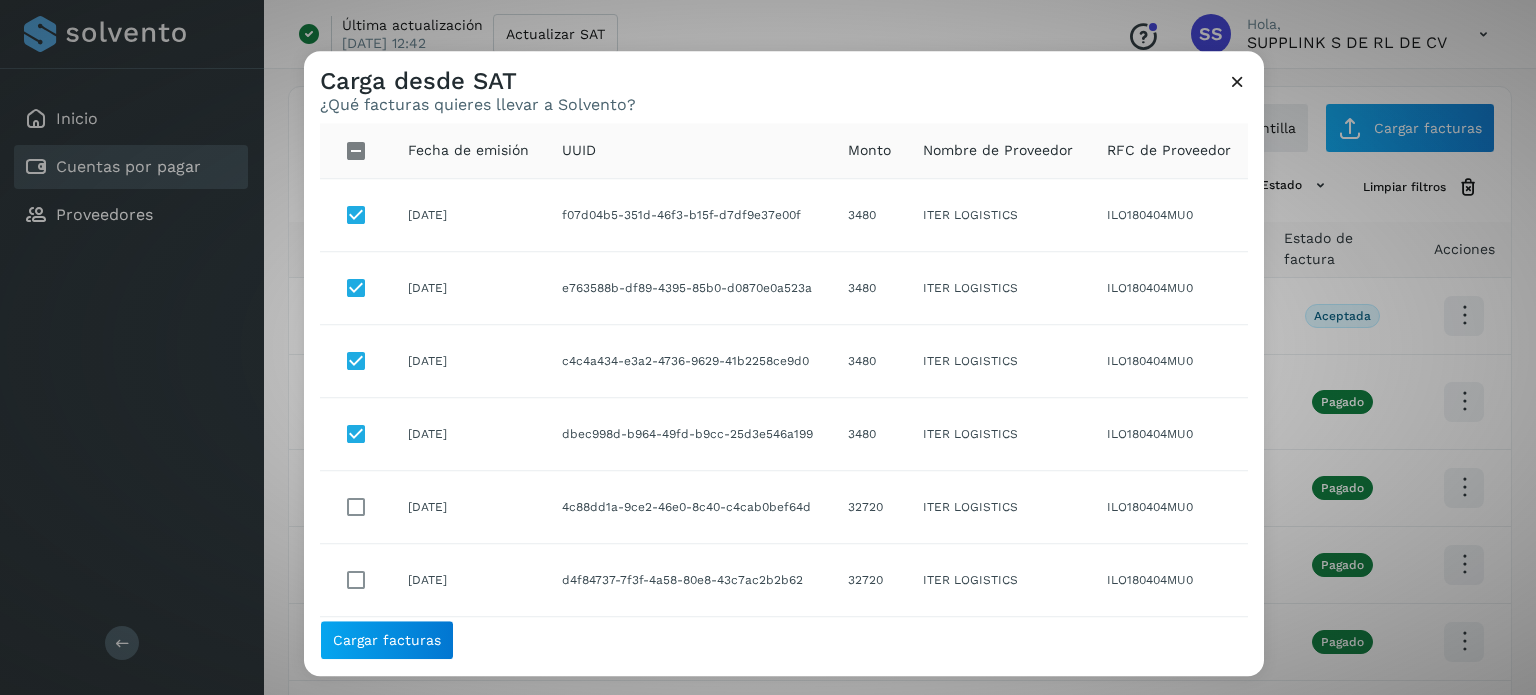 scroll, scrollTop: 0, scrollLeft: 0, axis: both 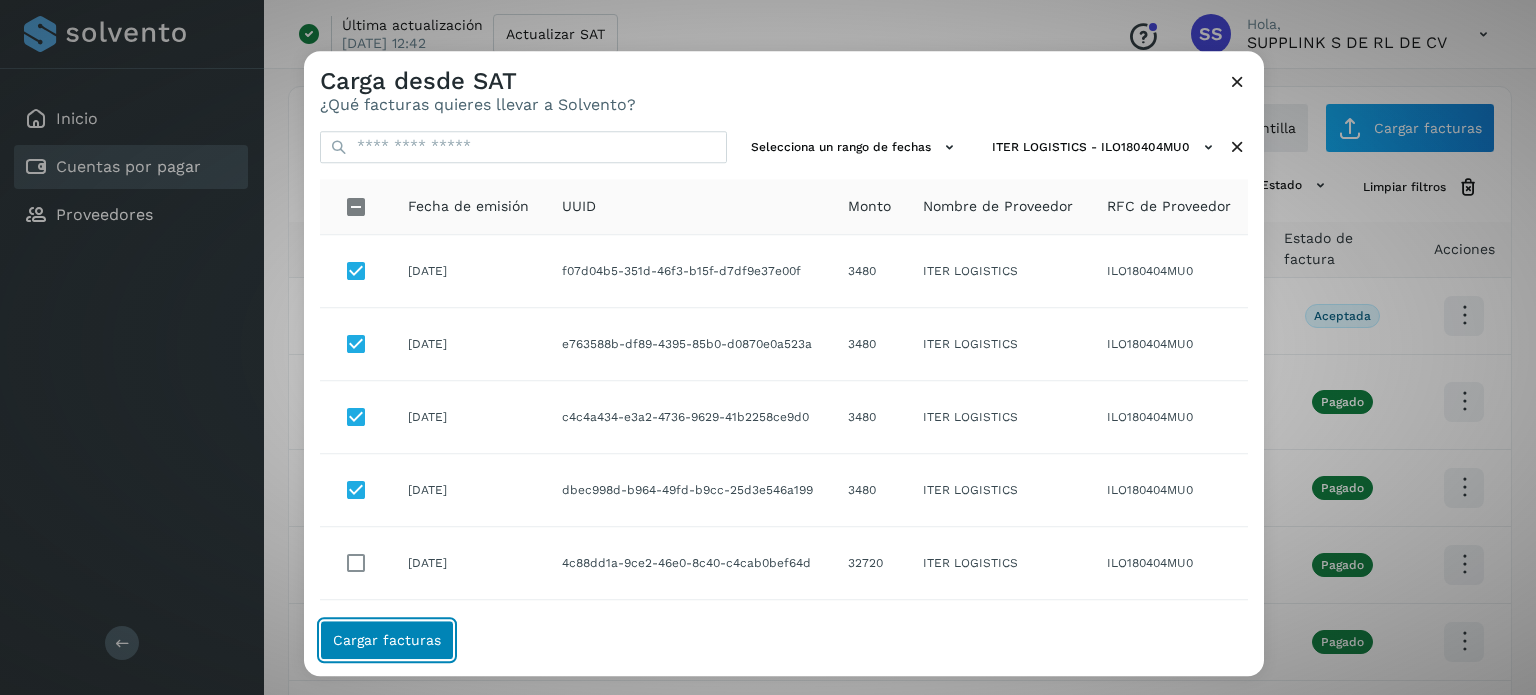 click on "Cargar facturas" 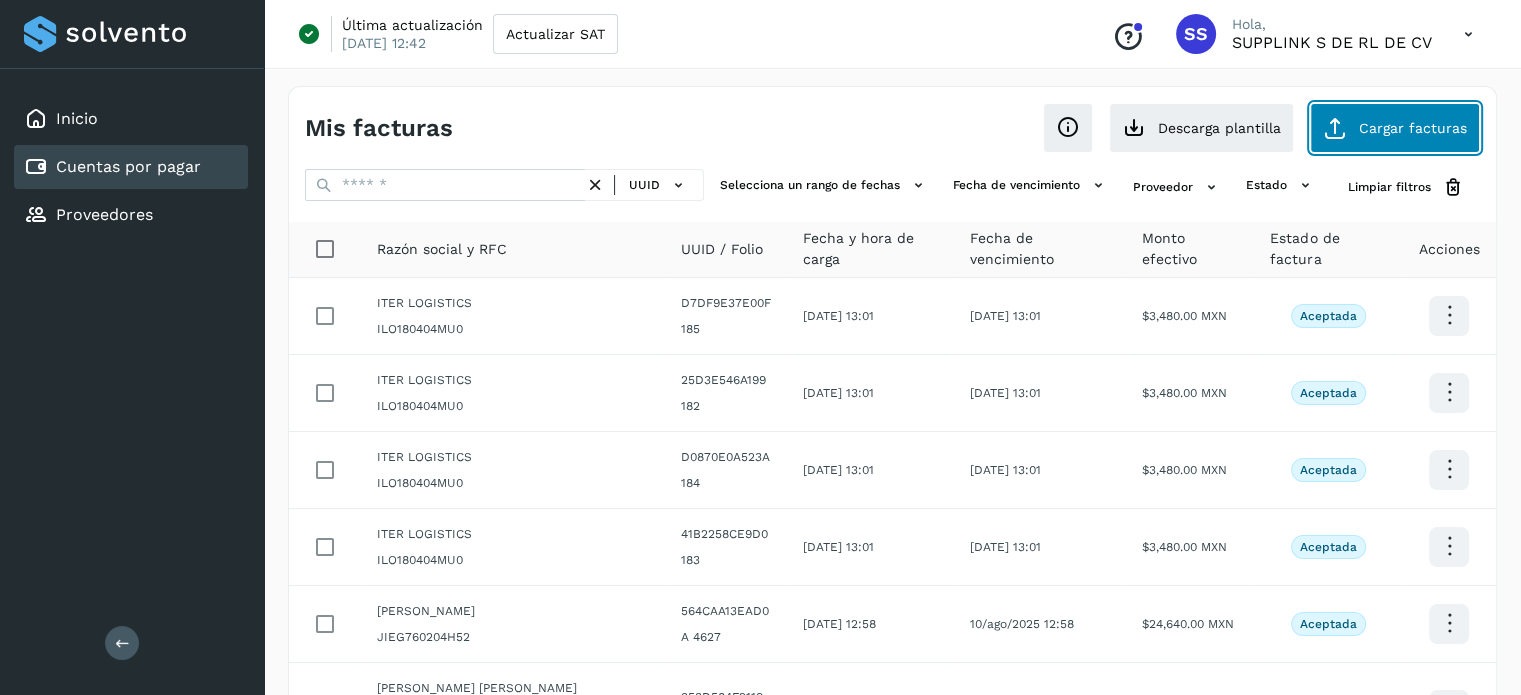click on "Cargar facturas" 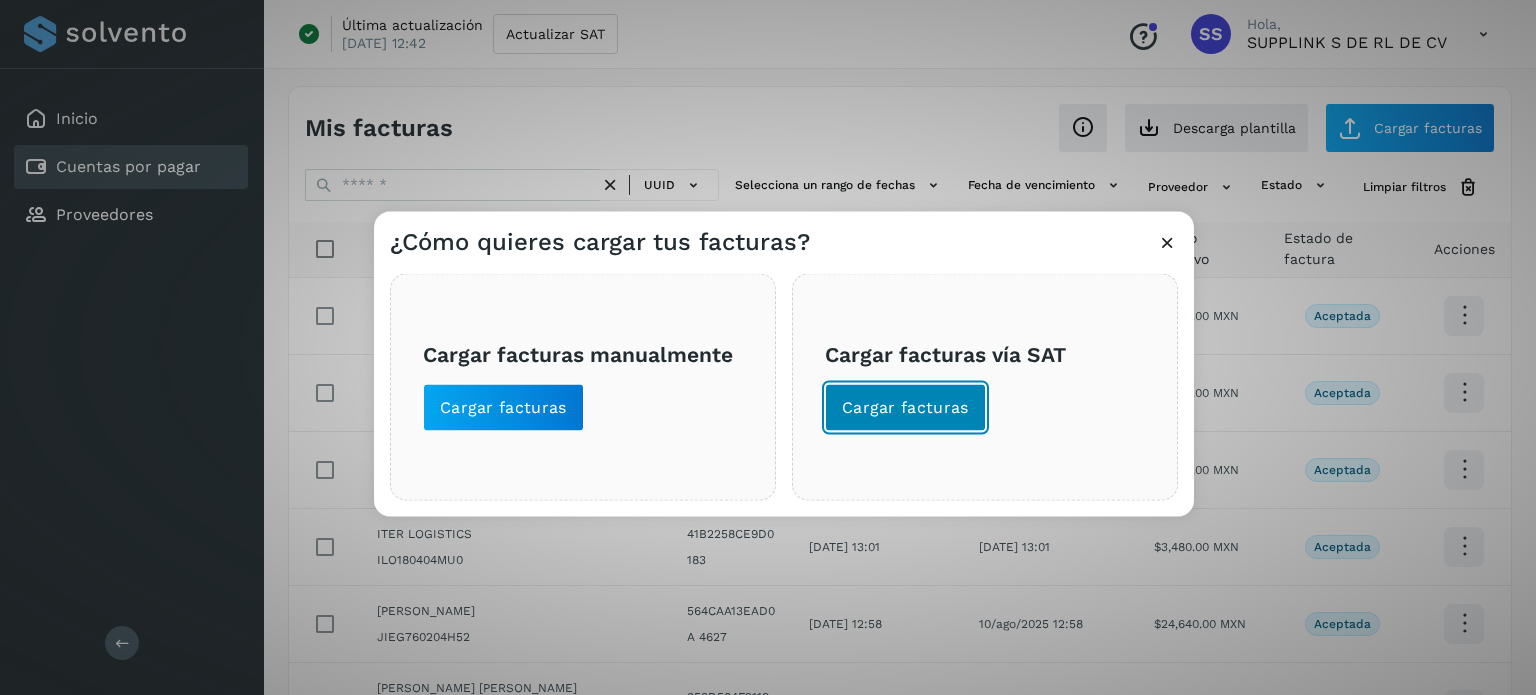 click on "Cargar facturas" 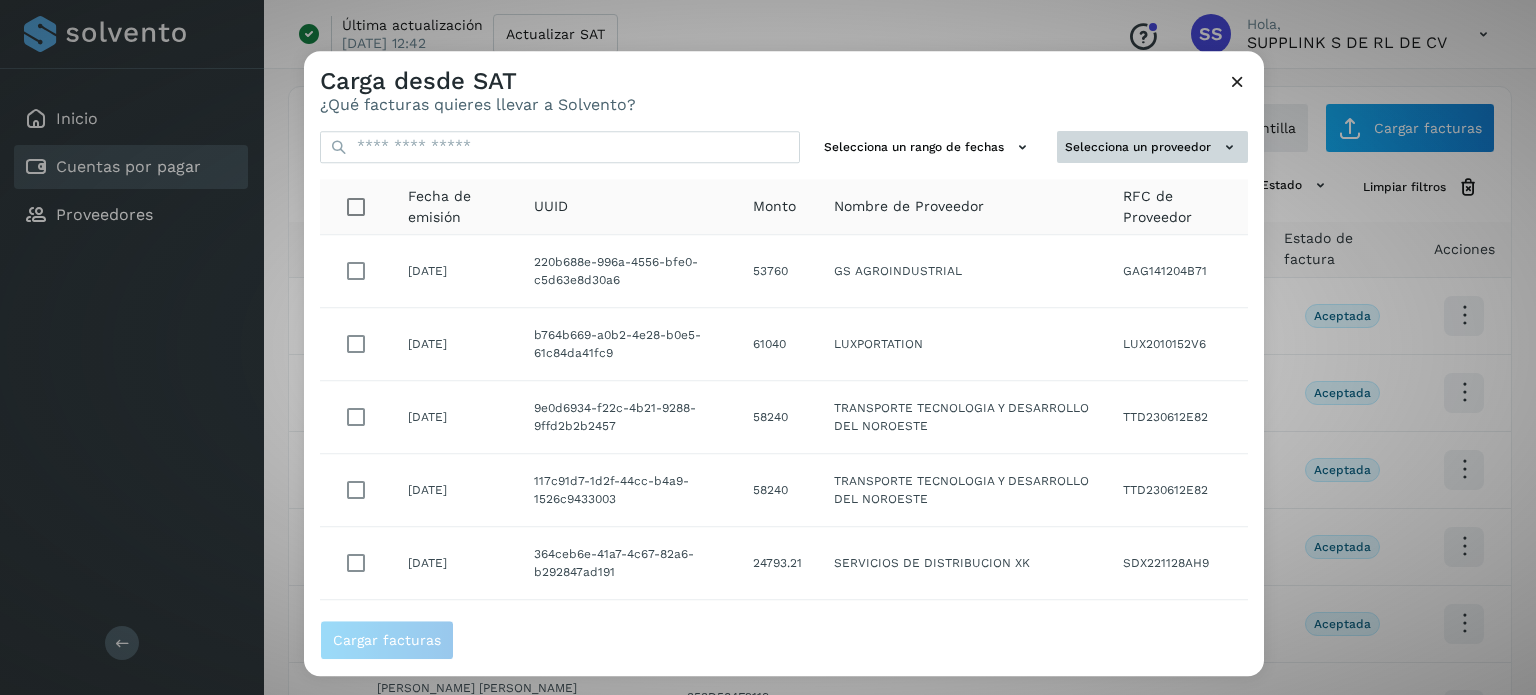click on "Selecciona un proveedor" at bounding box center (1152, 147) 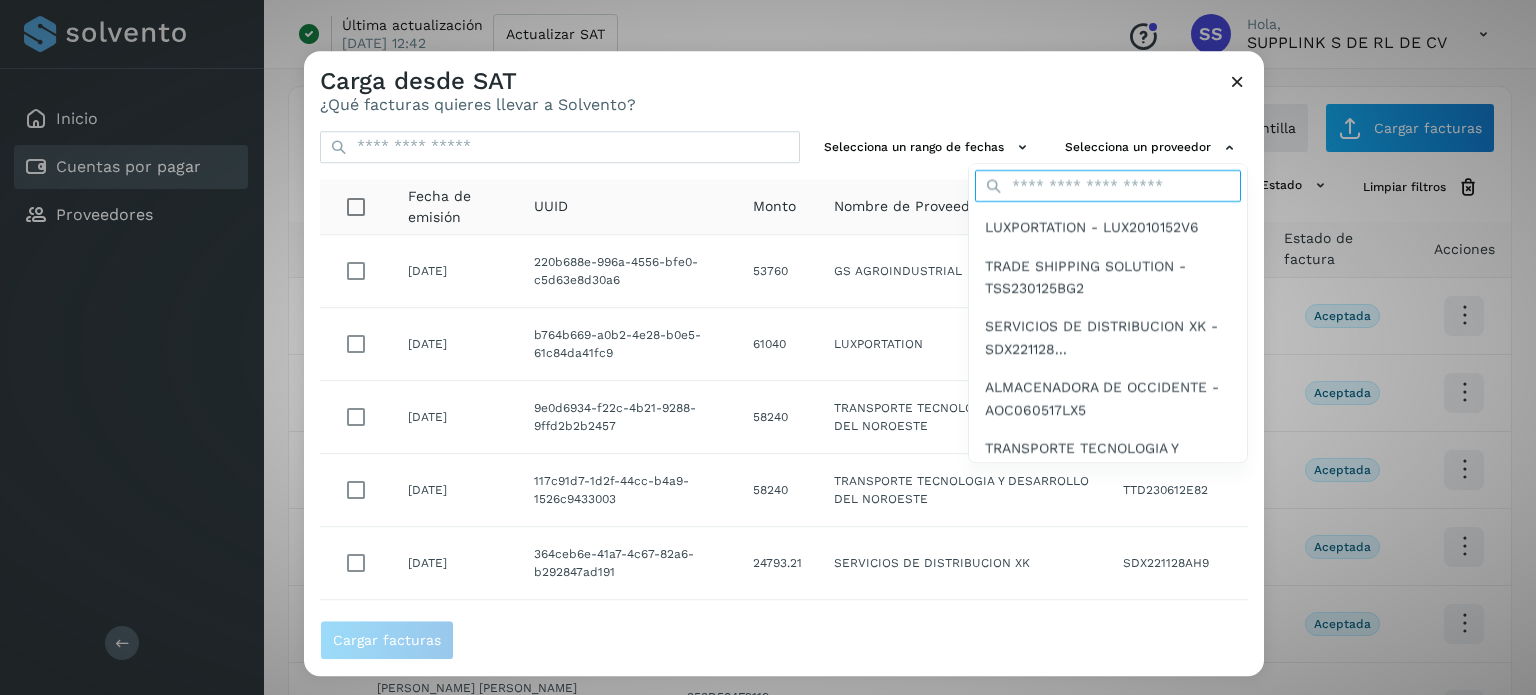 click at bounding box center [1108, 187] 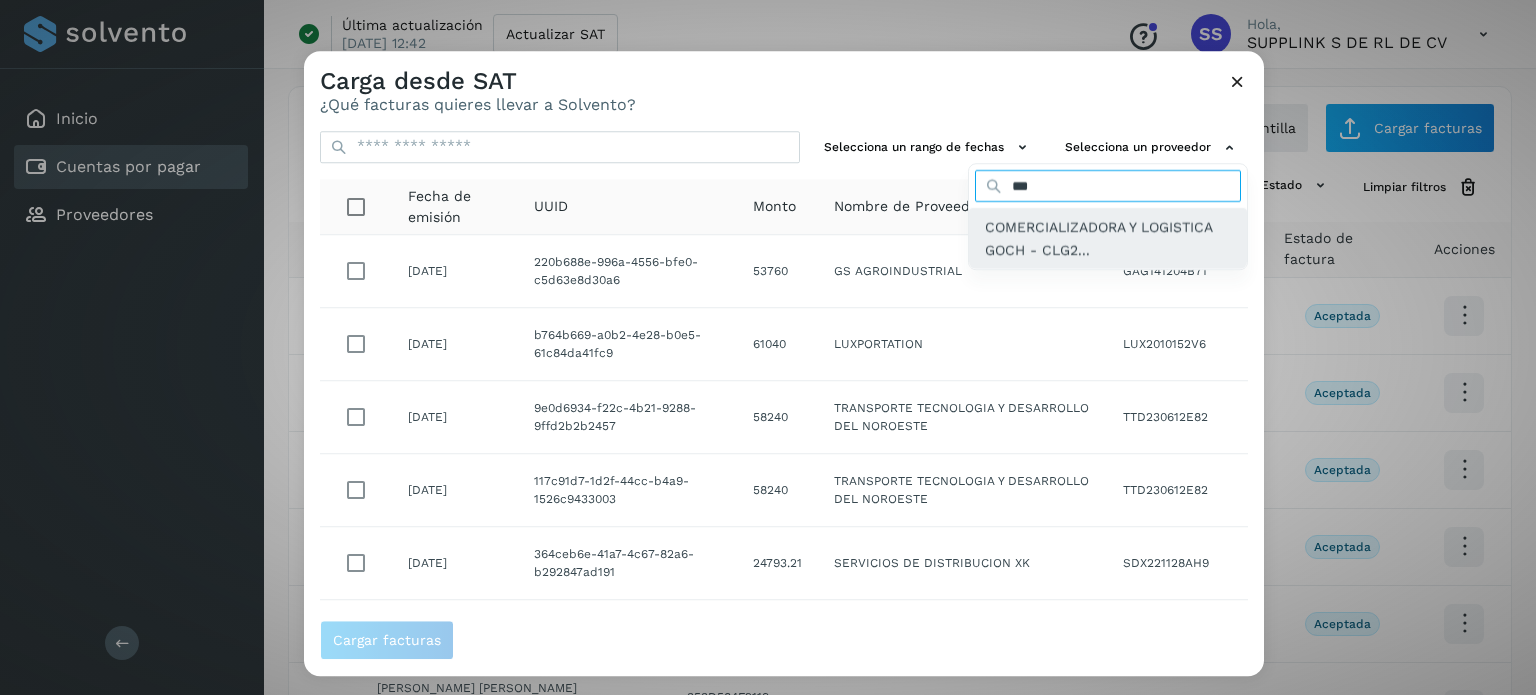 type on "***" 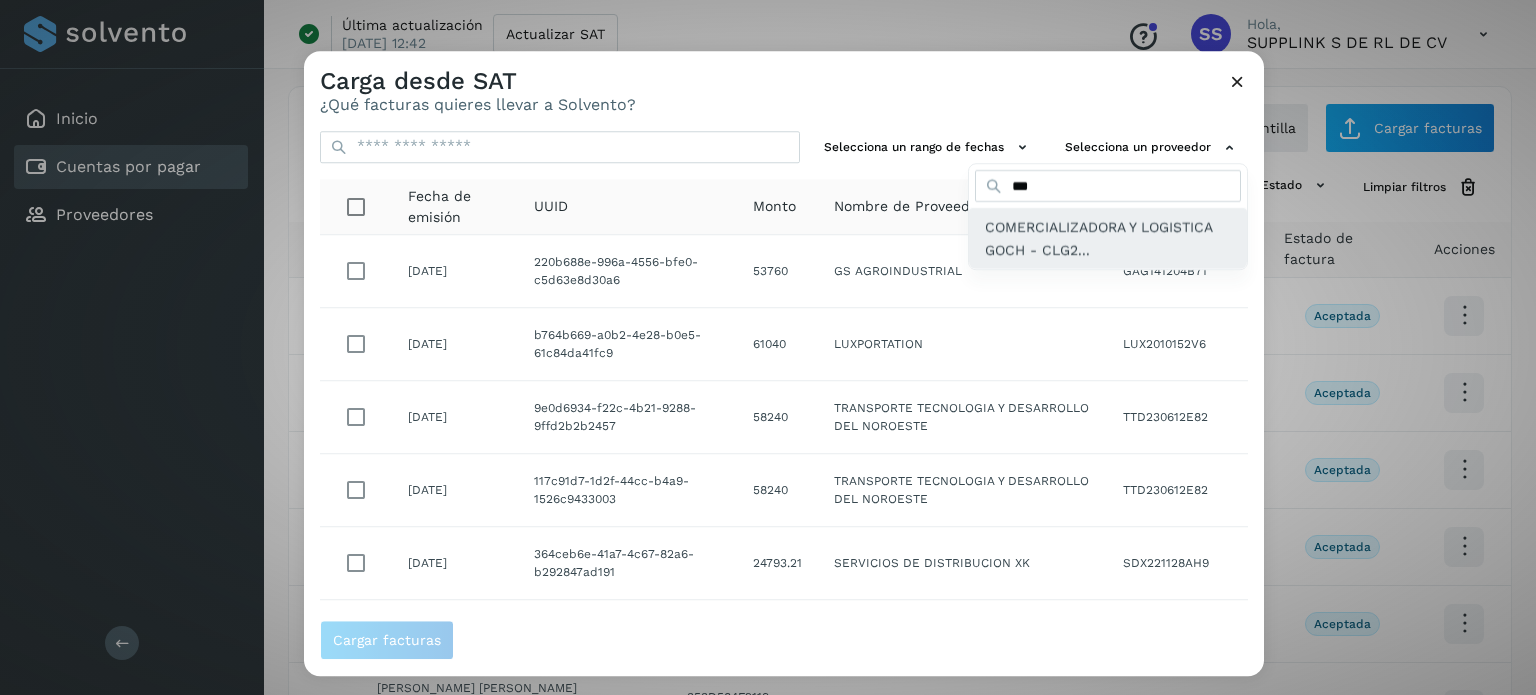 click on "COMERCIALIZADORA Y LOGISTICA GOCH - CLG2..." at bounding box center [1108, 239] 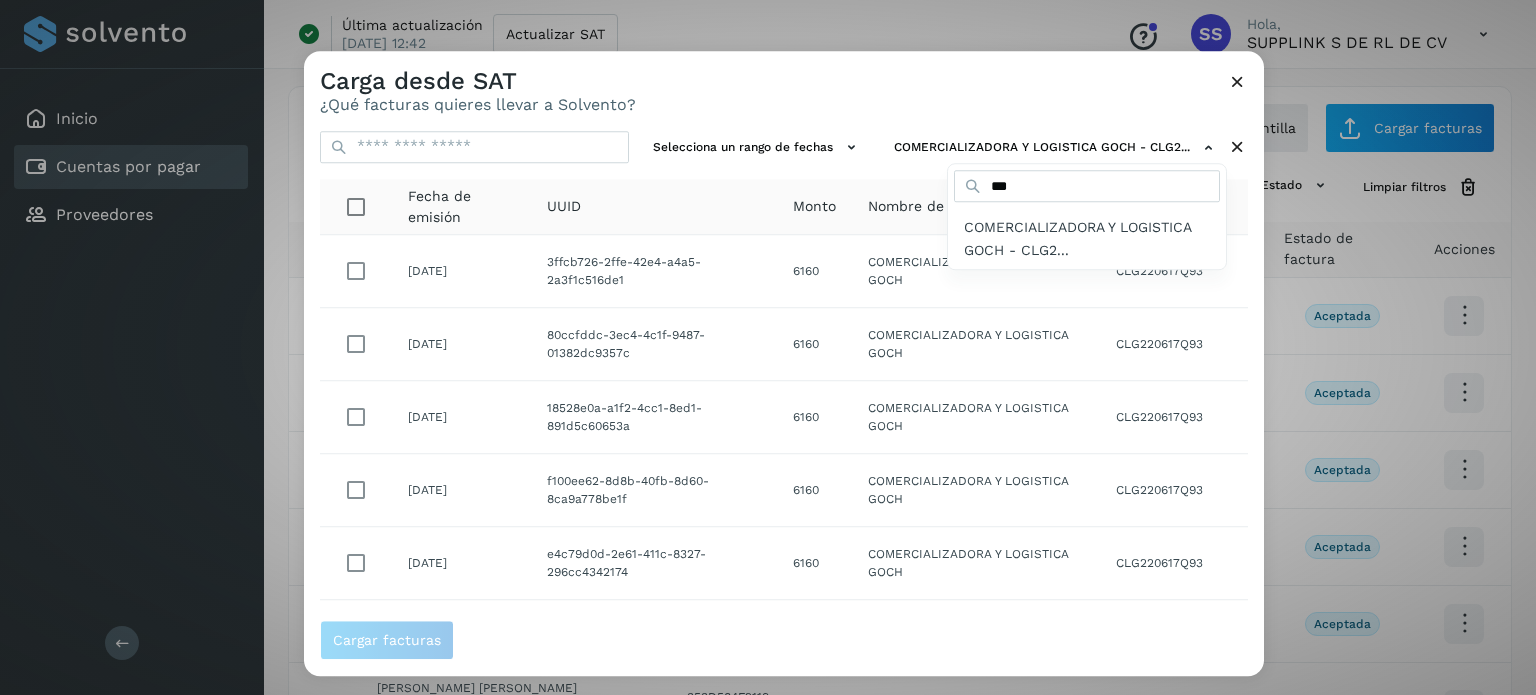 click at bounding box center [1072, 398] 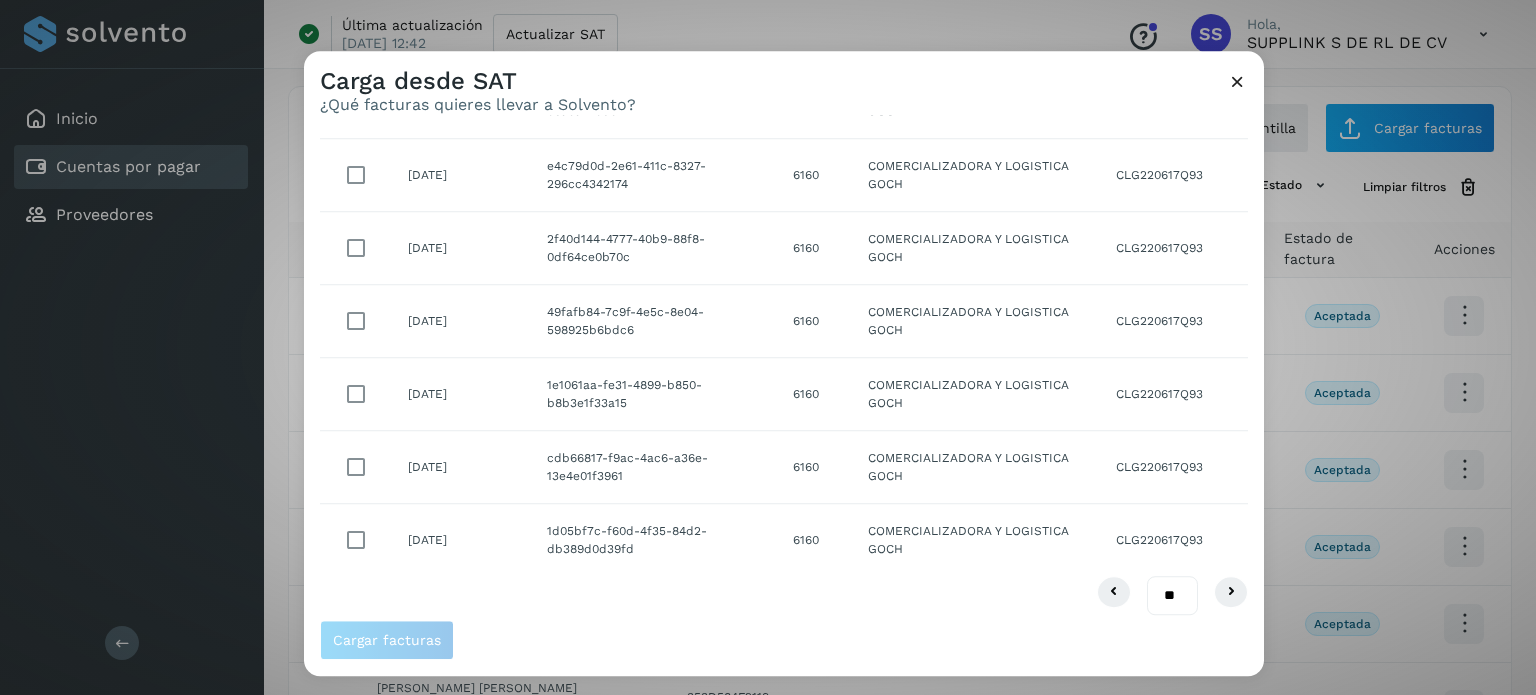 scroll, scrollTop: 396, scrollLeft: 0, axis: vertical 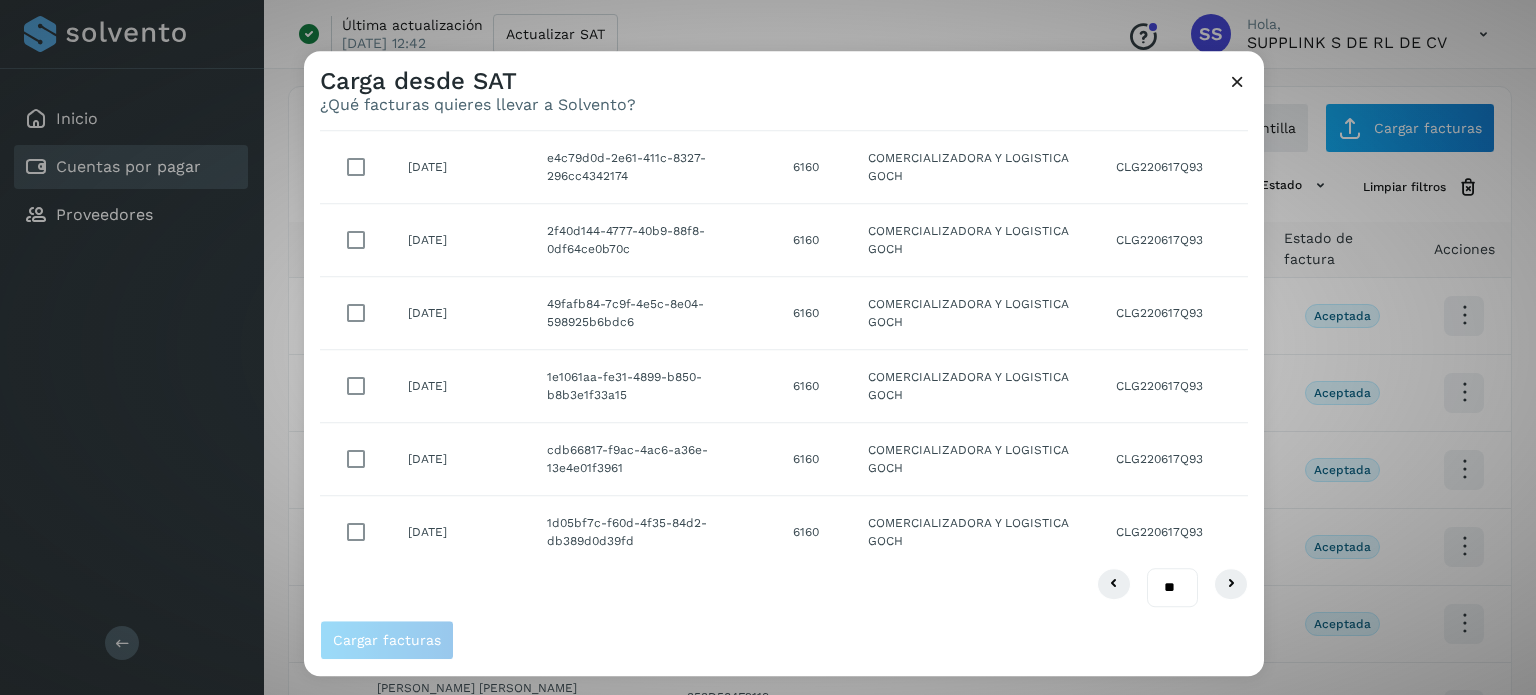 click on "** ** **" at bounding box center (1172, 588) 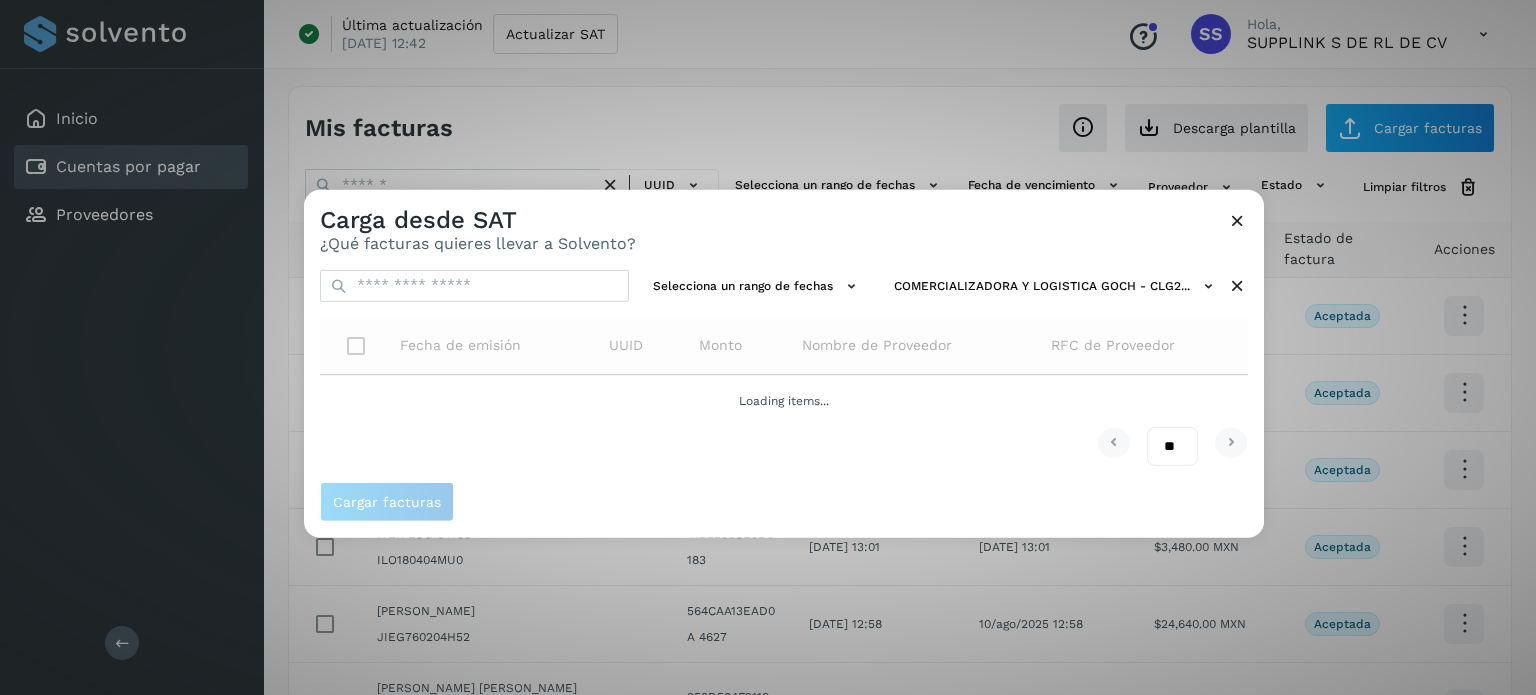 scroll, scrollTop: 0, scrollLeft: 0, axis: both 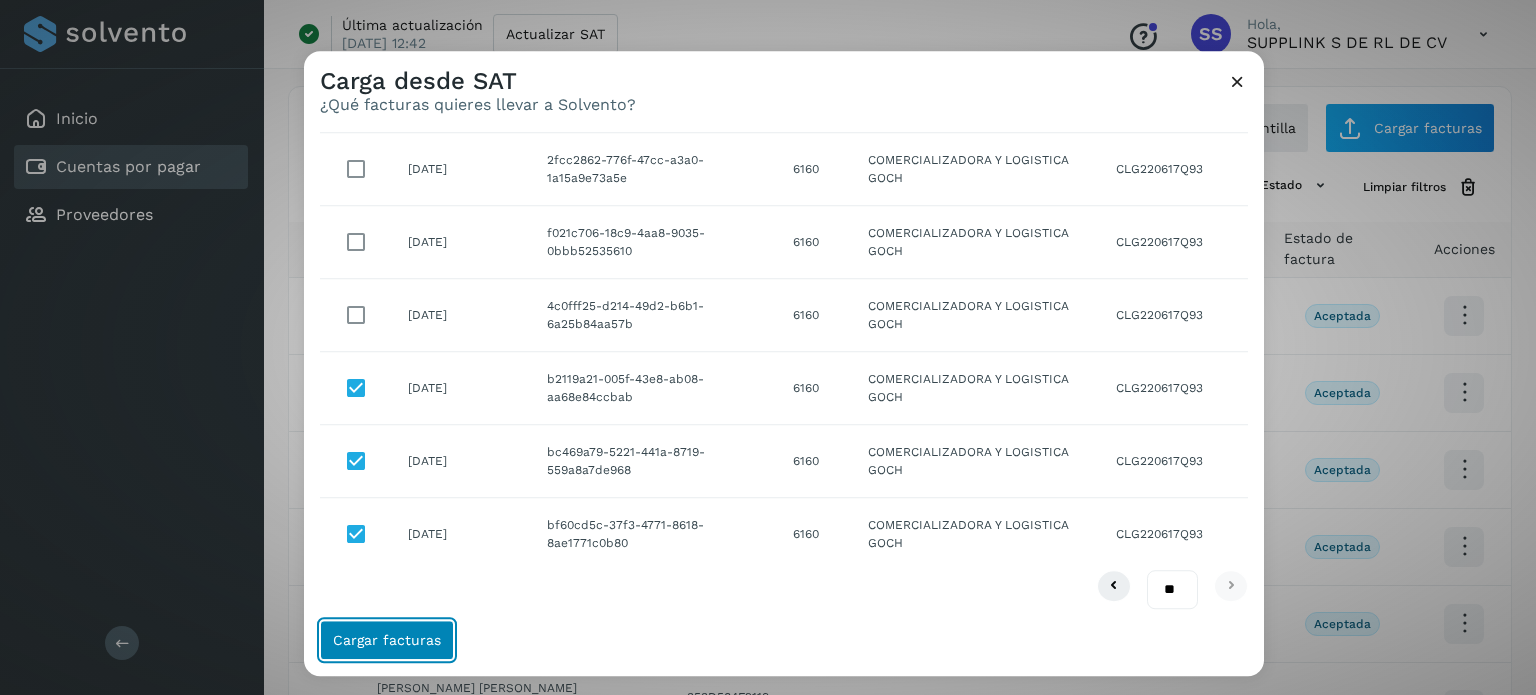 click on "Cargar facturas" at bounding box center (387, 640) 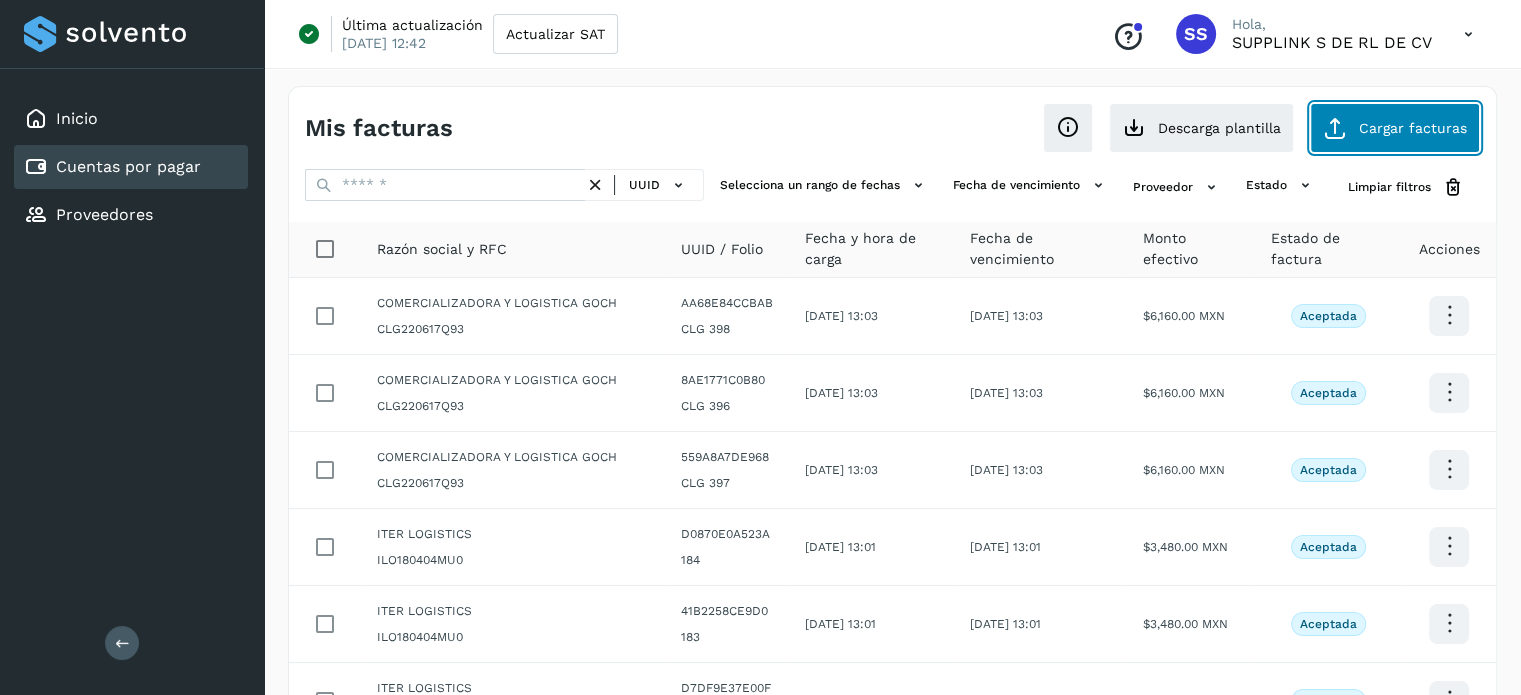 click on "Cargar facturas" 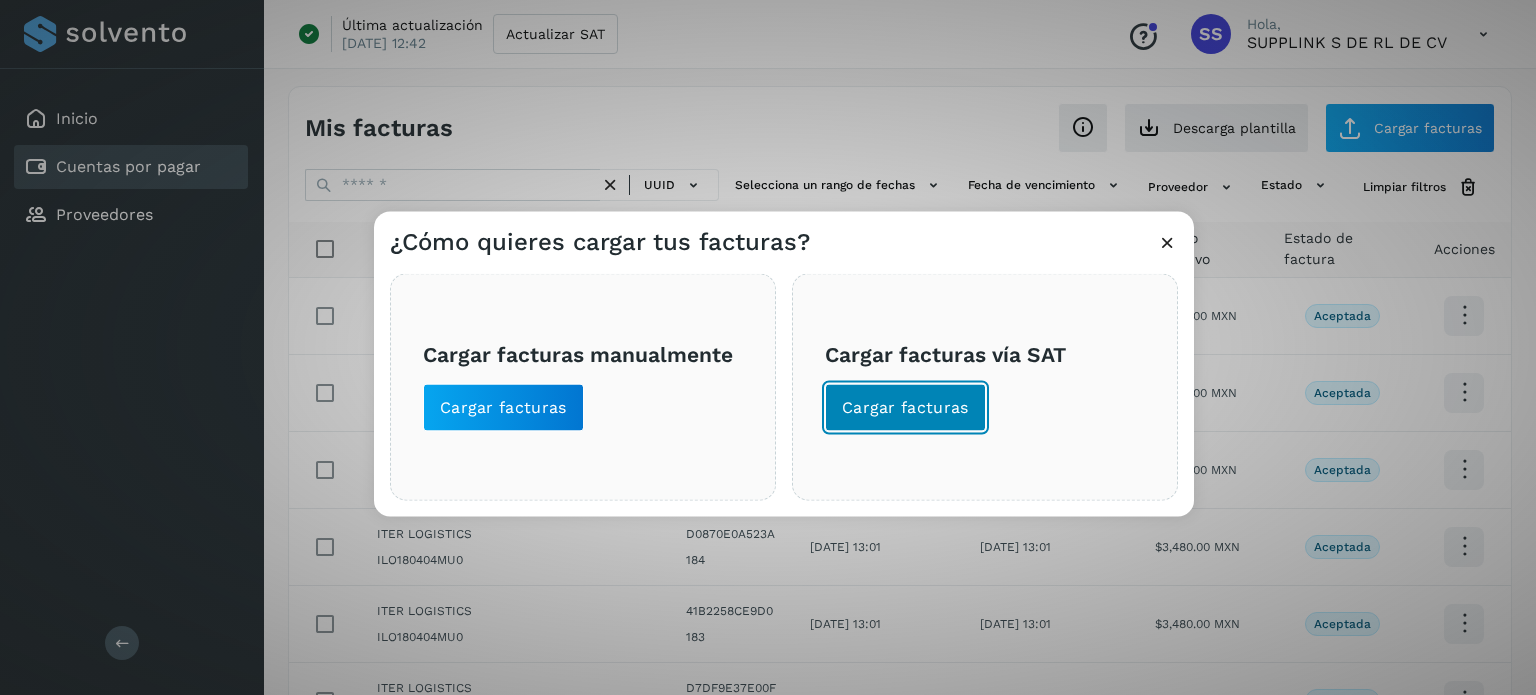 click on "Cargar facturas" 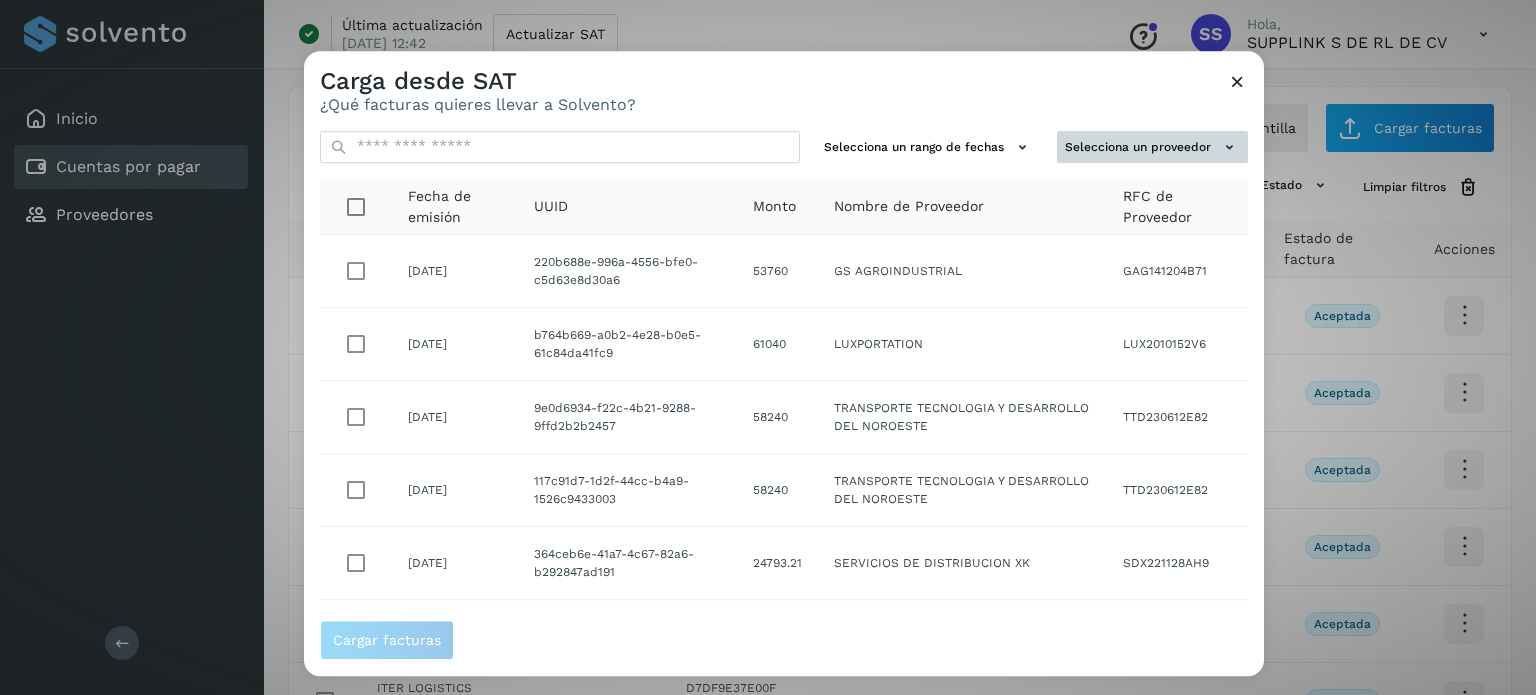 click on "Selecciona un proveedor" at bounding box center (1152, 147) 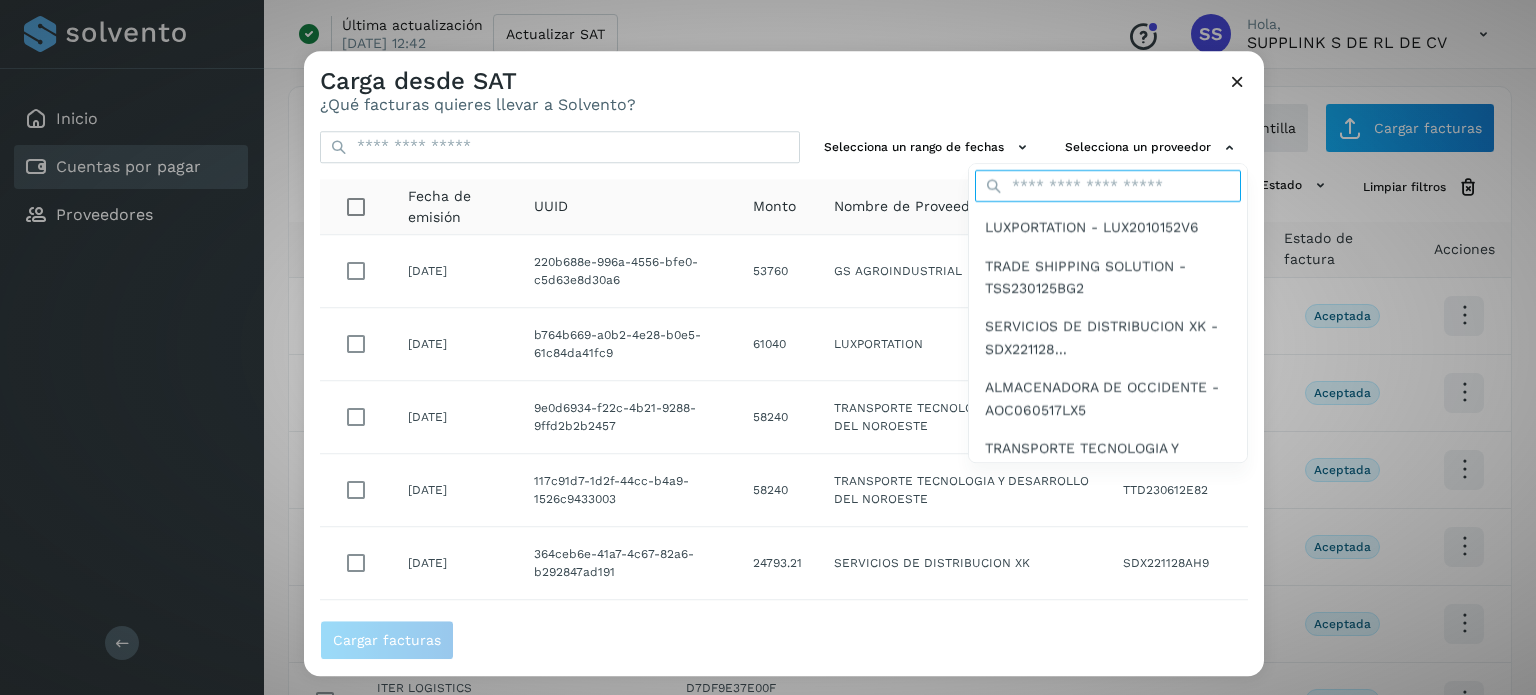 click at bounding box center (1108, 187) 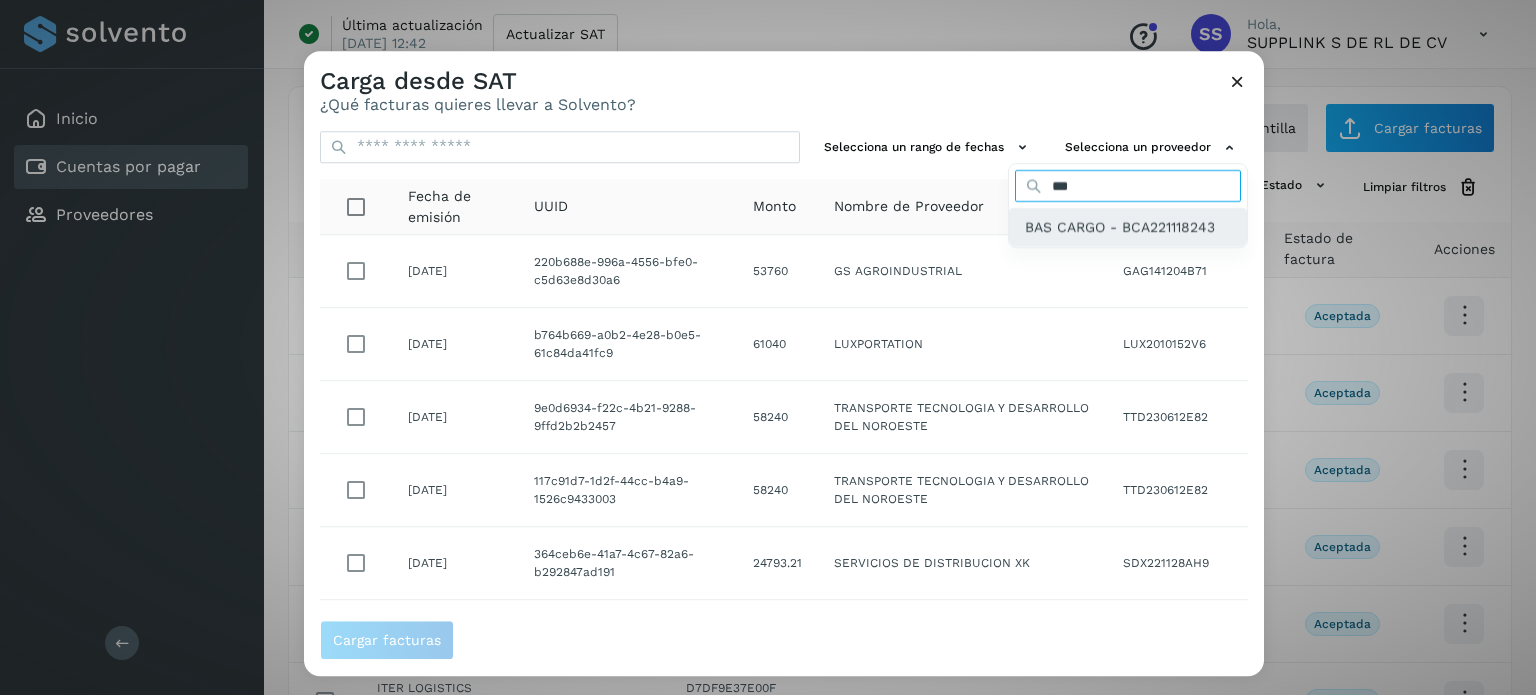 type on "***" 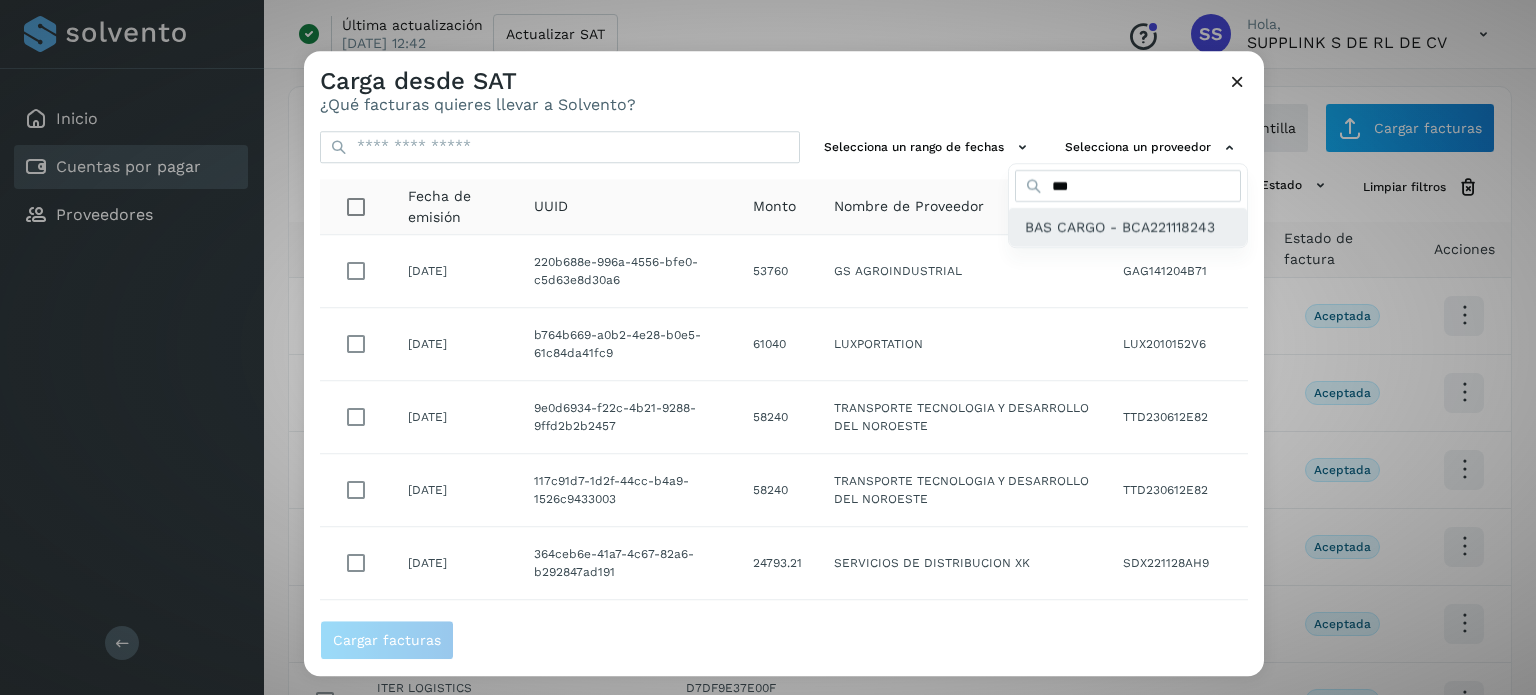 click on "BAS CARGO - BCA221118243" at bounding box center (1120, 228) 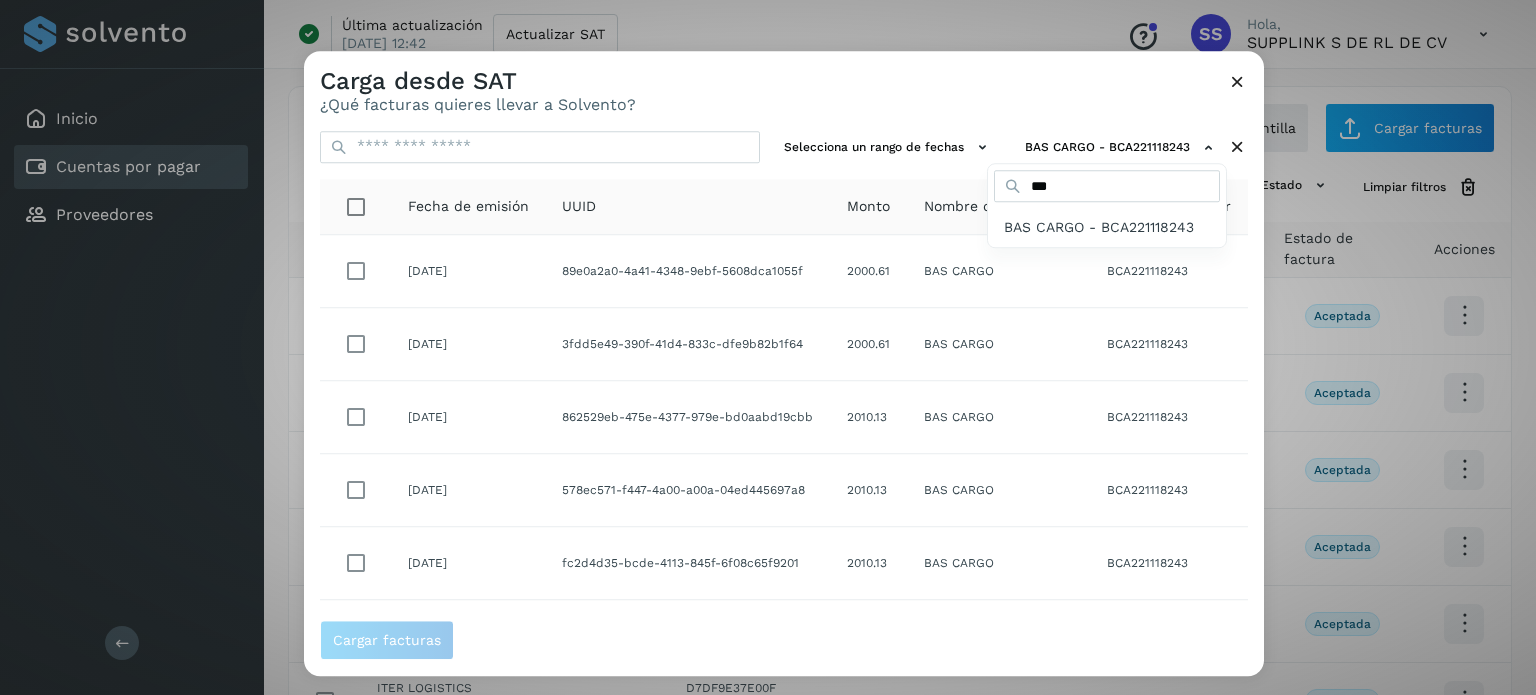click at bounding box center [1072, 398] 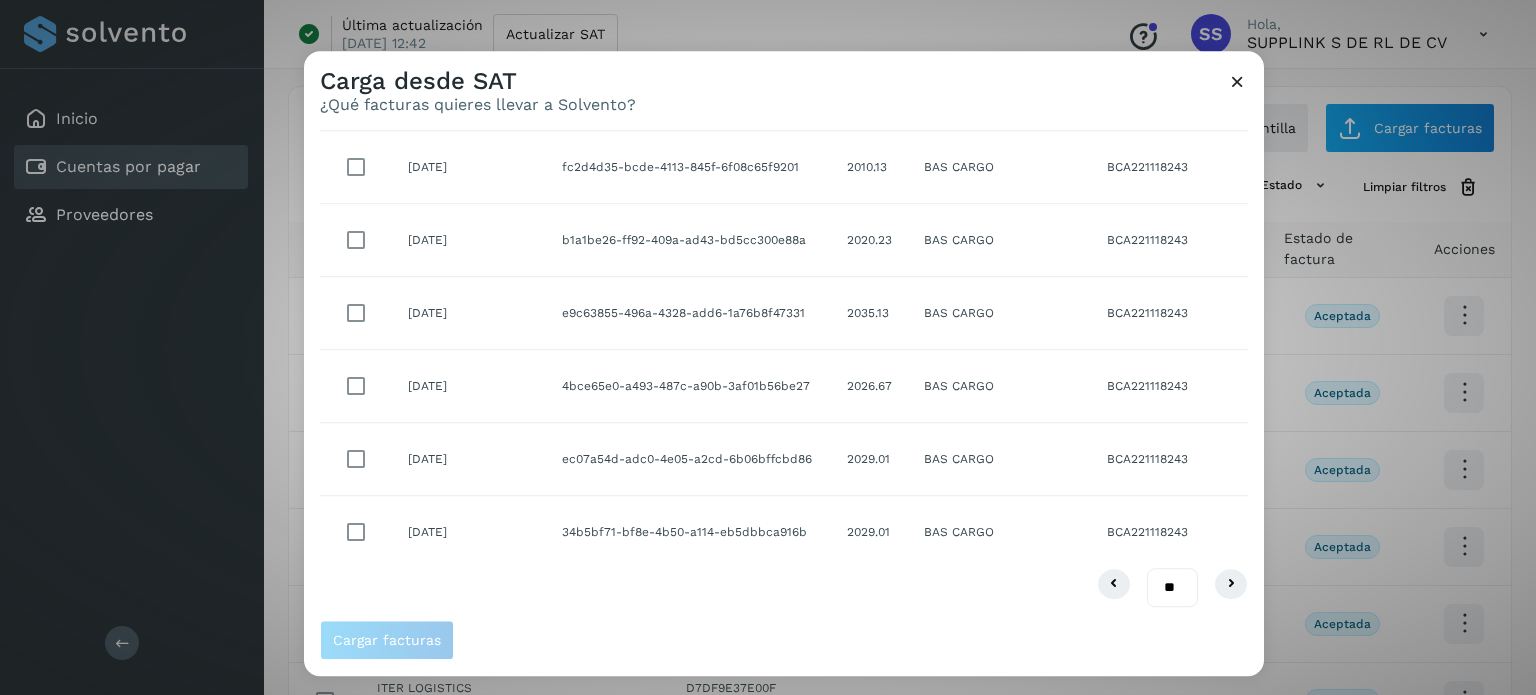 scroll, scrollTop: 396, scrollLeft: 0, axis: vertical 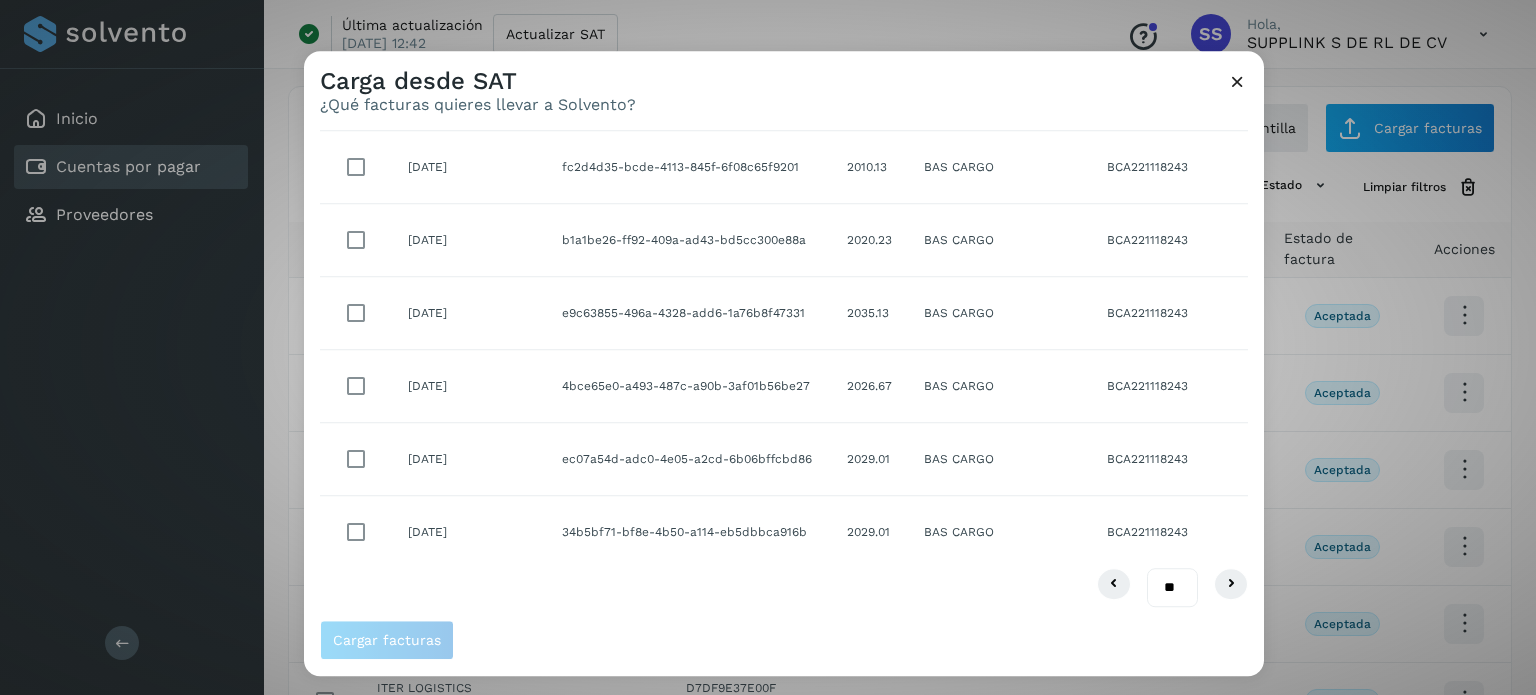 click on "** ** **" at bounding box center [1172, 588] 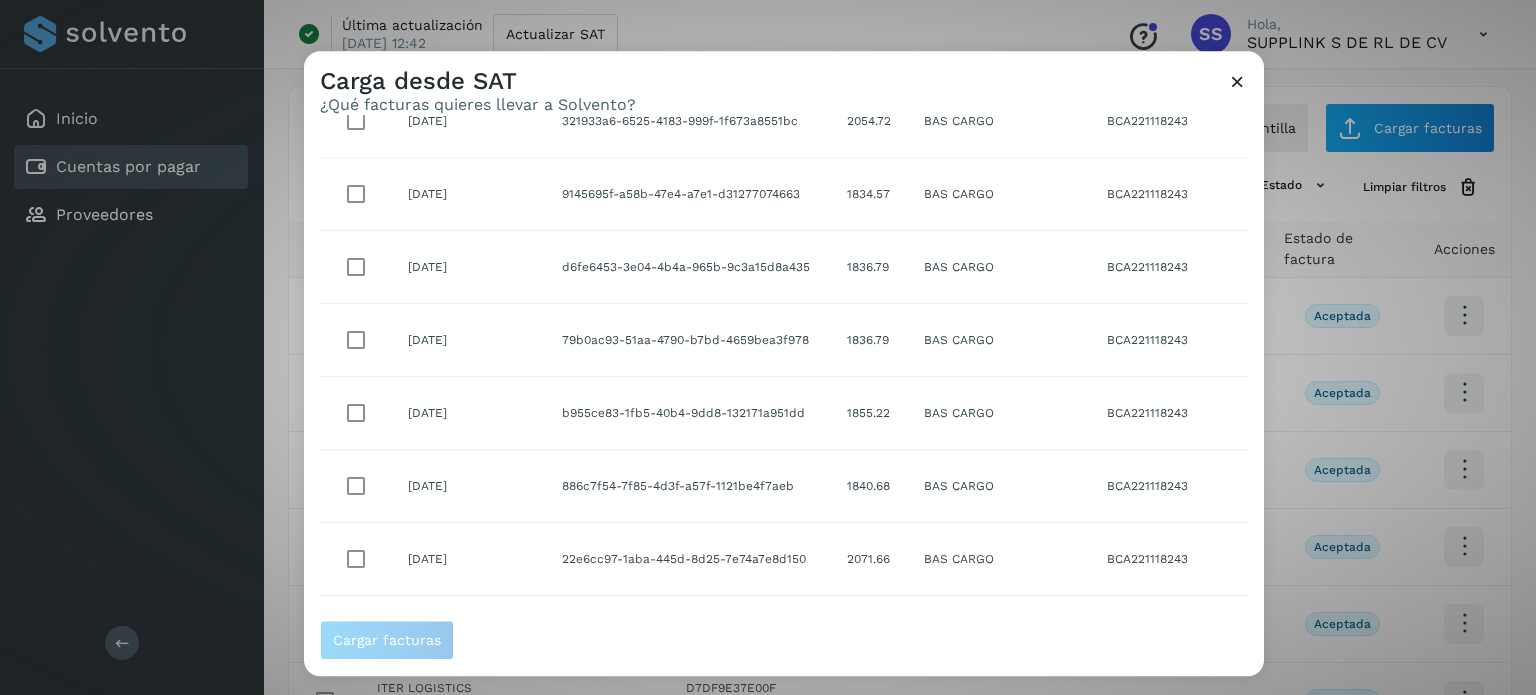 scroll, scrollTop: 1706, scrollLeft: 0, axis: vertical 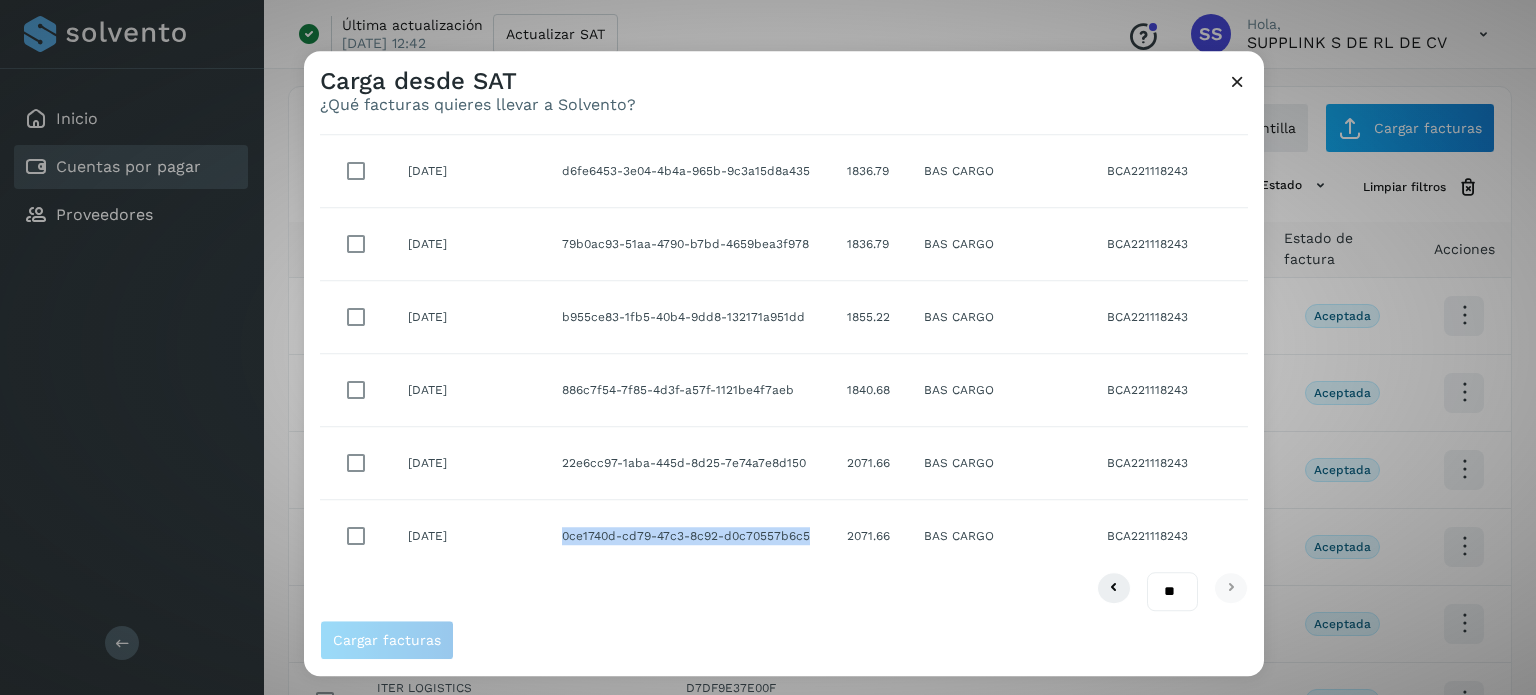 drag, startPoint x: 558, startPoint y: 533, endPoint x: 808, endPoint y: 535, distance: 250.008 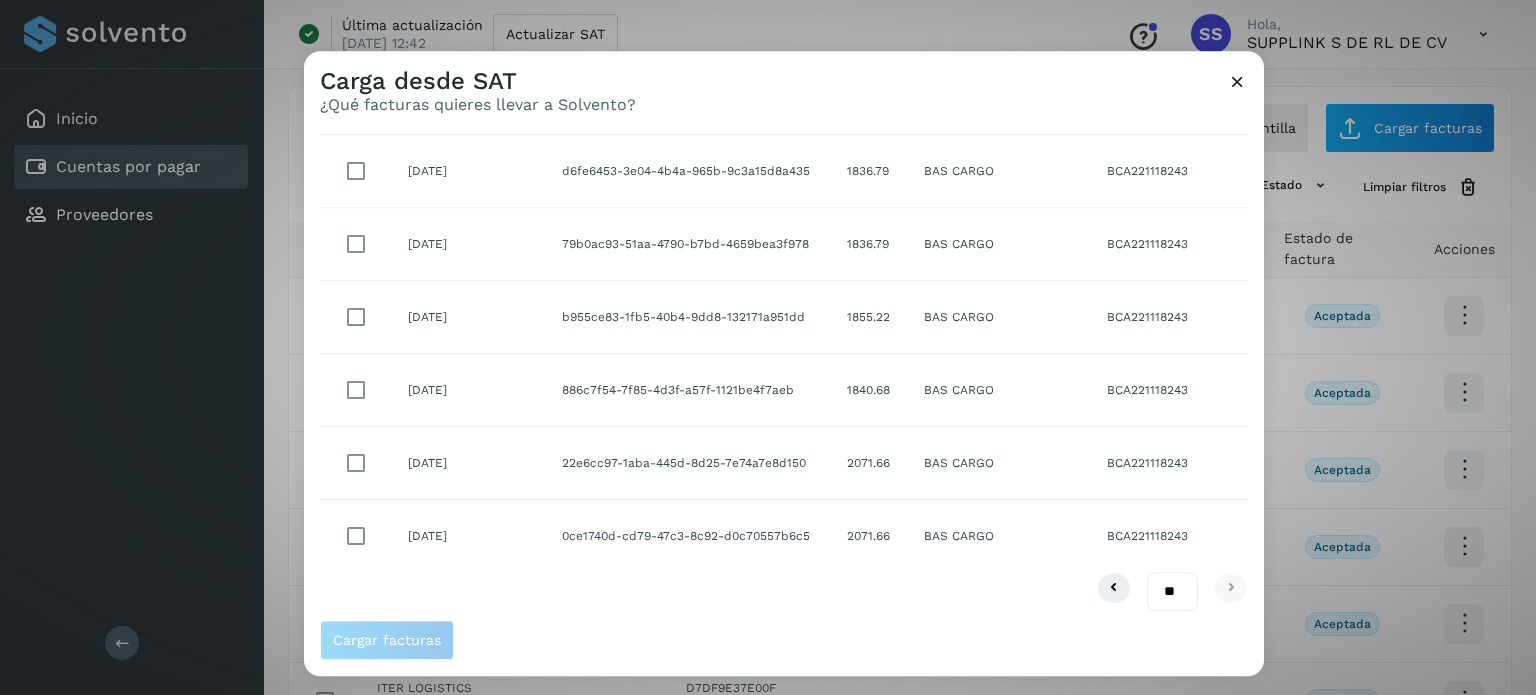 click on "** ** **" 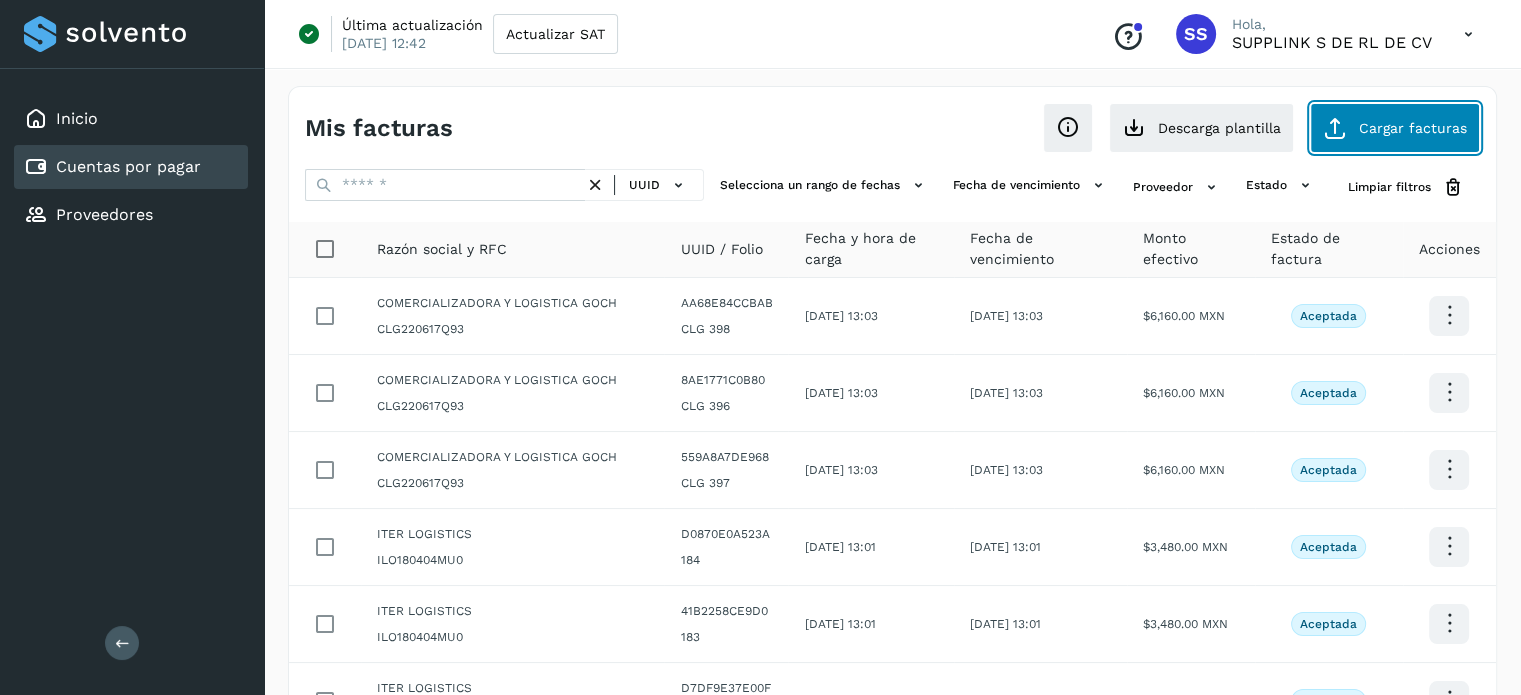 click on "Cargar facturas" 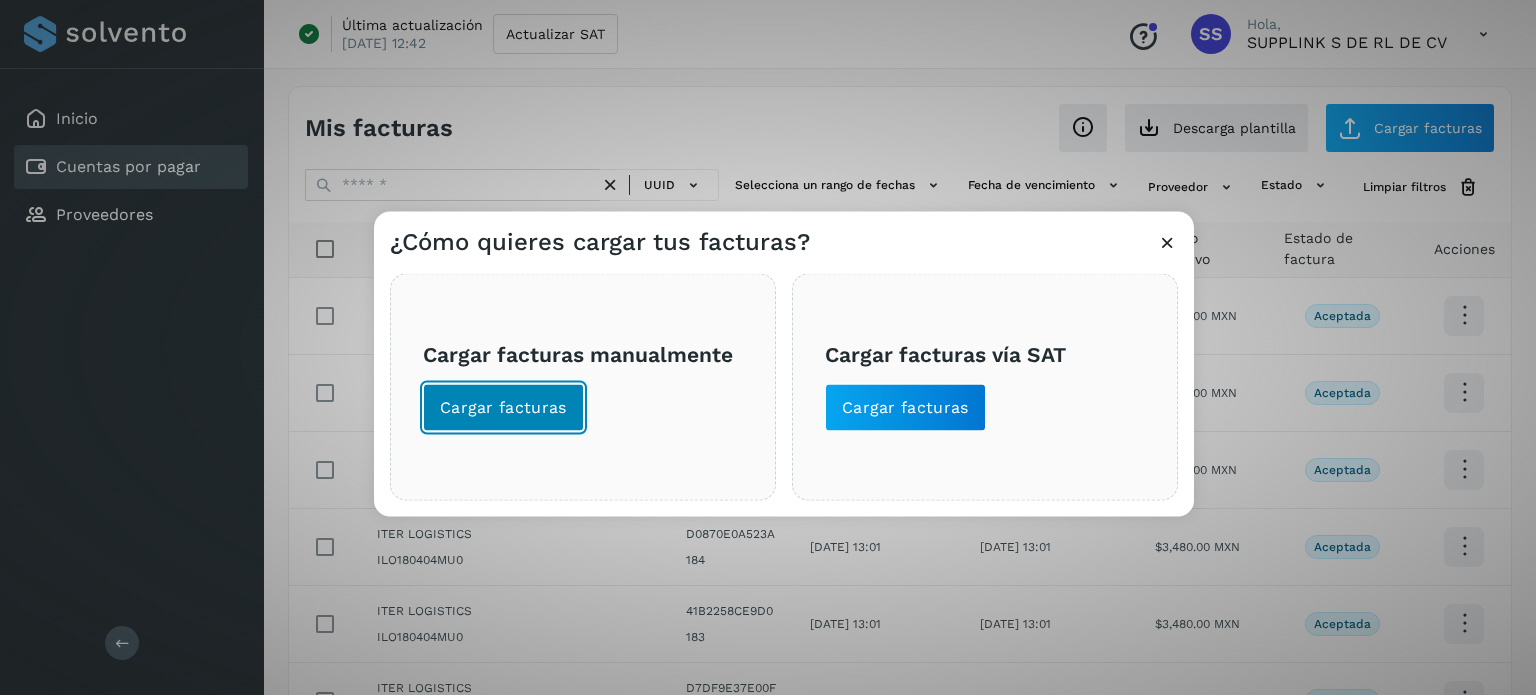 click on "Cargar facturas" 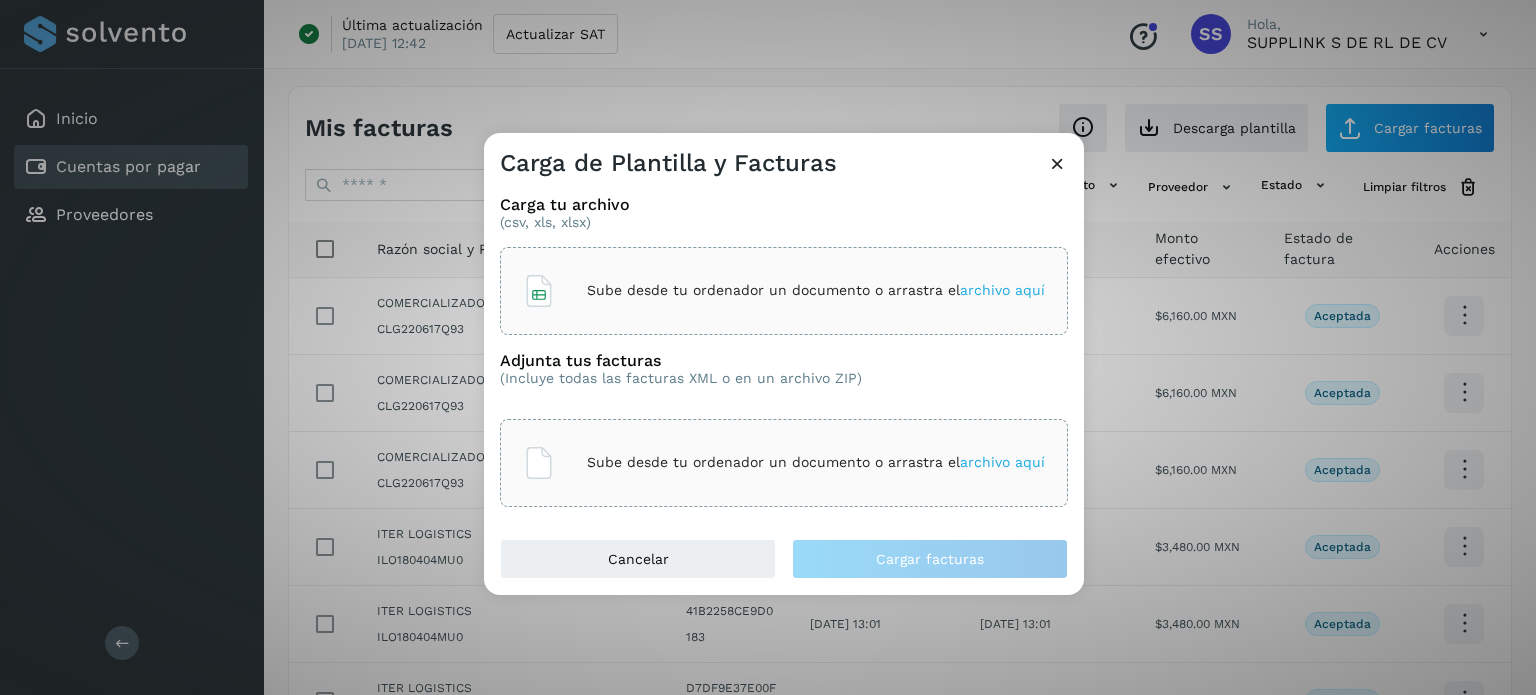 click on "Sube desde tu ordenador un documento o arrastra el  archivo aquí" 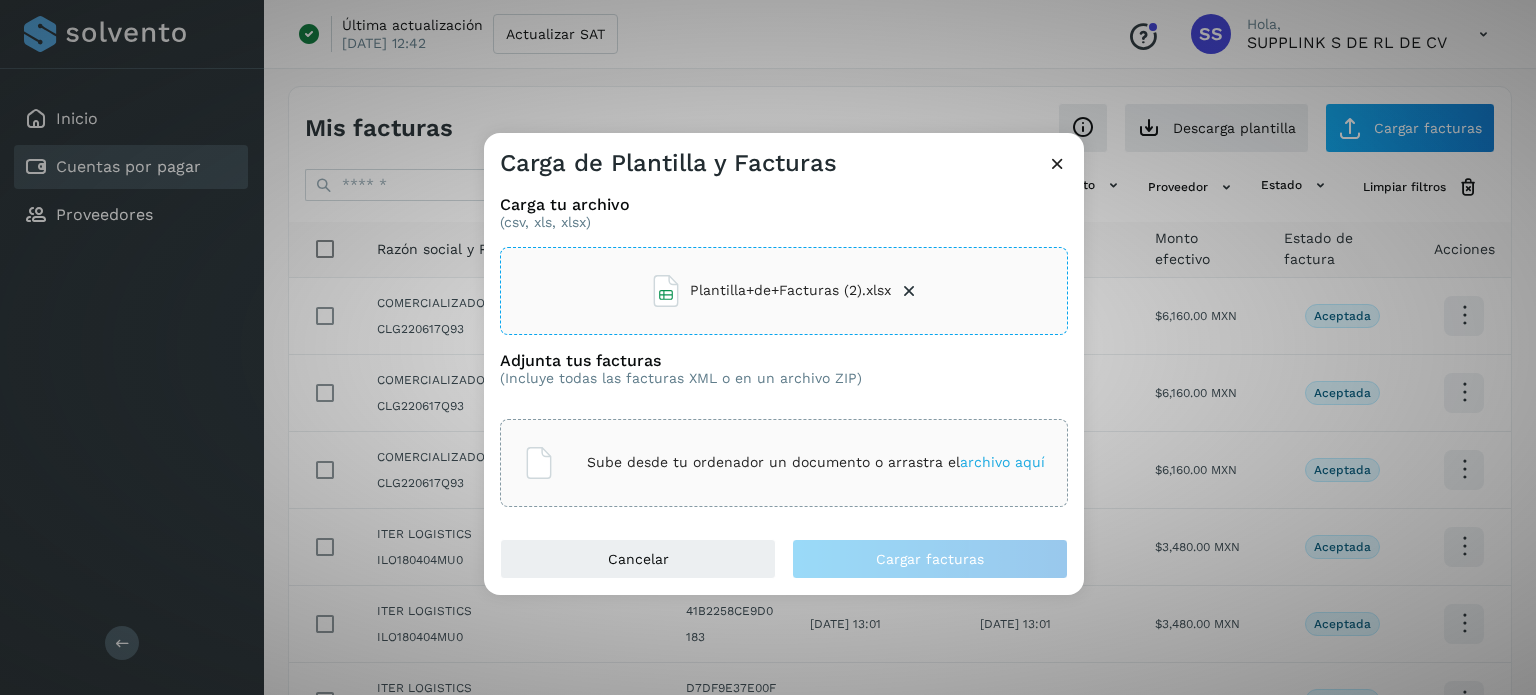 click on "archivo aquí" at bounding box center (1002, 462) 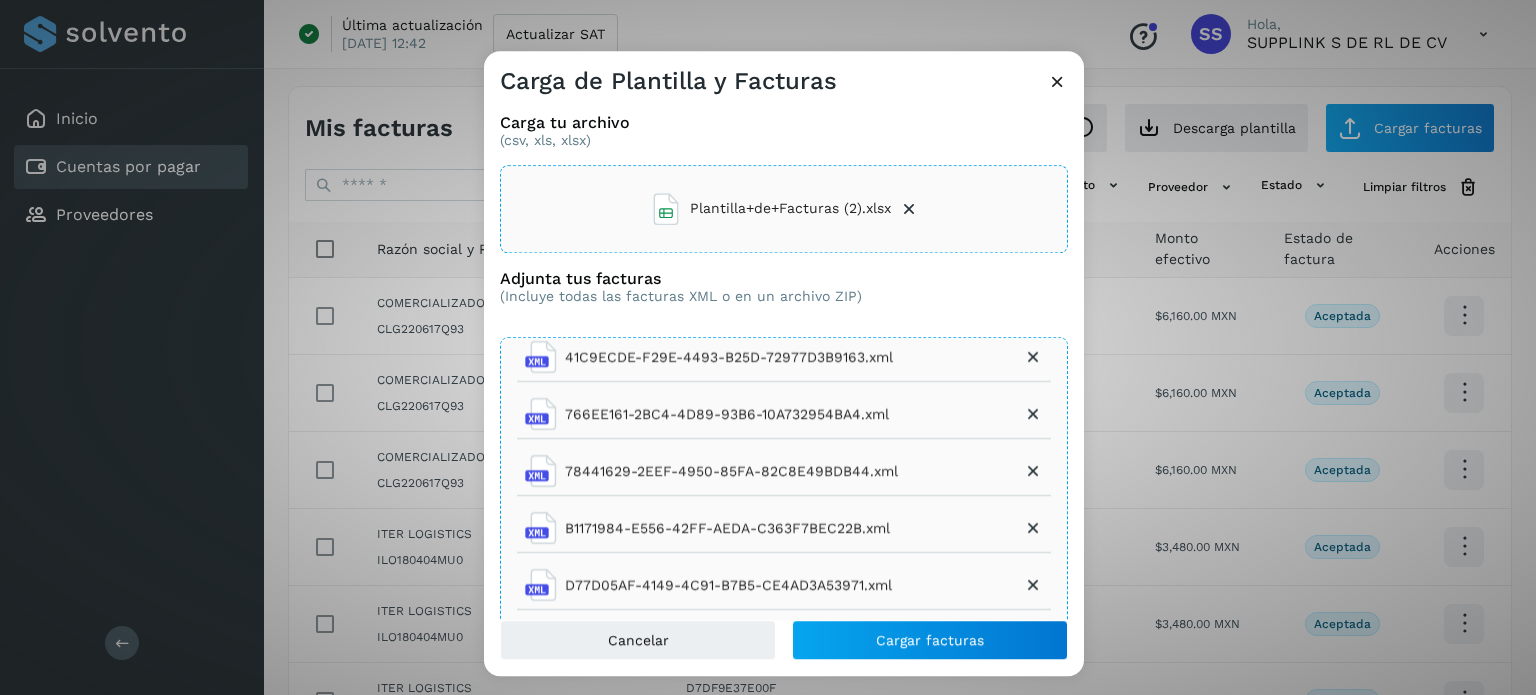 scroll, scrollTop: 204, scrollLeft: 0, axis: vertical 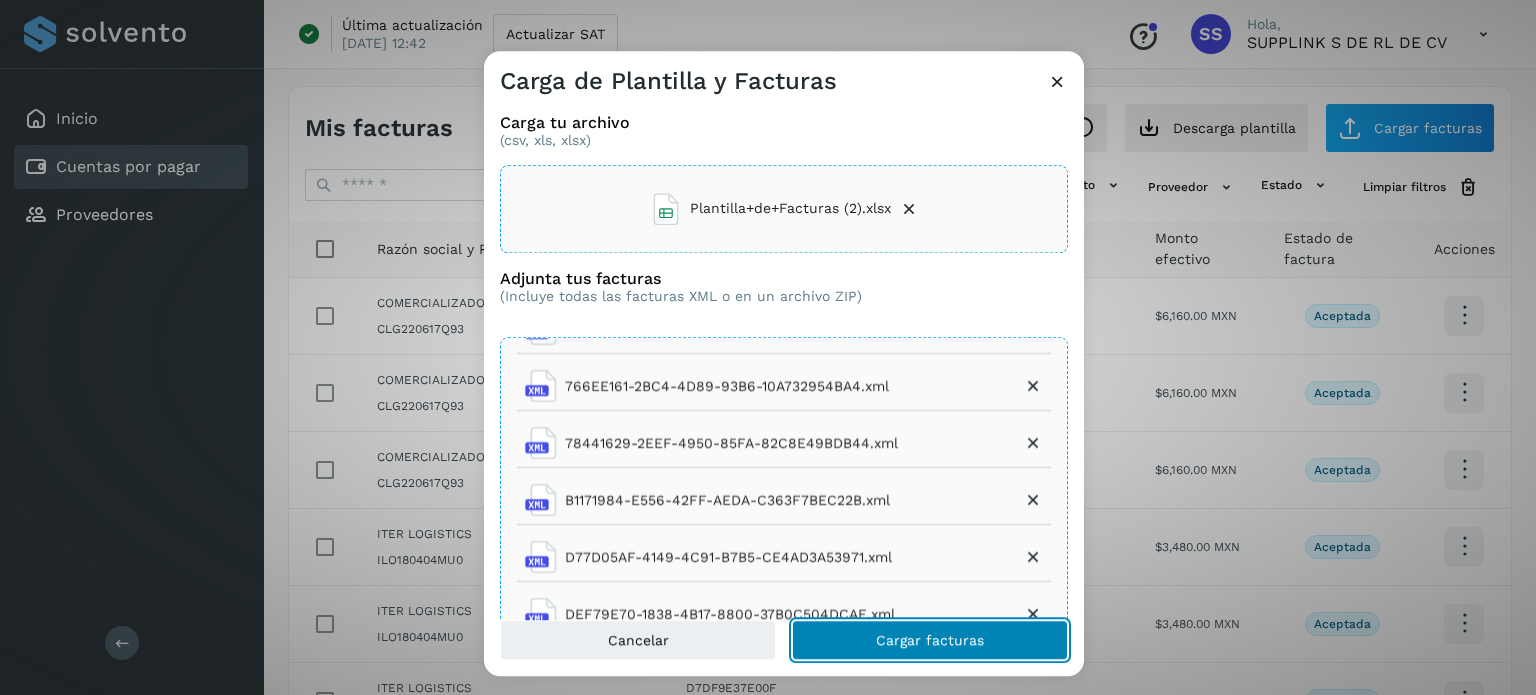 click on "Cargar facturas" 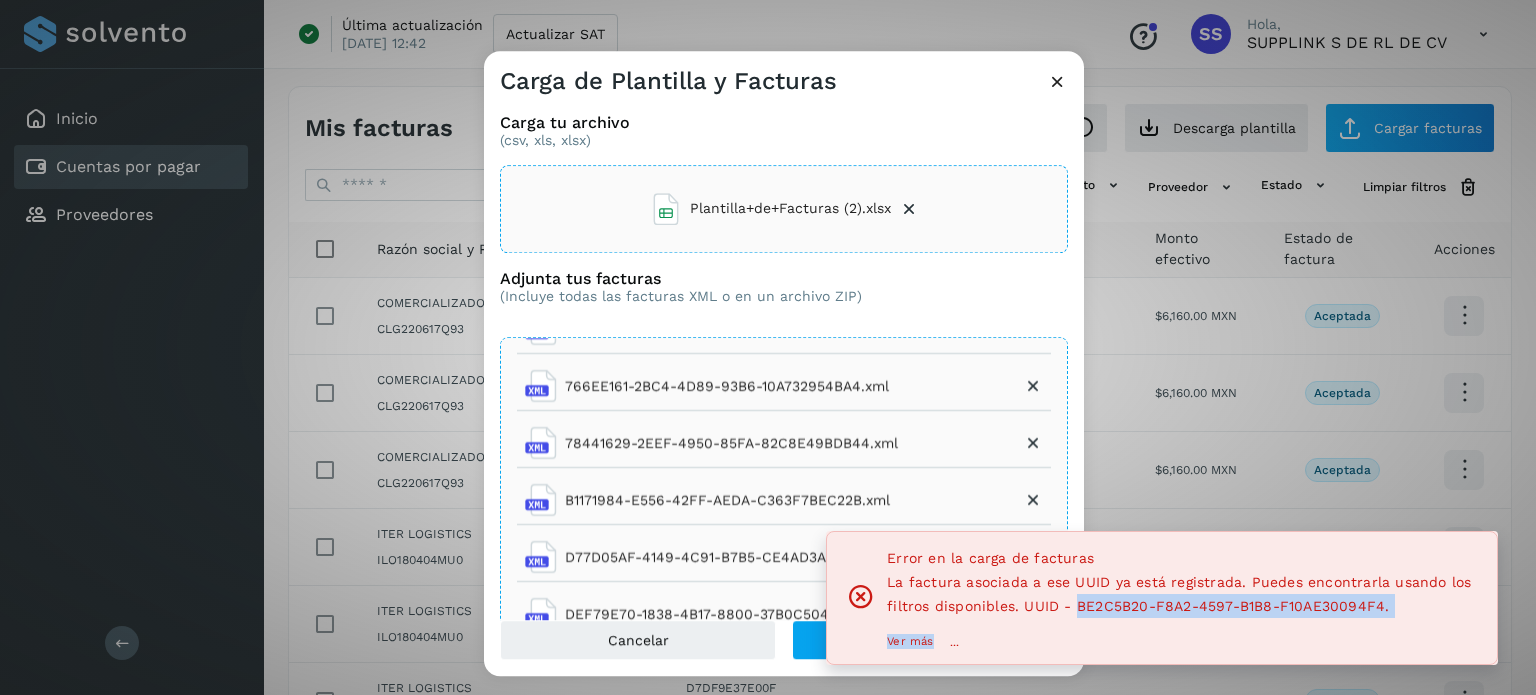 drag, startPoint x: 1074, startPoint y: 611, endPoint x: 1277, endPoint y: 614, distance: 203.02217 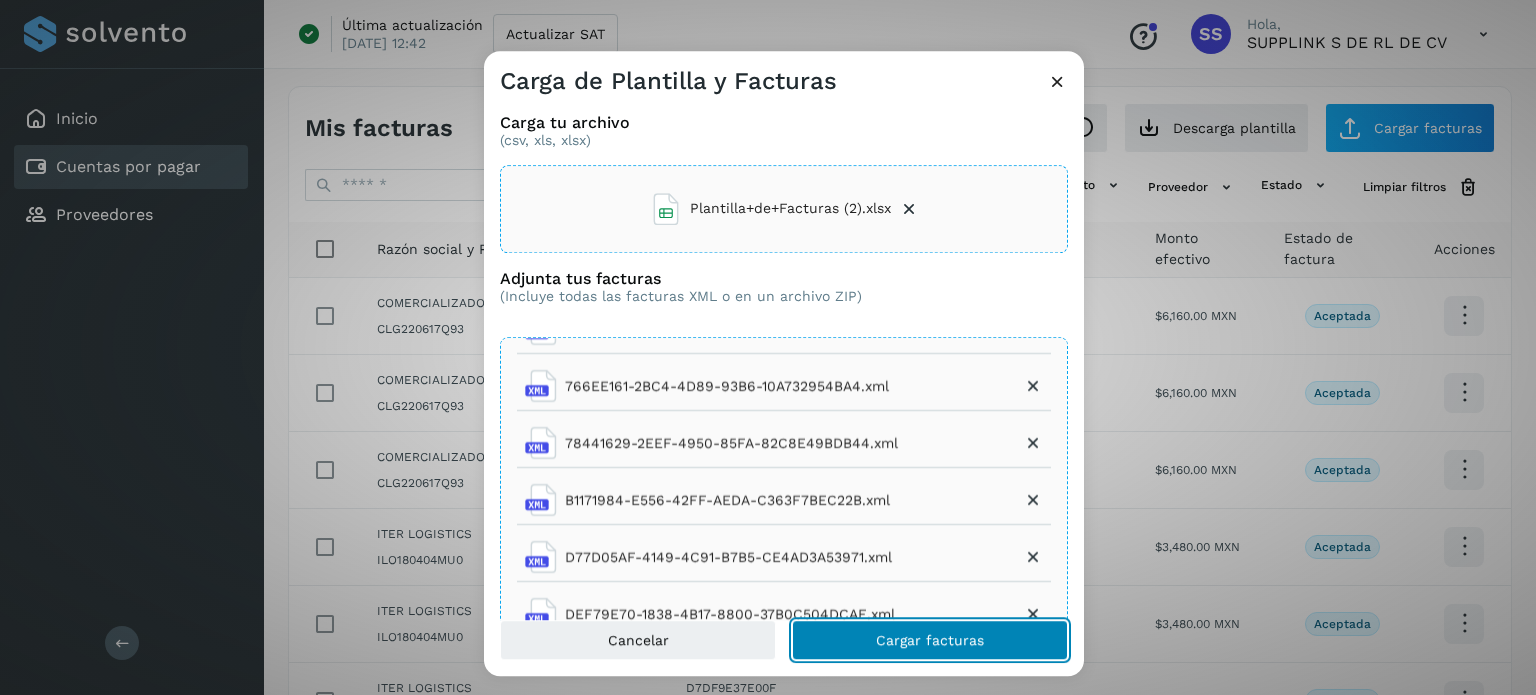 click on "Cargar facturas" 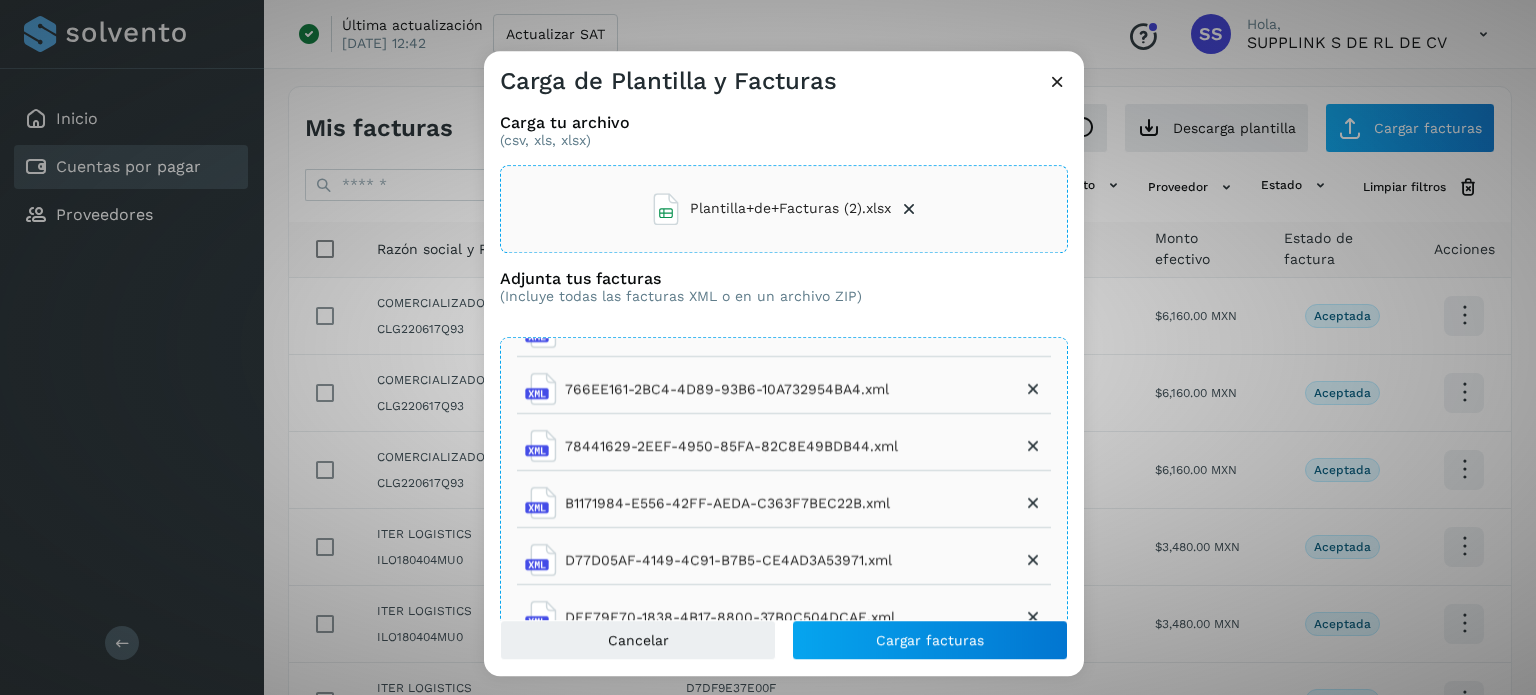 scroll, scrollTop: 204, scrollLeft: 0, axis: vertical 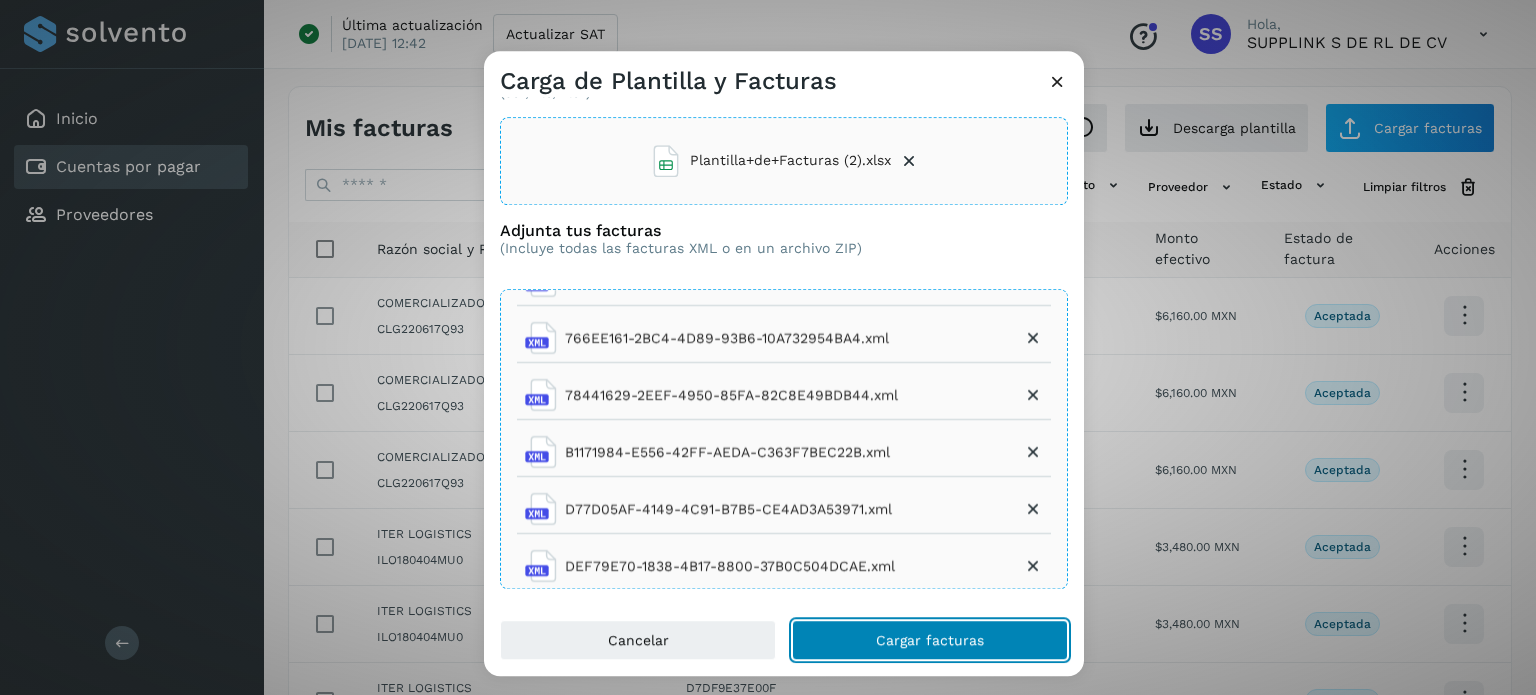 click on "Cargar facturas" 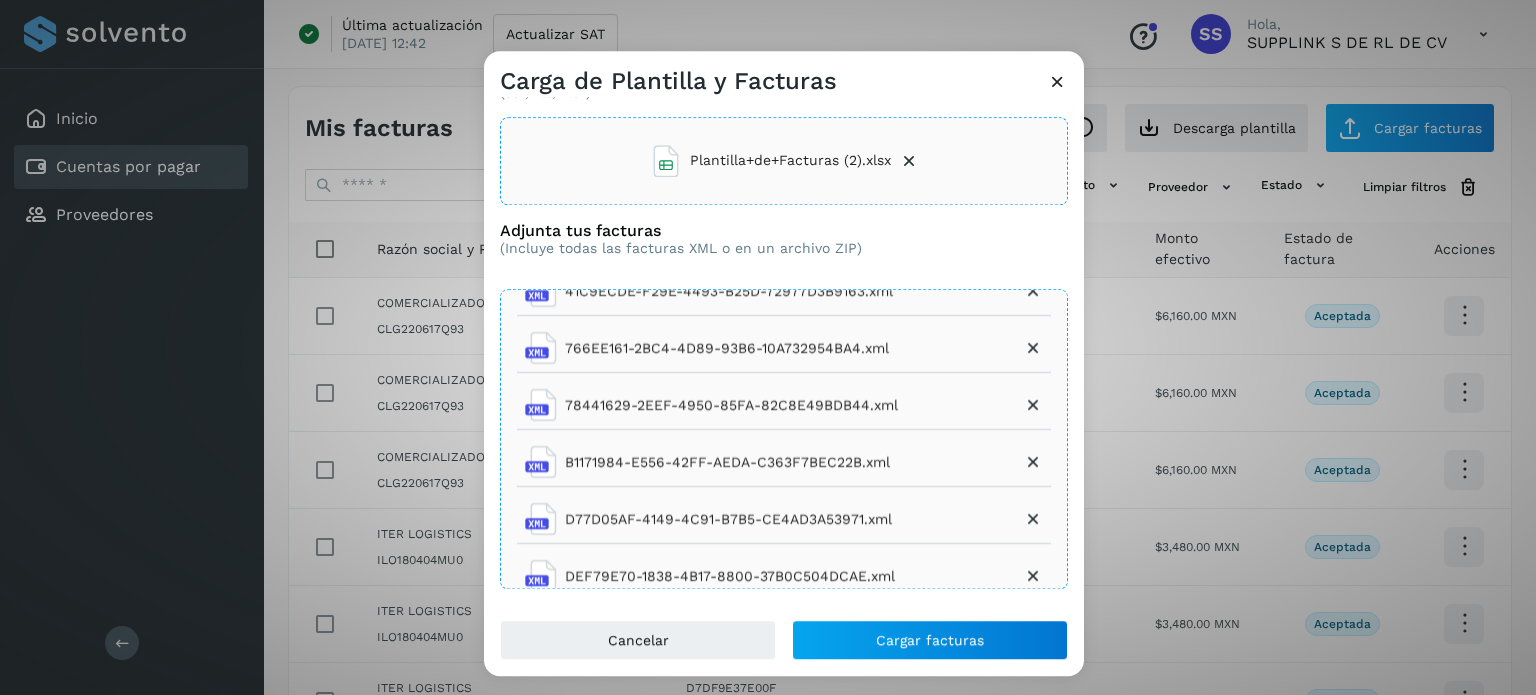 scroll, scrollTop: 204, scrollLeft: 0, axis: vertical 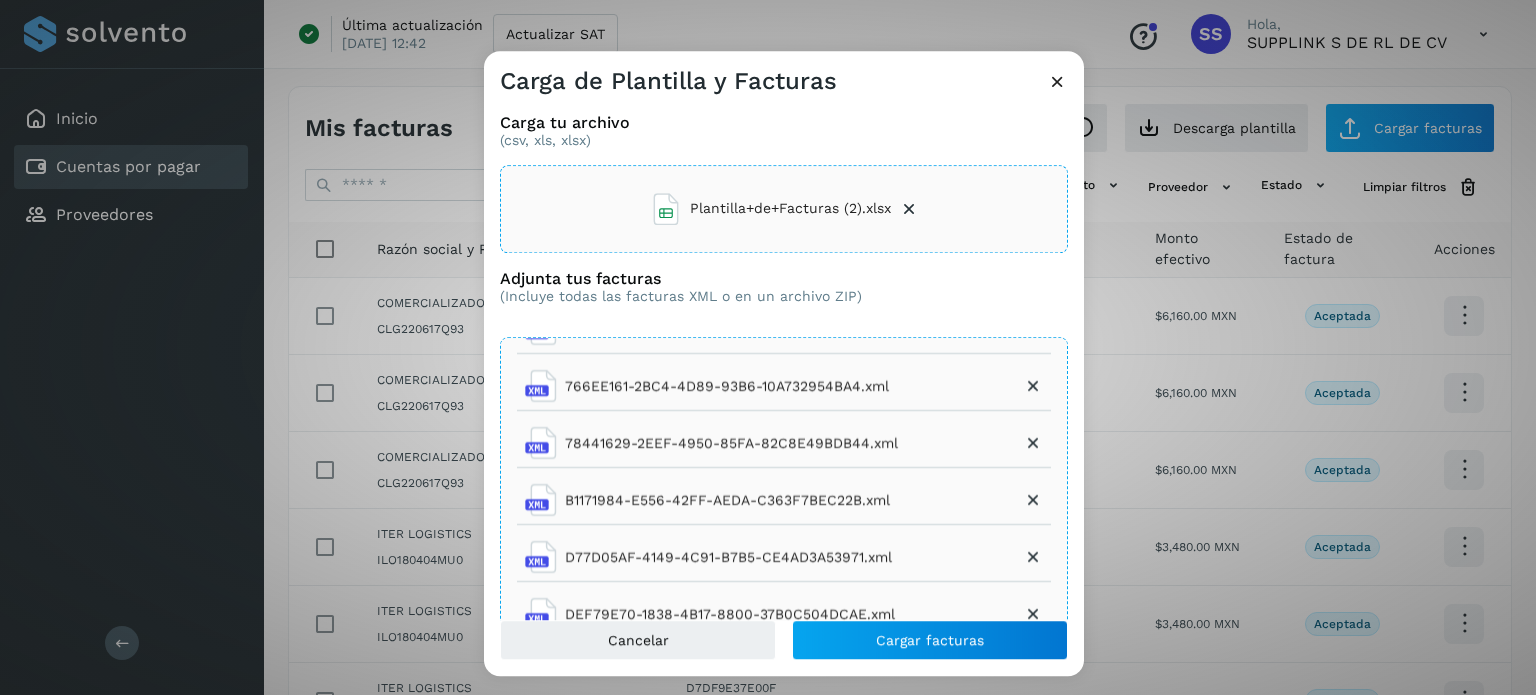 click at bounding box center [1057, 81] 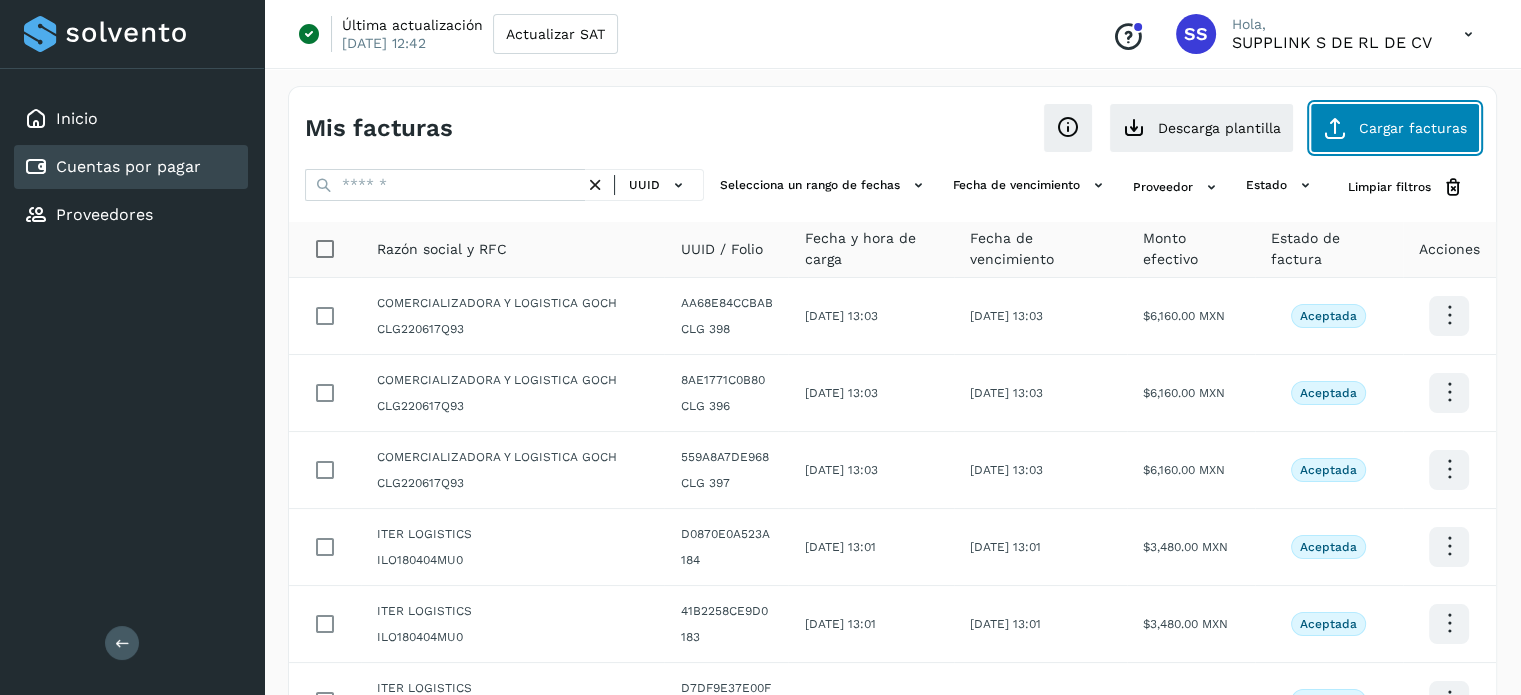 click at bounding box center [1335, 128] 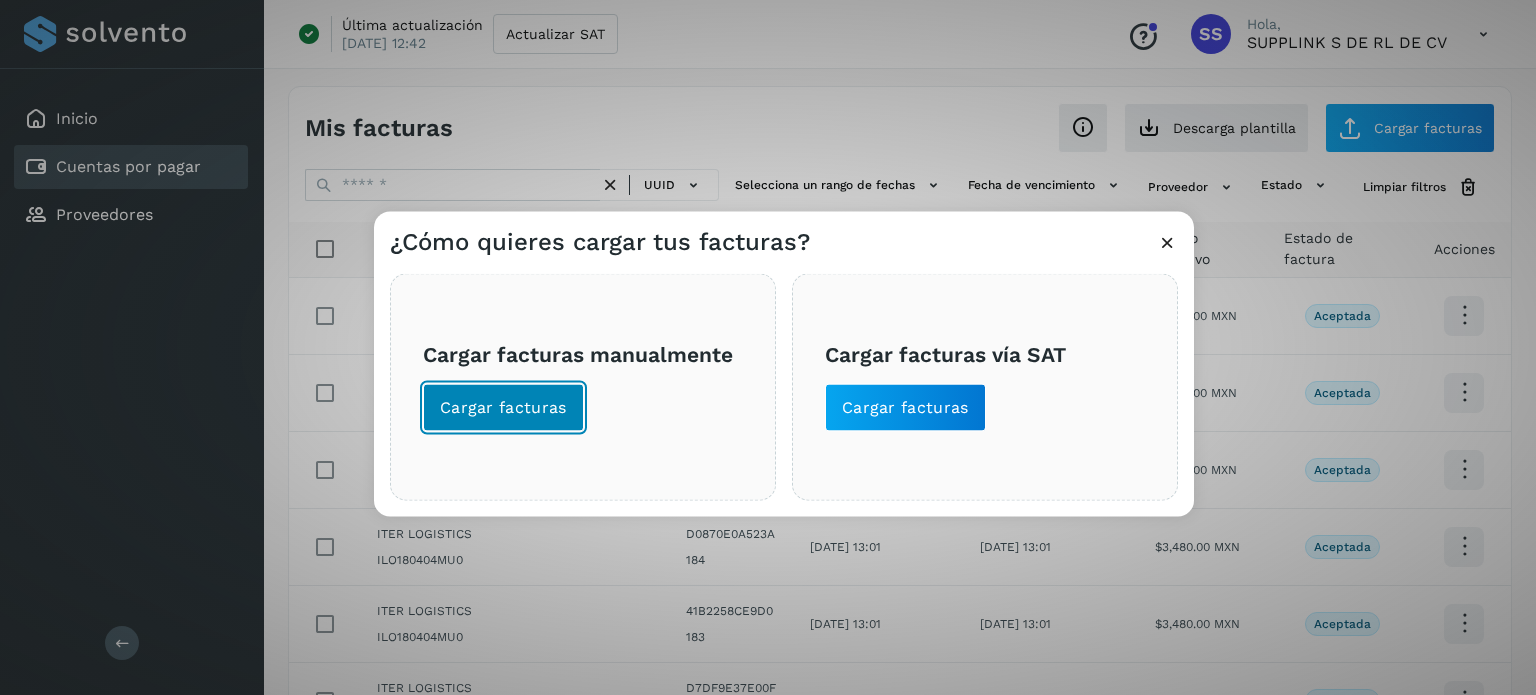 click on "Cargar facturas" 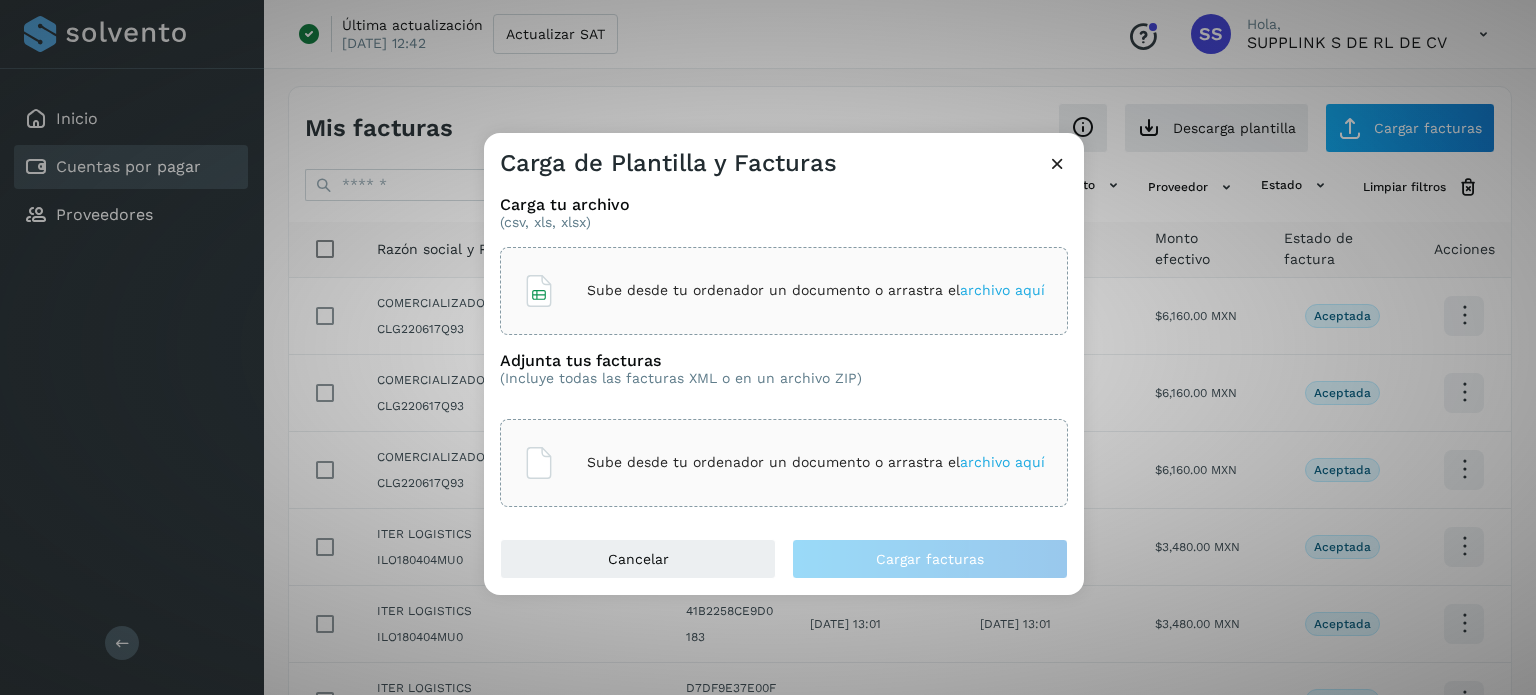 click on "Sube desde tu ordenador un documento o arrastra el  archivo aquí" 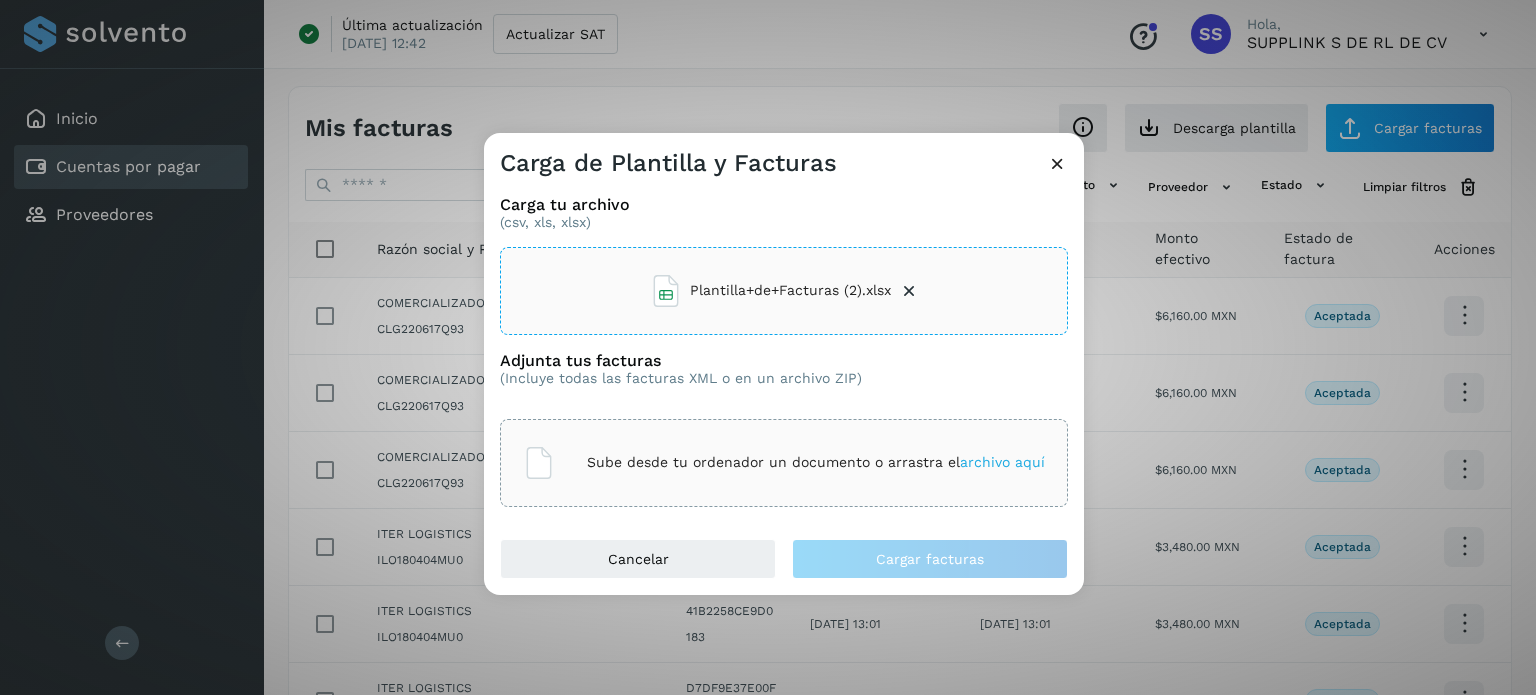 click on "Sube desde tu ordenador un documento o arrastra el  archivo aquí" 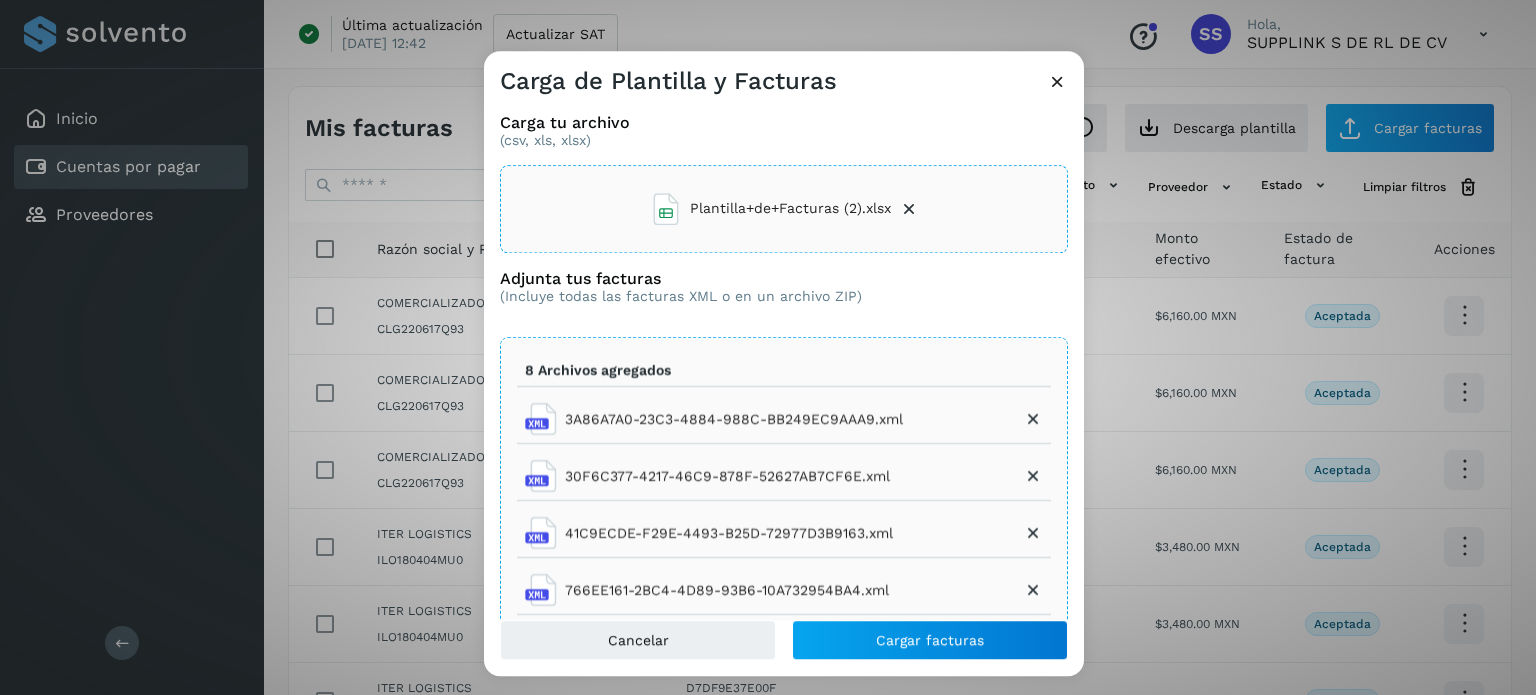 click on "Cancelar Cargar facturas" at bounding box center [784, 648] 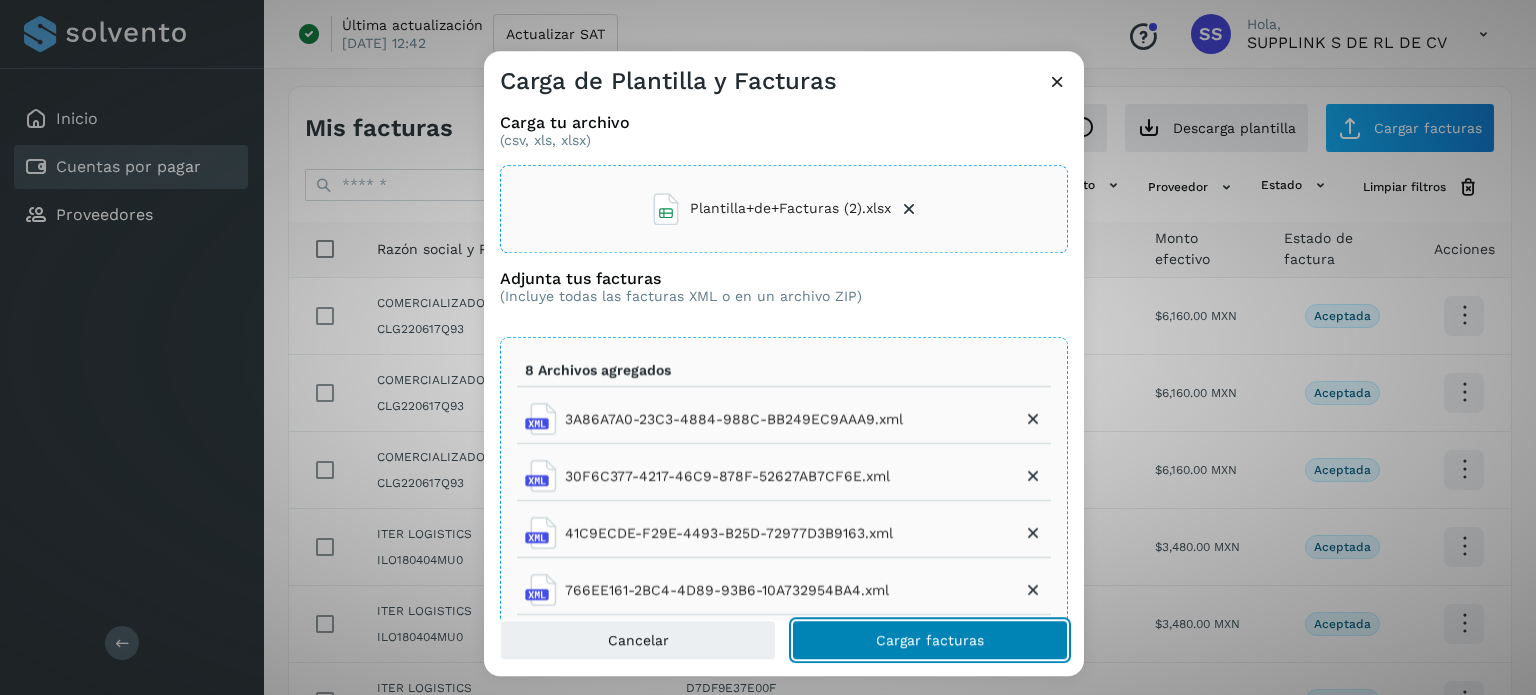click on "Cargar facturas" 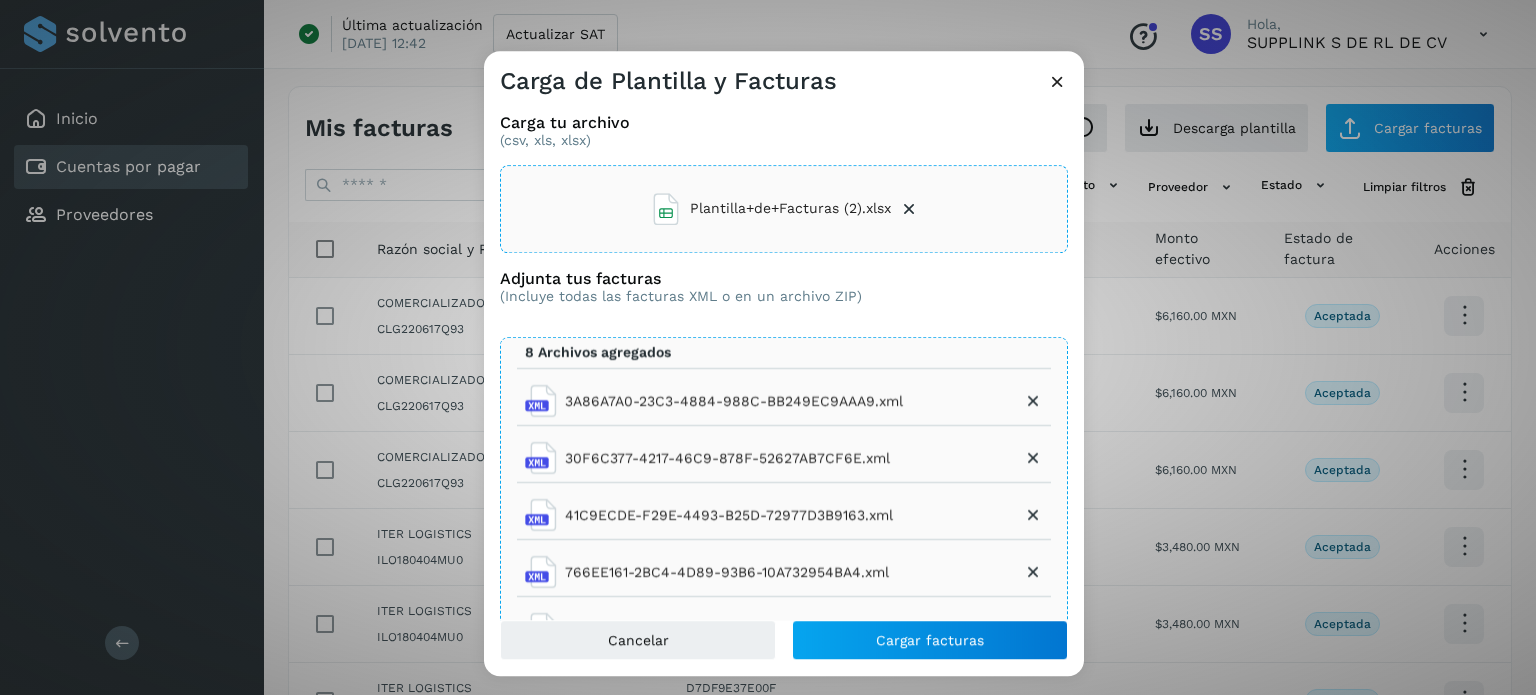 scroll, scrollTop: 0, scrollLeft: 0, axis: both 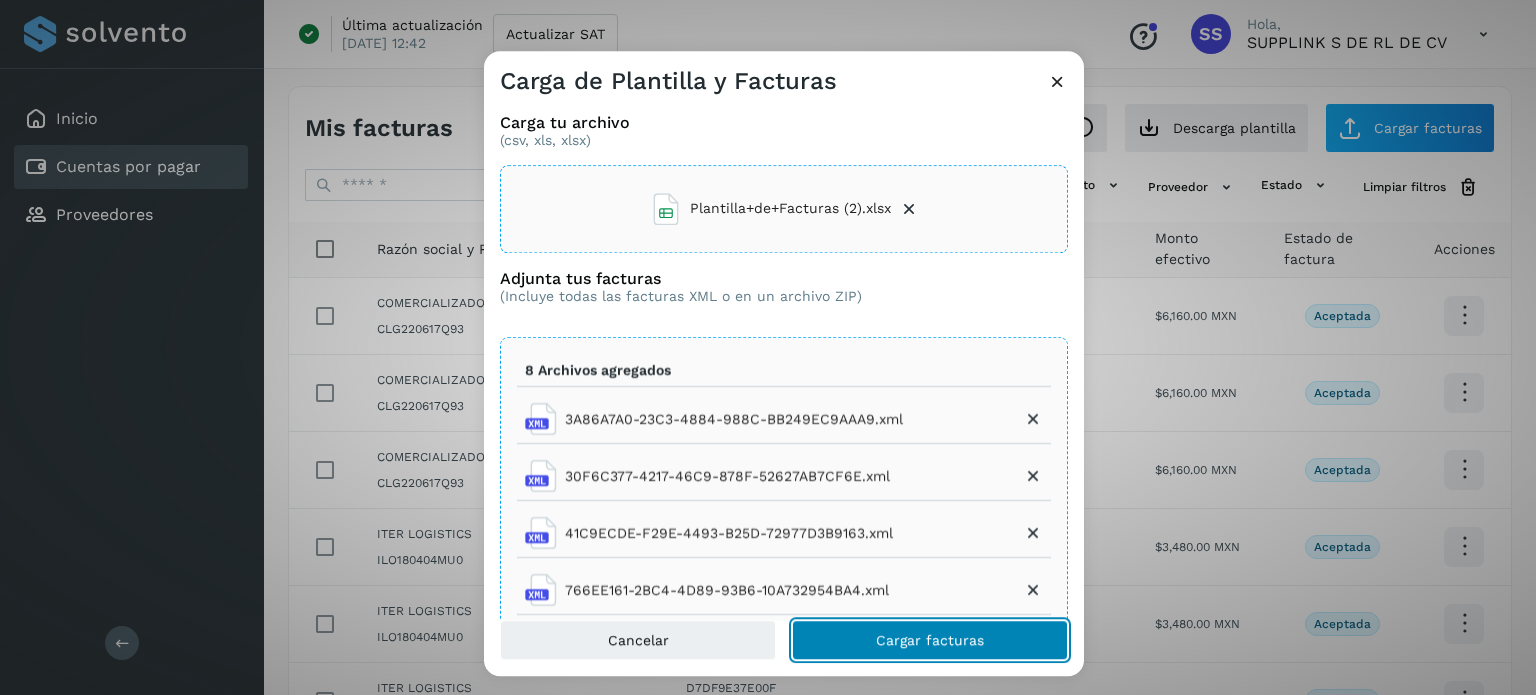 click on "Cargar facturas" 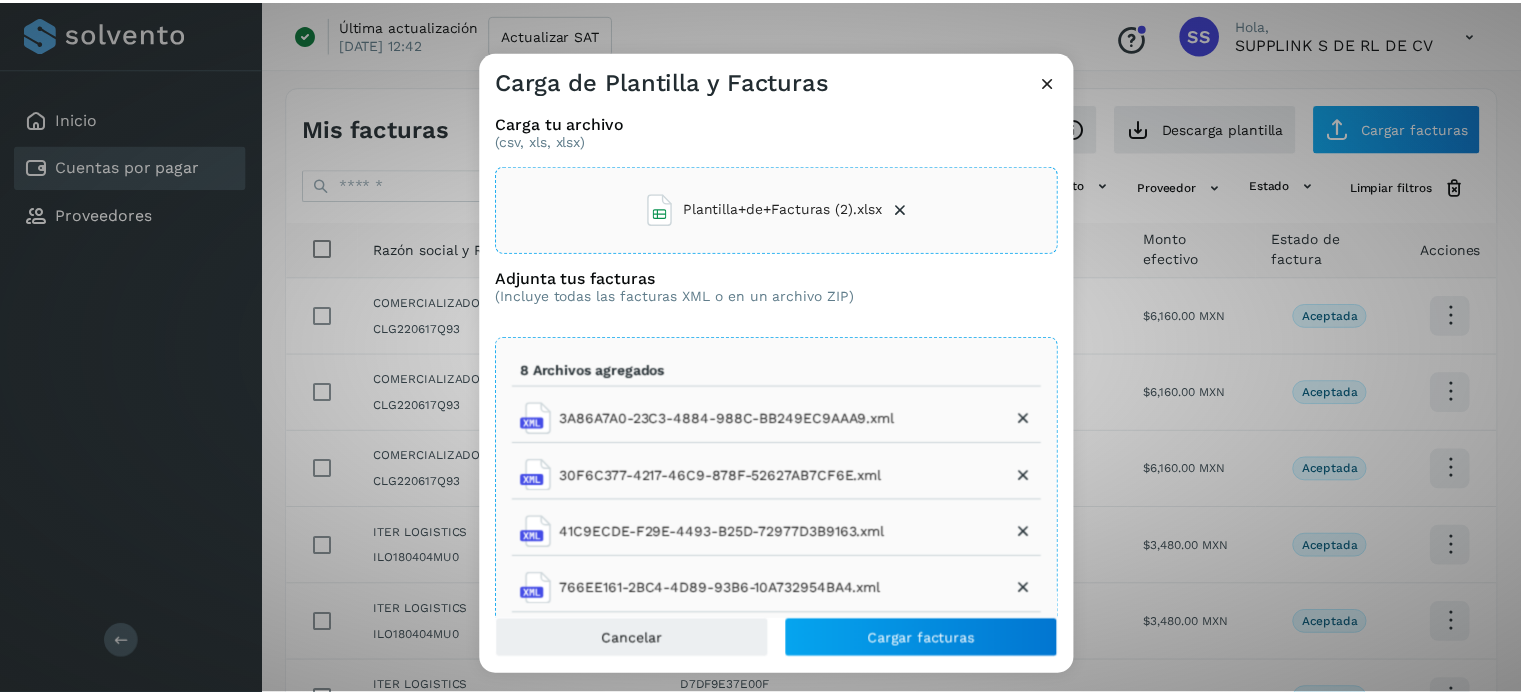 scroll, scrollTop: 204, scrollLeft: 0, axis: vertical 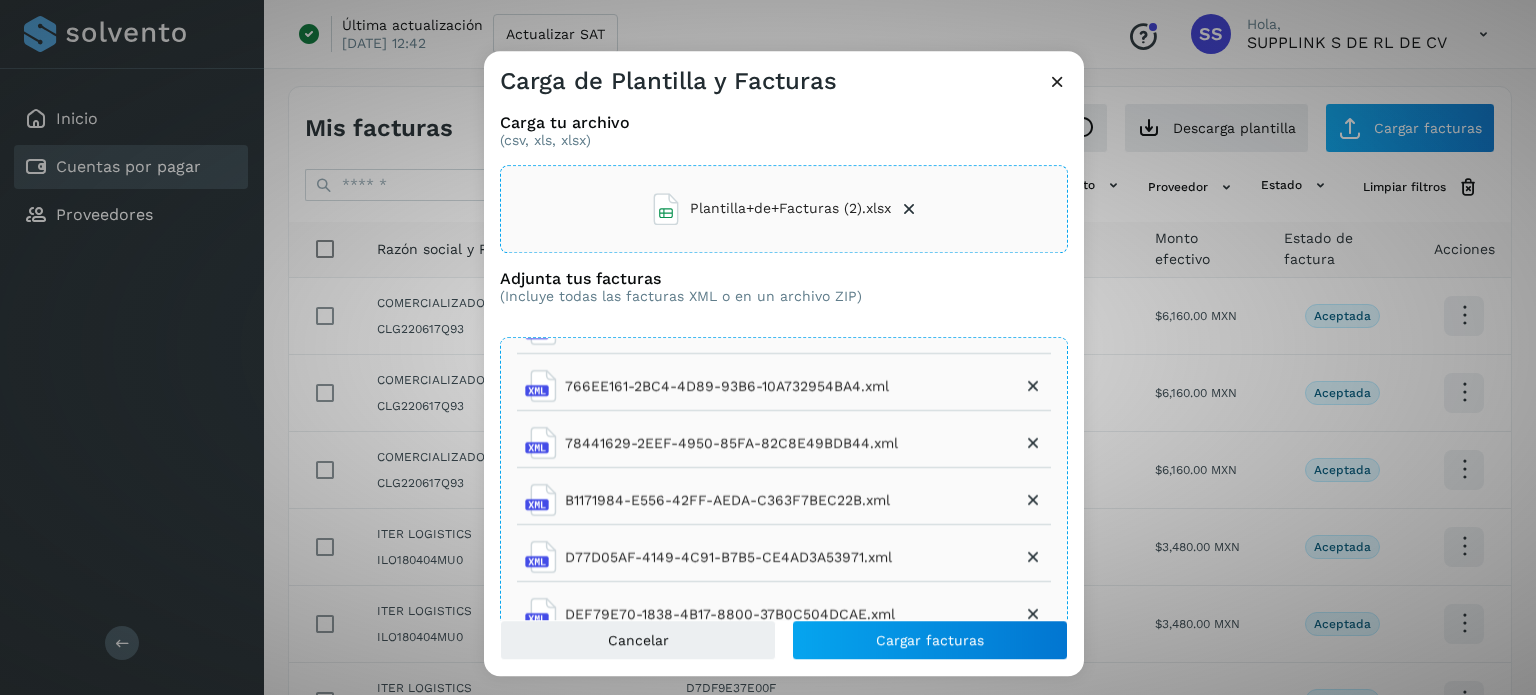 click at bounding box center (1057, 84) 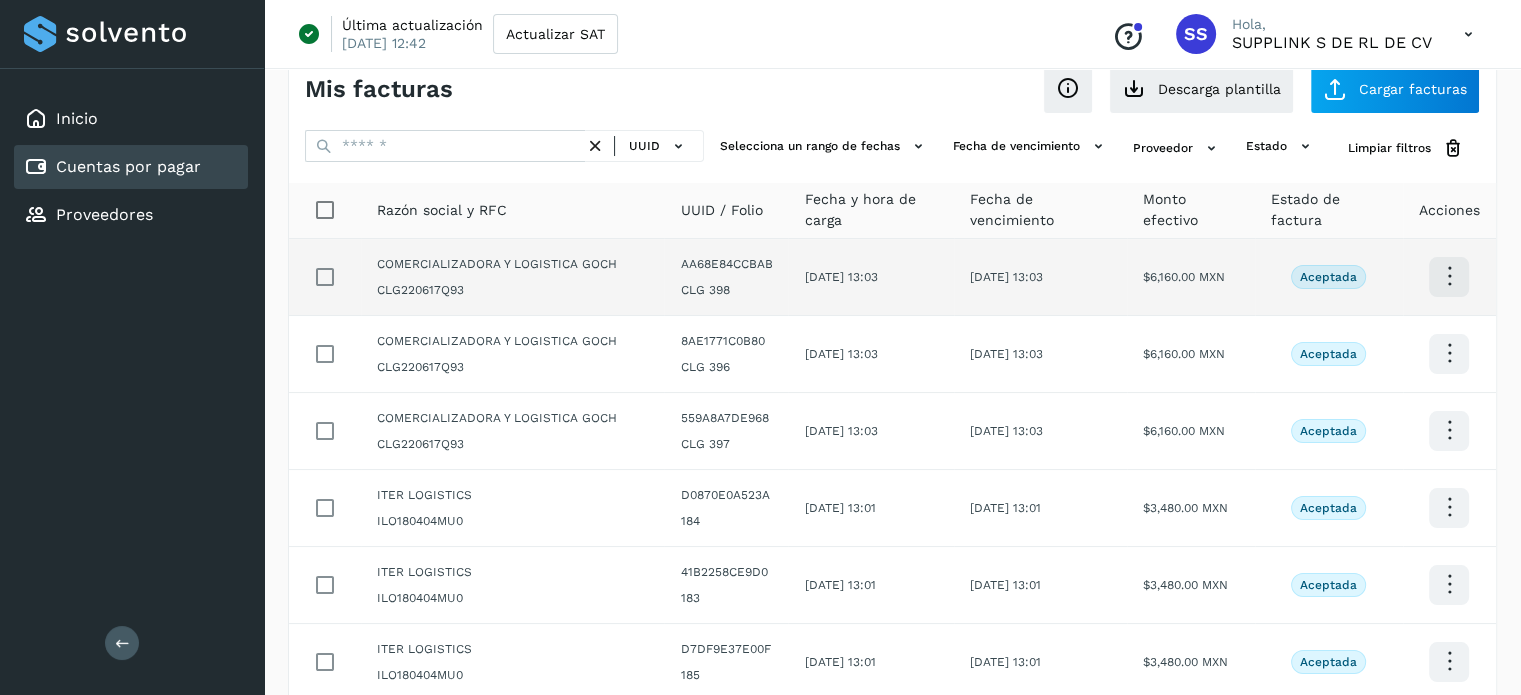 scroll, scrollTop: 40, scrollLeft: 0, axis: vertical 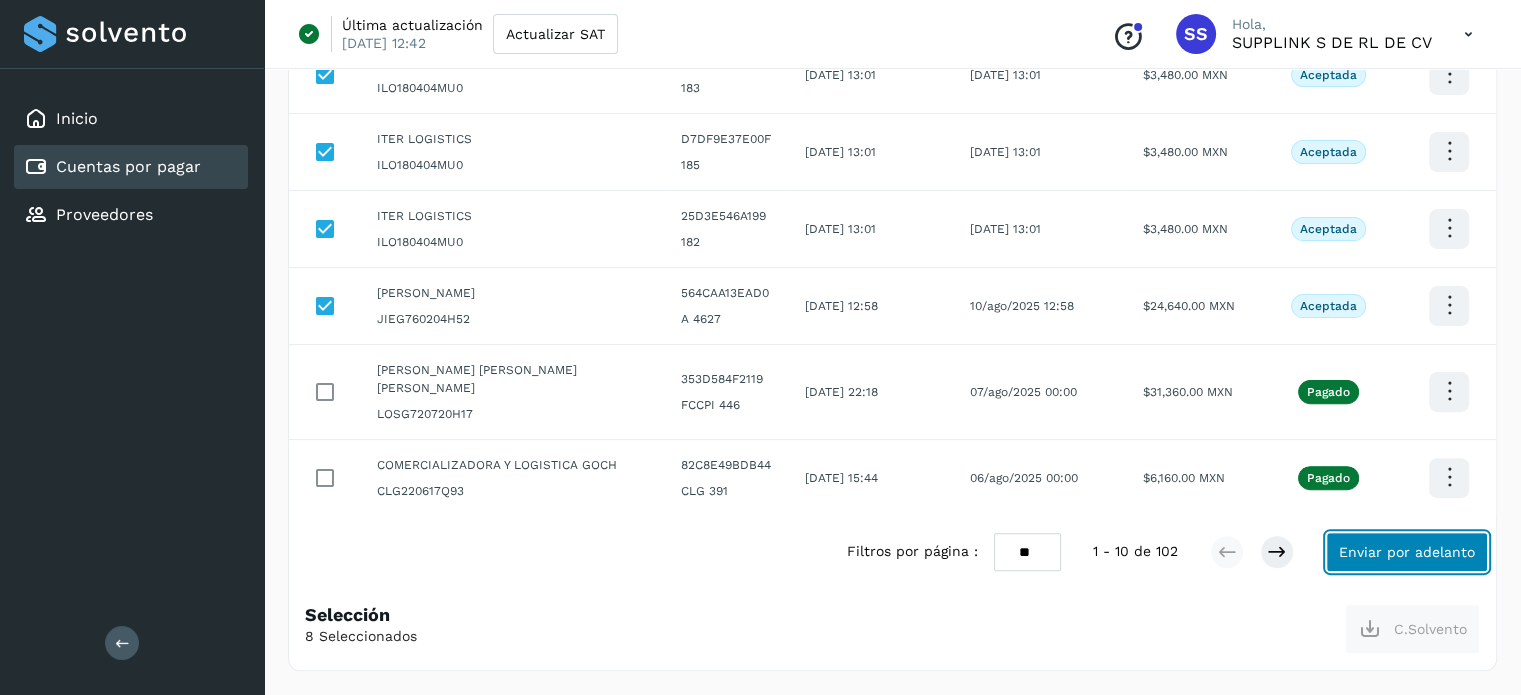 click on "Enviar por adelanto" 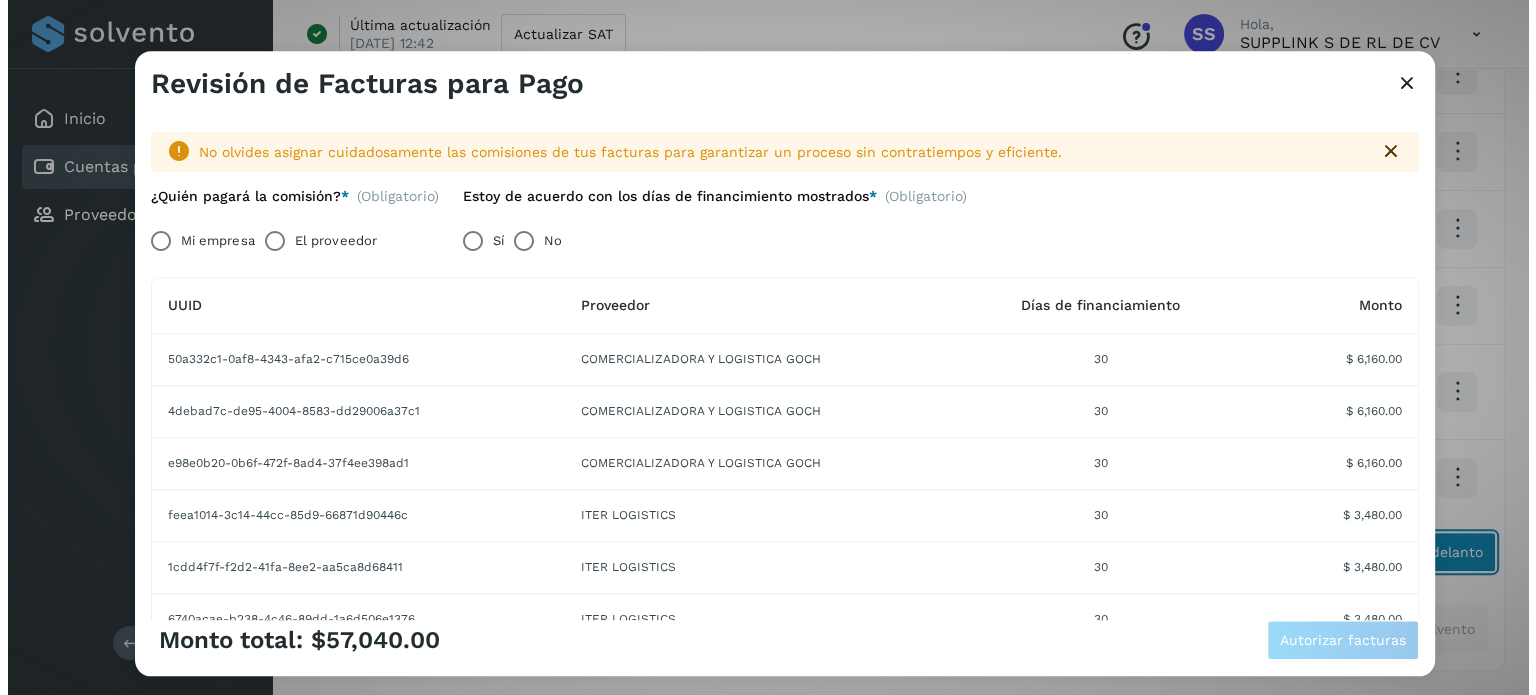 scroll, scrollTop: 527, scrollLeft: 0, axis: vertical 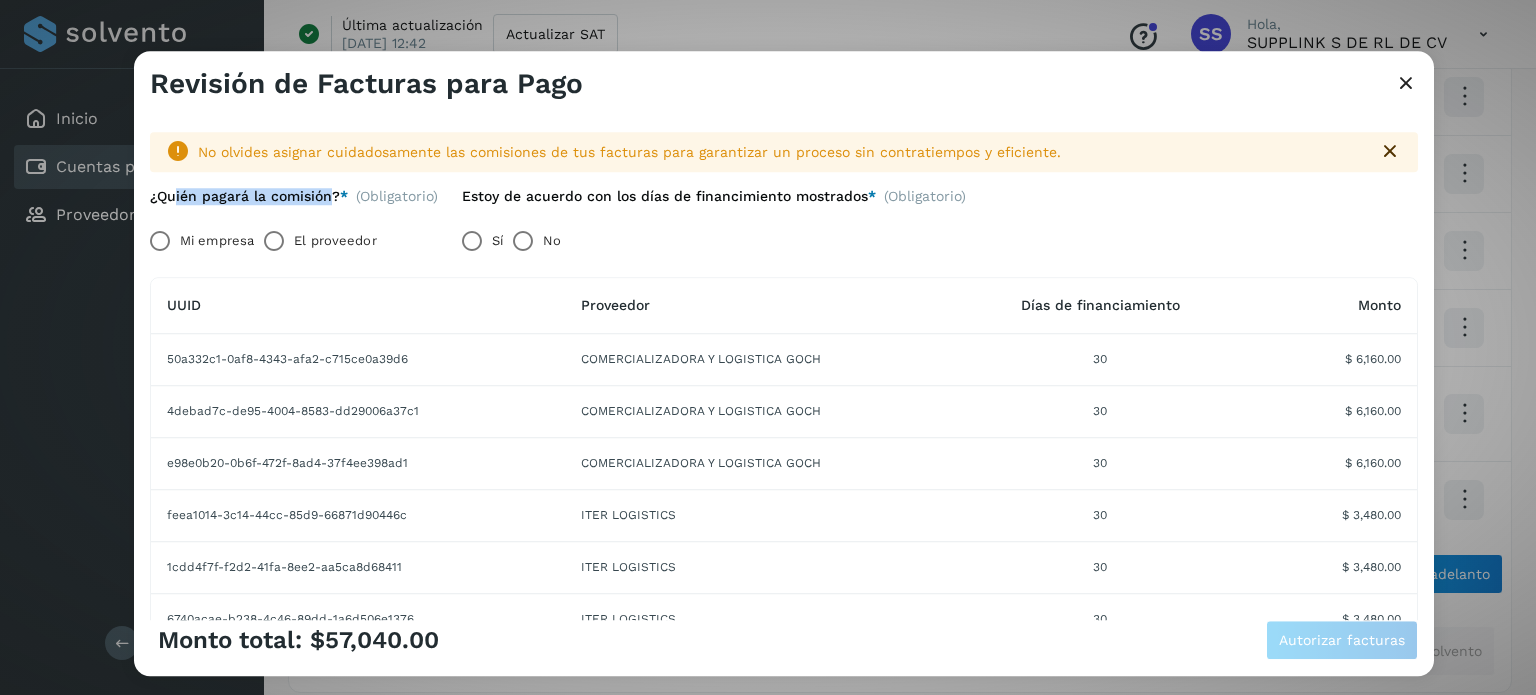 drag, startPoint x: 172, startPoint y: 192, endPoint x: 332, endPoint y: 195, distance: 160.02812 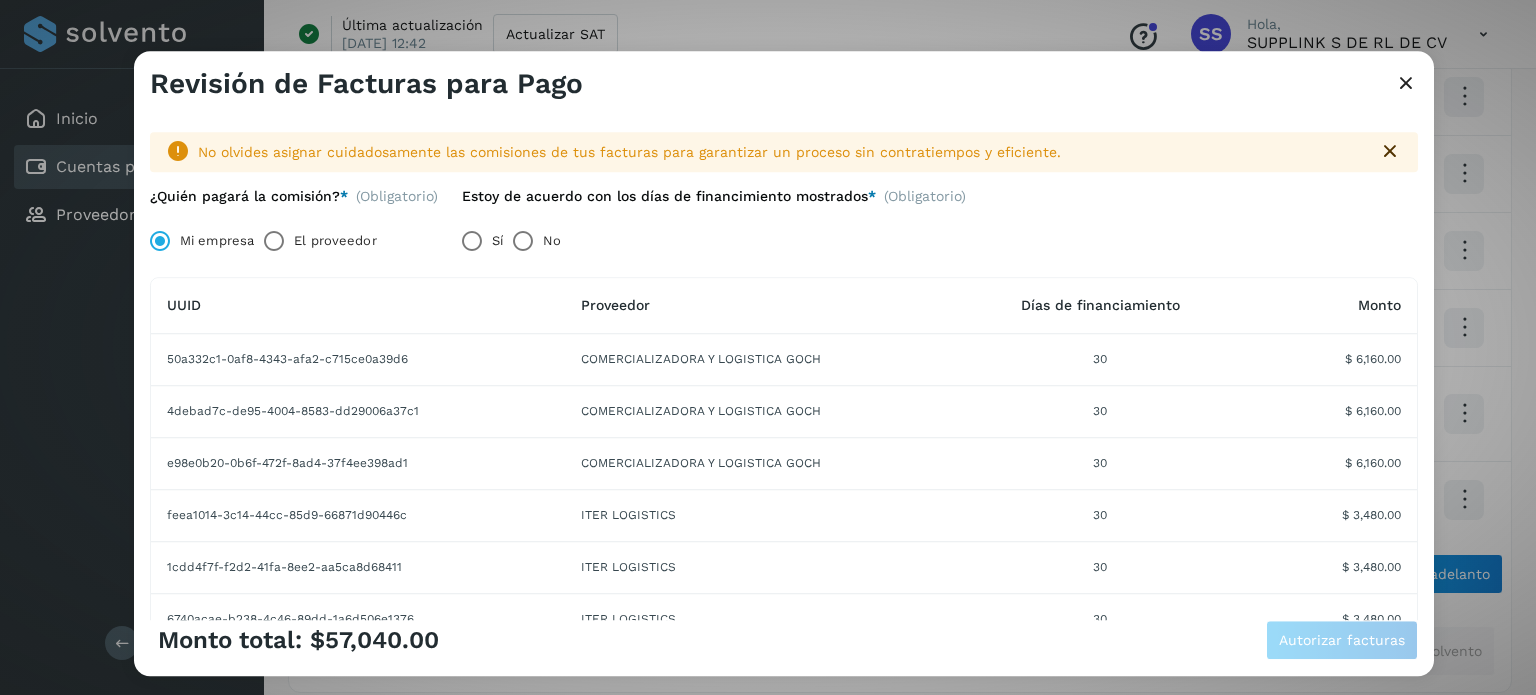 click on "Sí No" at bounding box center [718, 237] 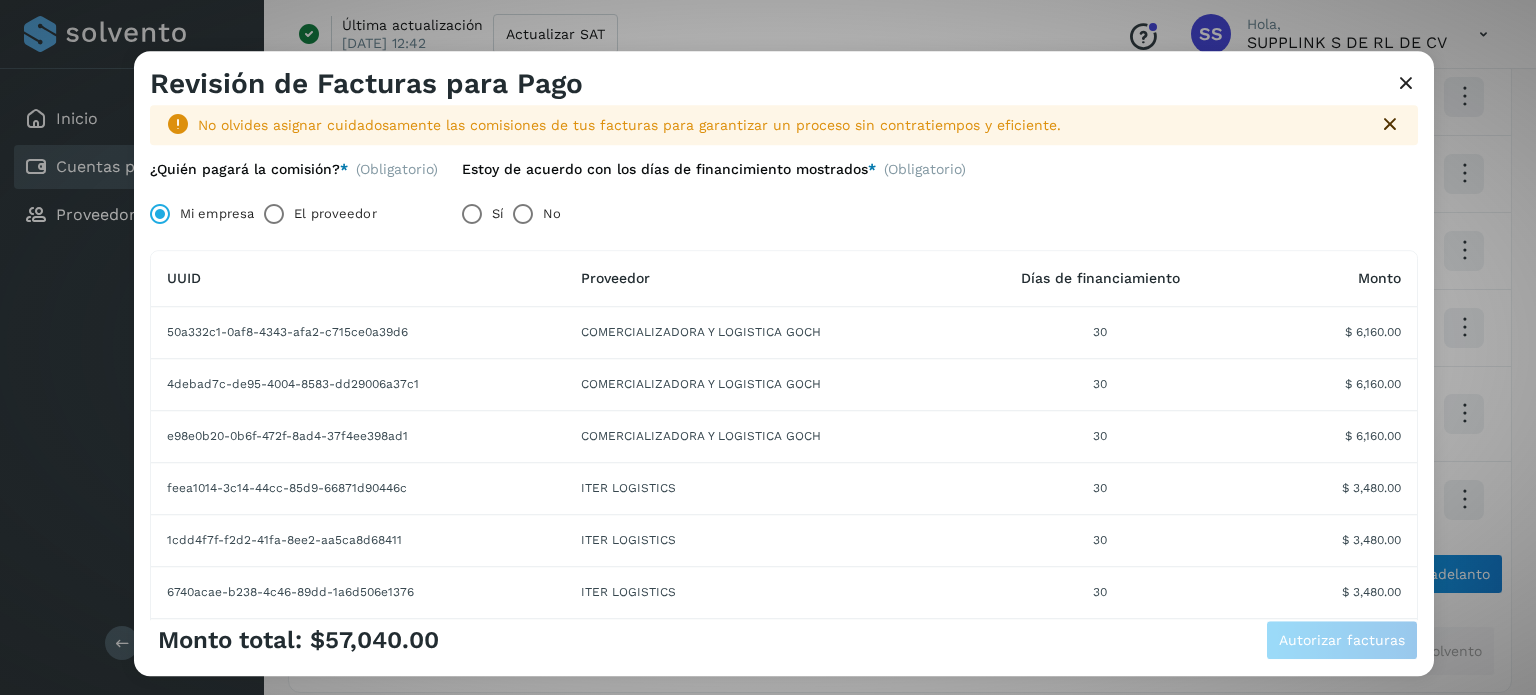 scroll, scrollTop: 0, scrollLeft: 0, axis: both 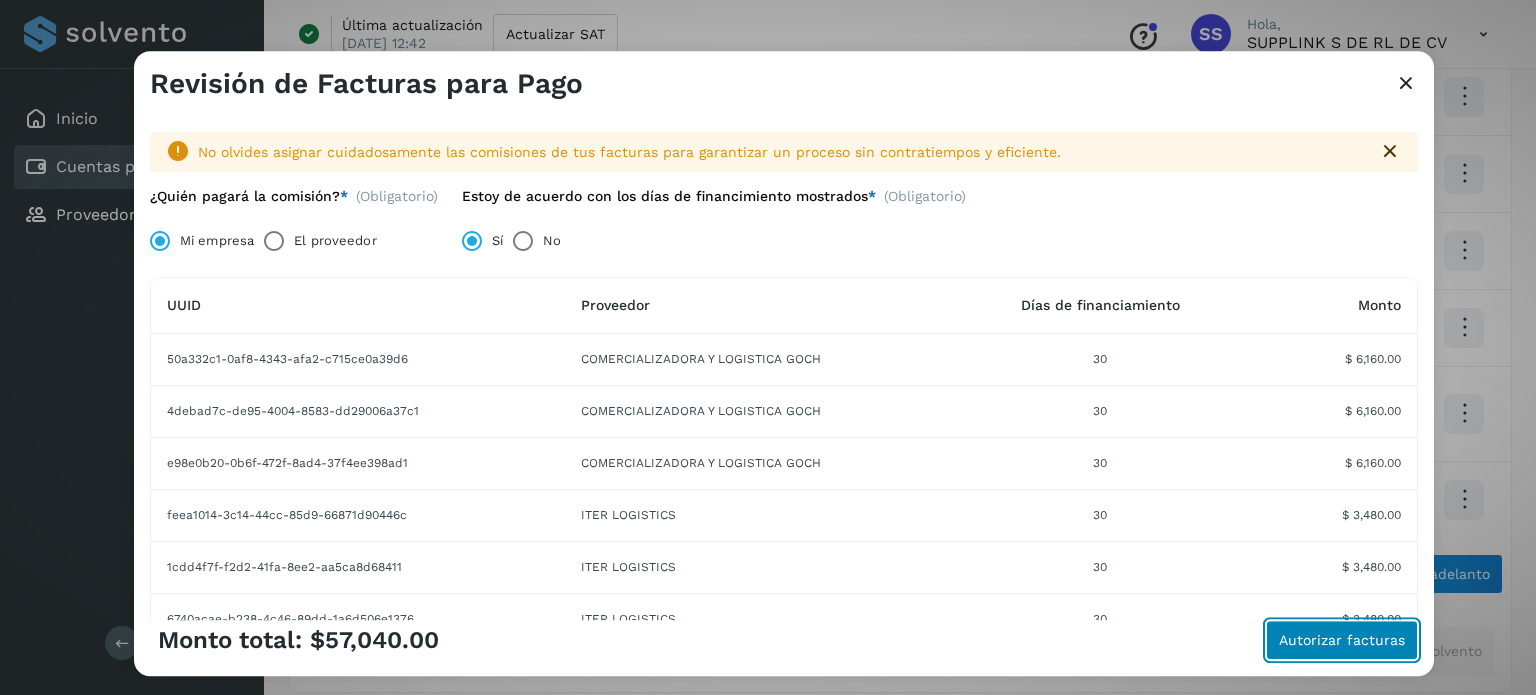 click on "Autorizar facturas" 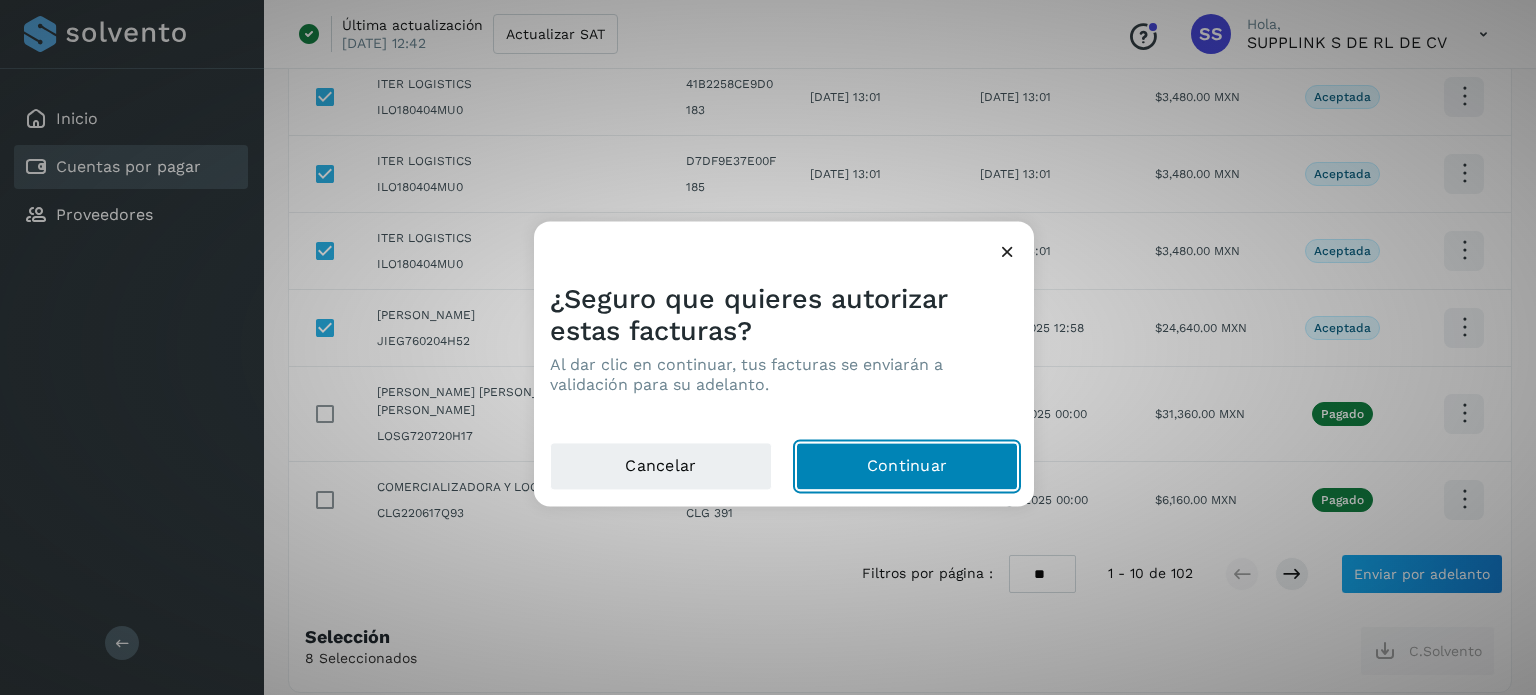 click on "Continuar" 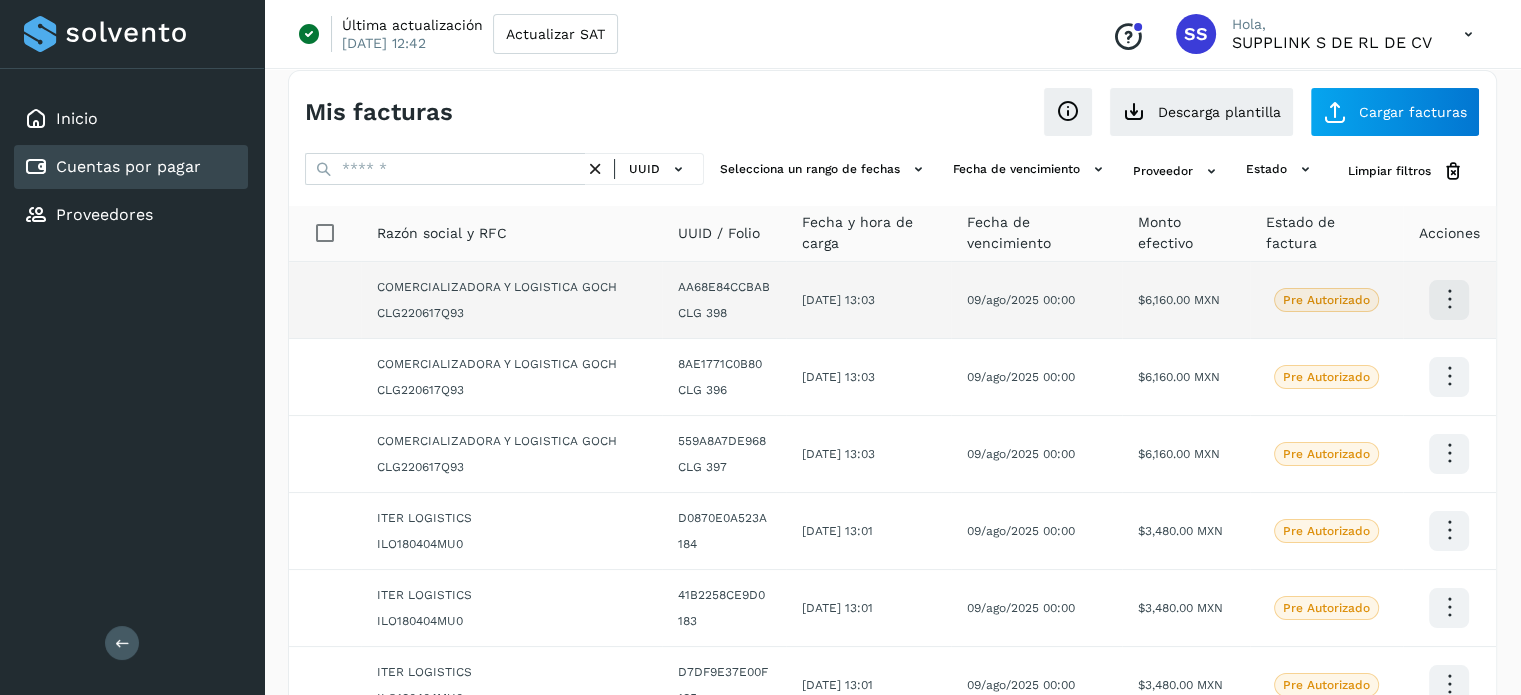 scroll, scrollTop: 19, scrollLeft: 0, axis: vertical 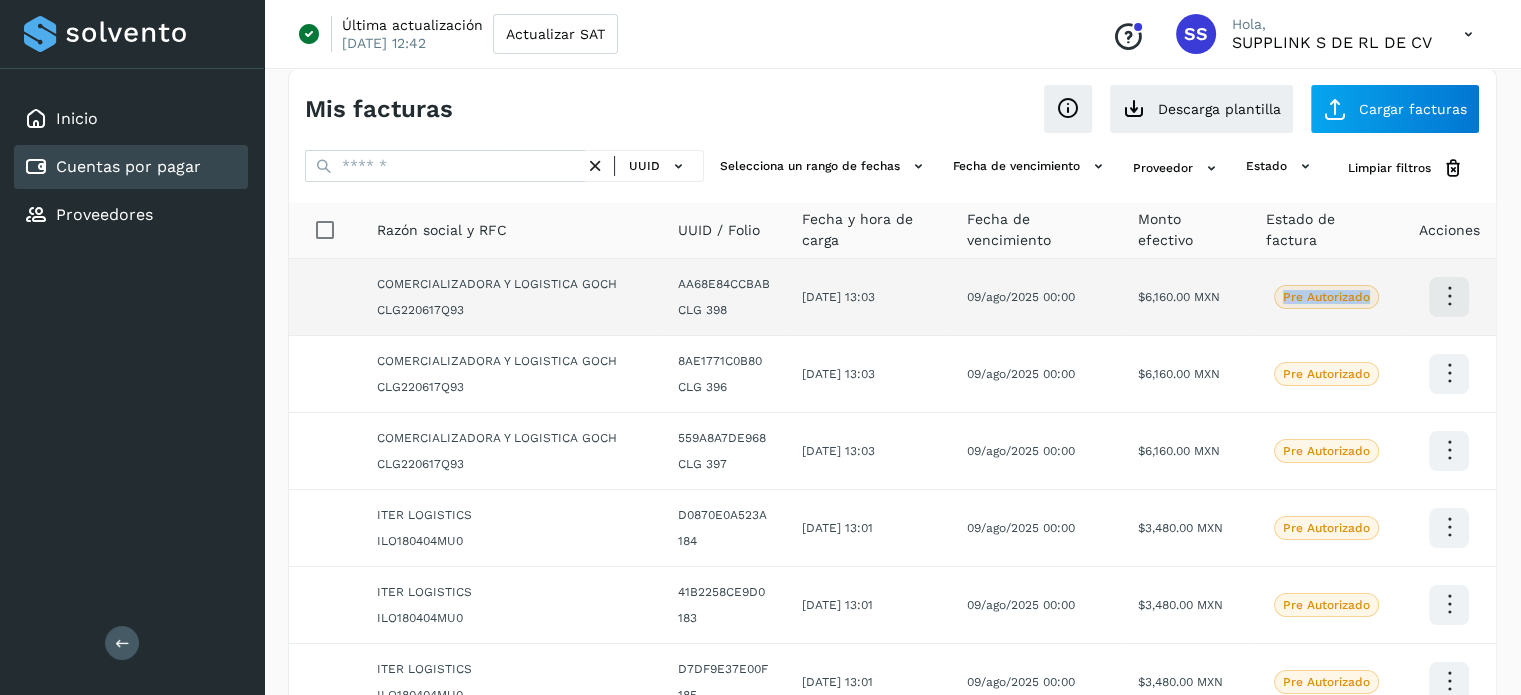 drag, startPoint x: 1283, startPoint y: 303, endPoint x: 1367, endPoint y: 311, distance: 84.38009 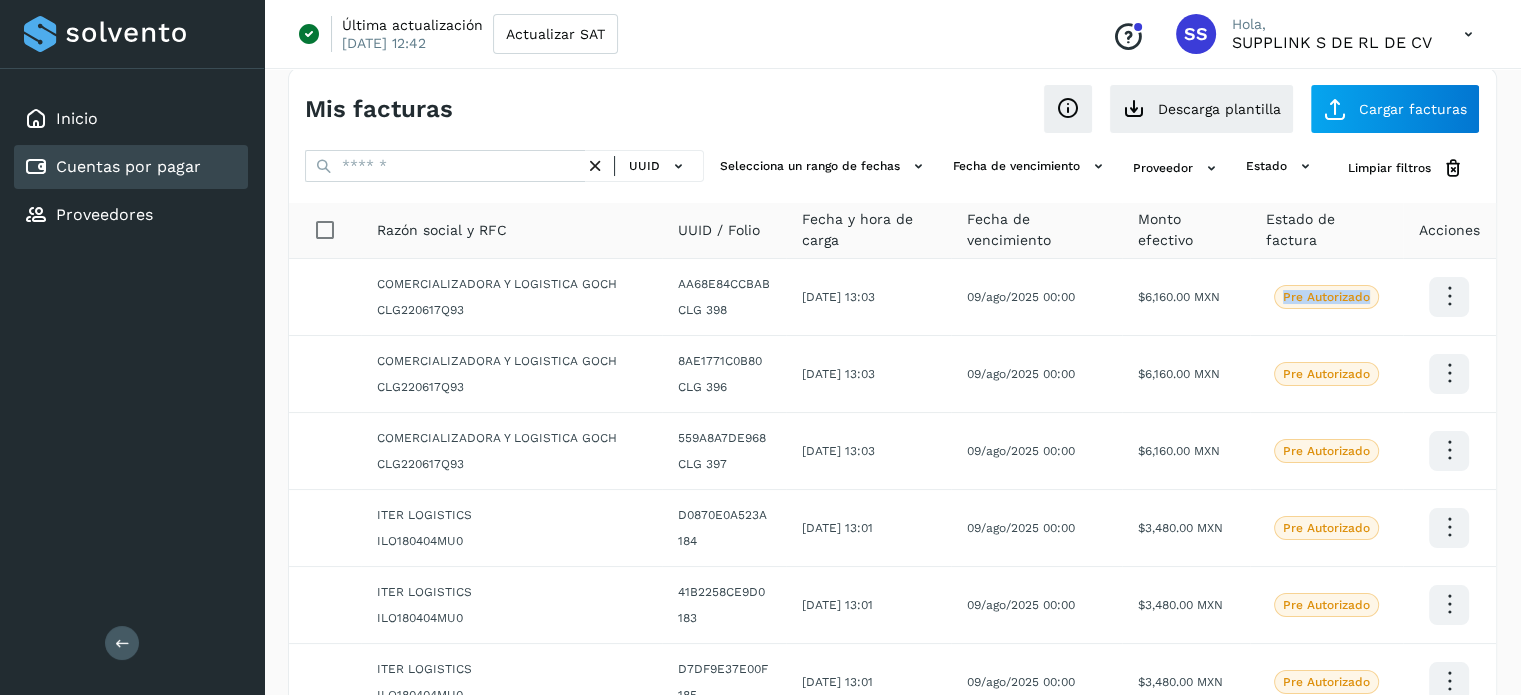 click on "Estado de factura" at bounding box center [1326, 230] 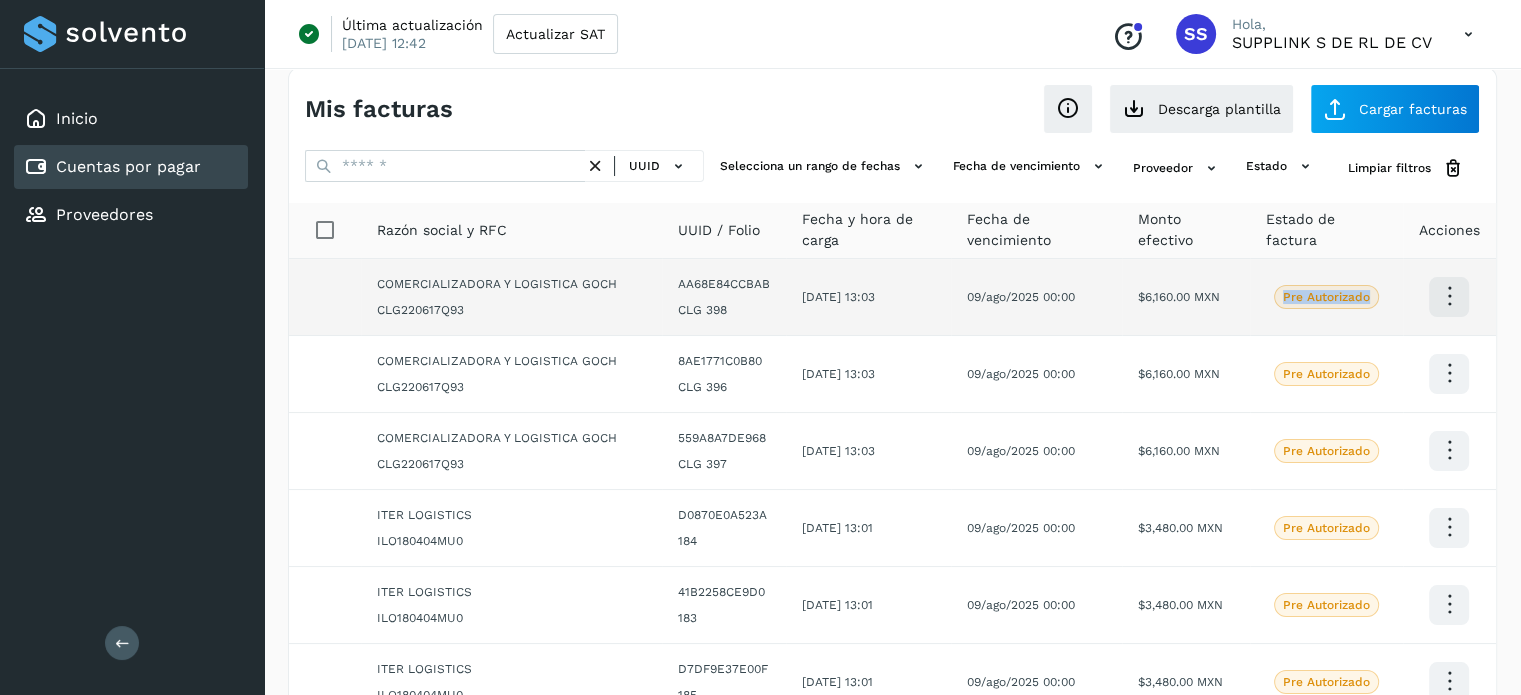 click on "Pre Autorizado" 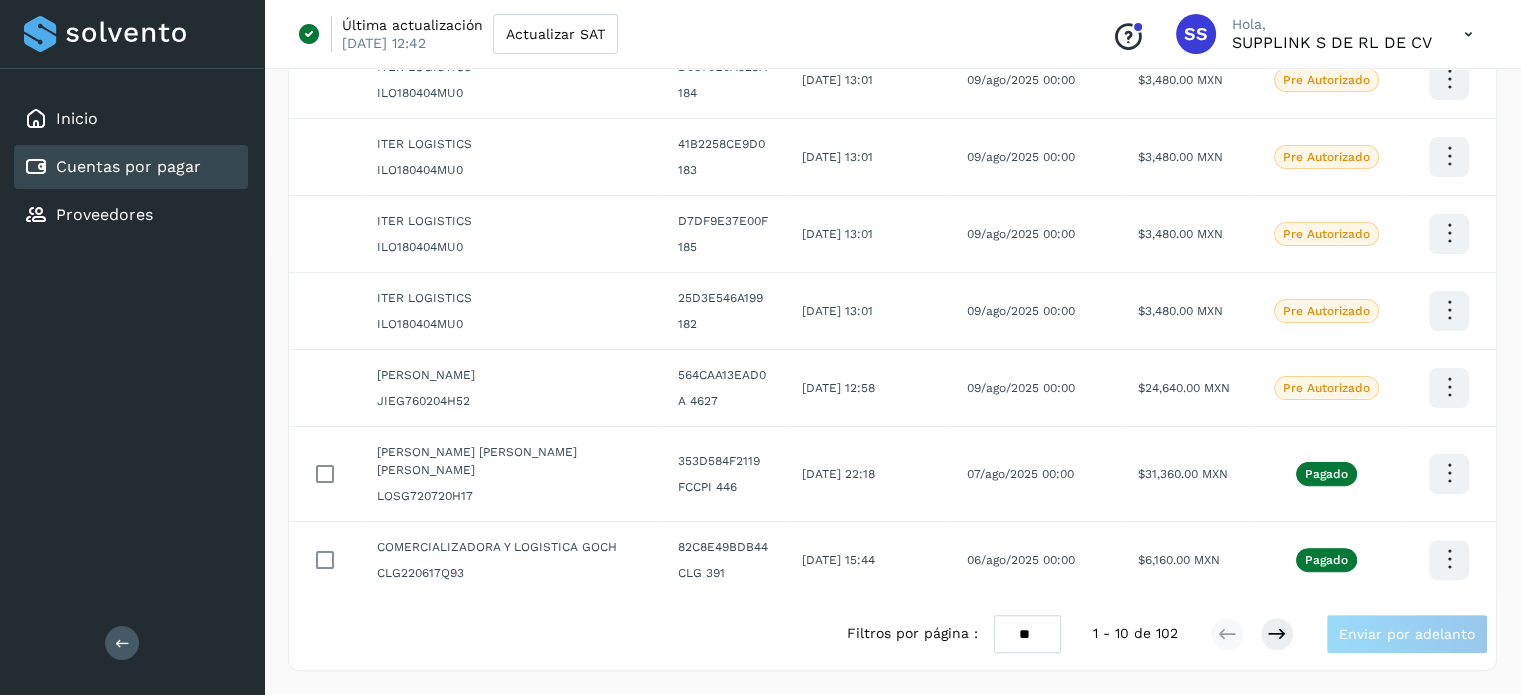 scroll, scrollTop: 517, scrollLeft: 0, axis: vertical 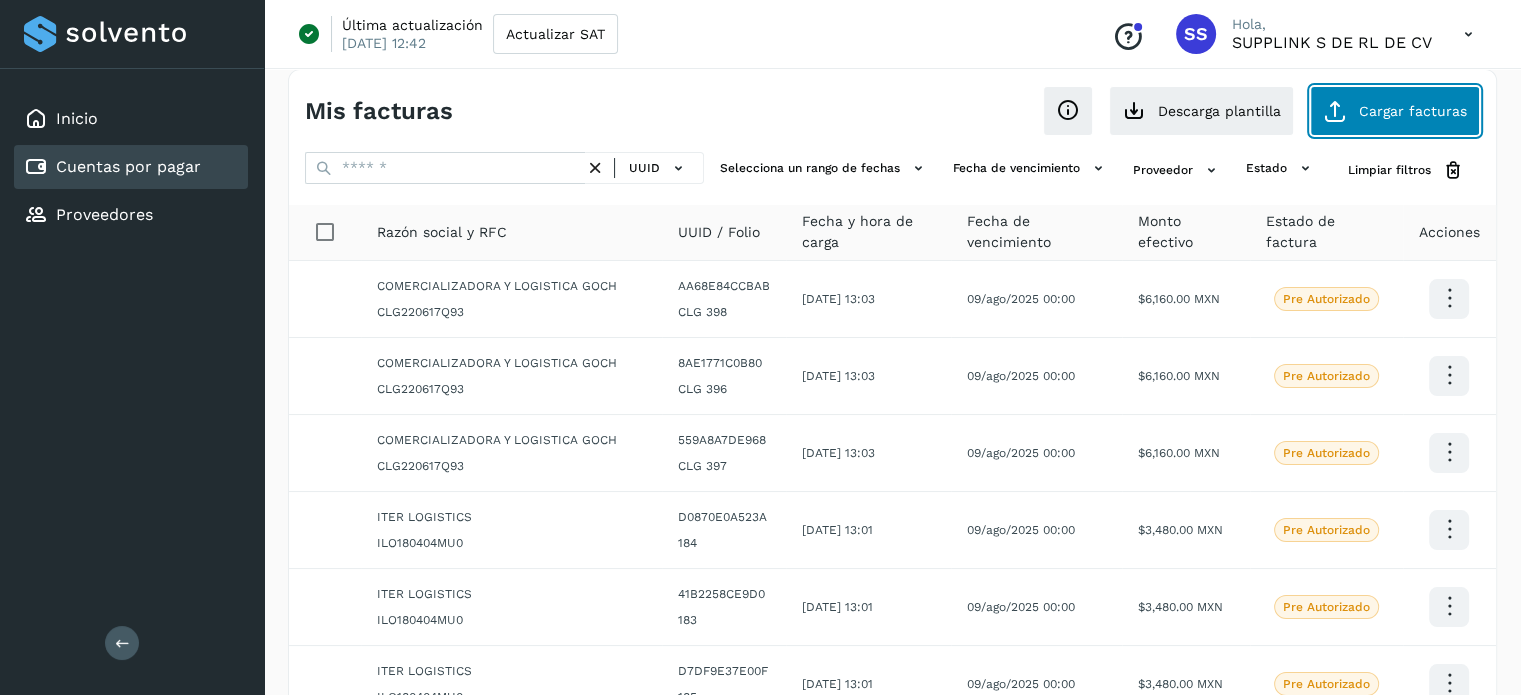 click on "Cargar facturas" 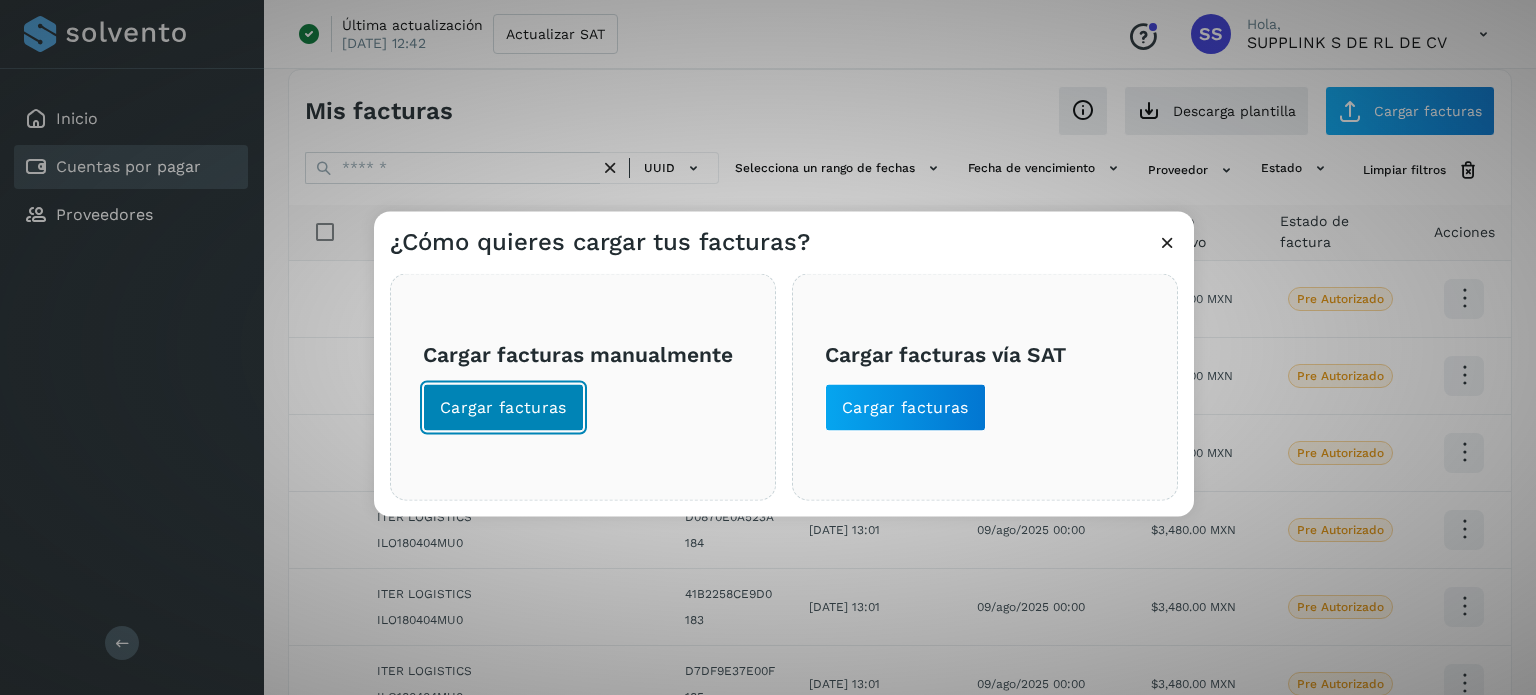 click on "Cargar facturas" 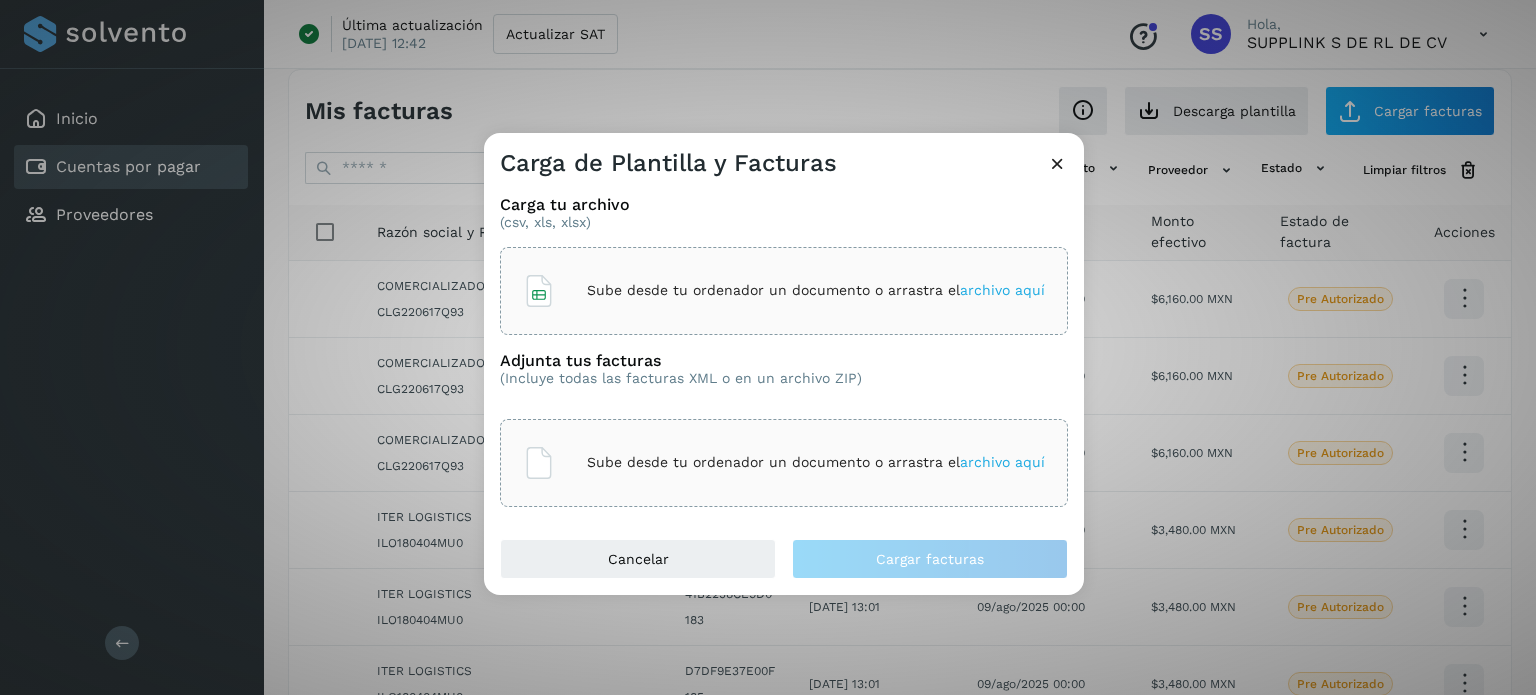 click on "Sube desde tu ordenador un documento o arrastra el  archivo aquí" 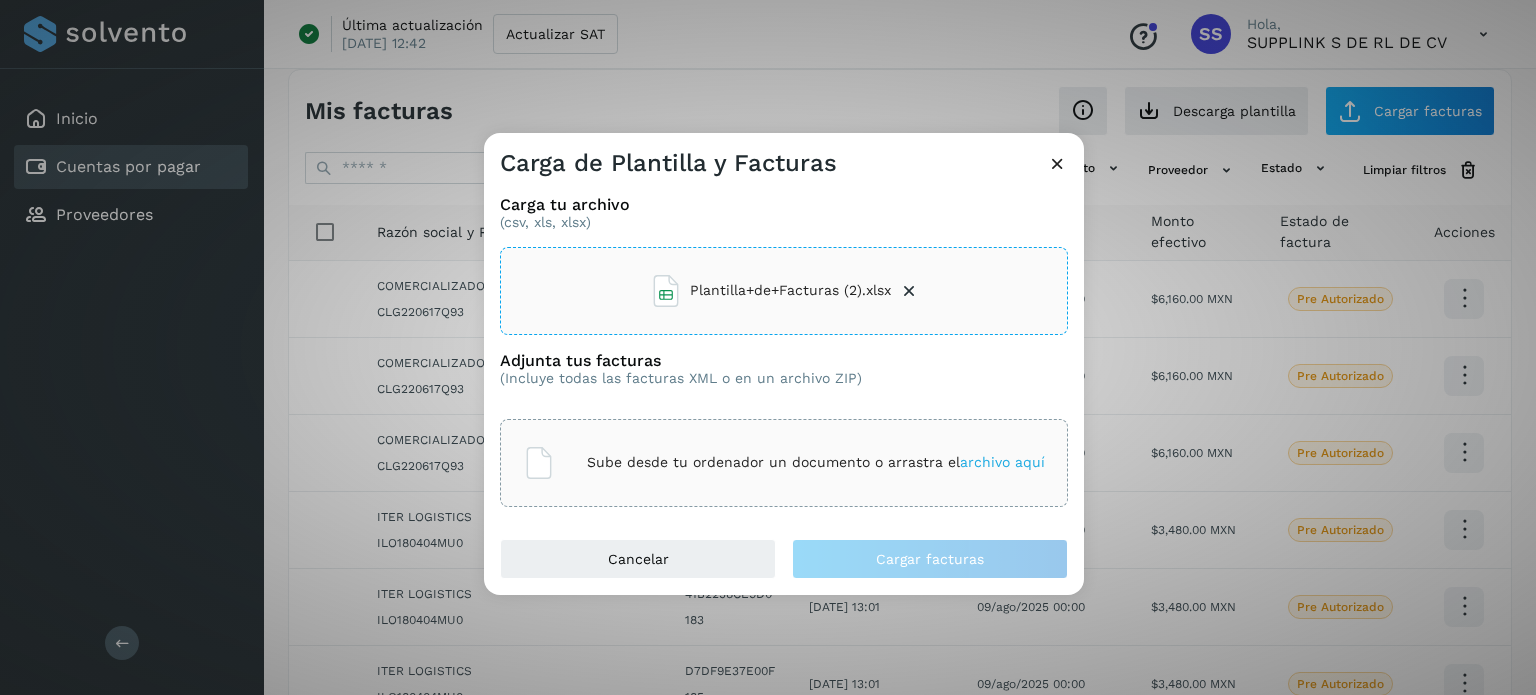 click on "archivo aquí" at bounding box center (1002, 462) 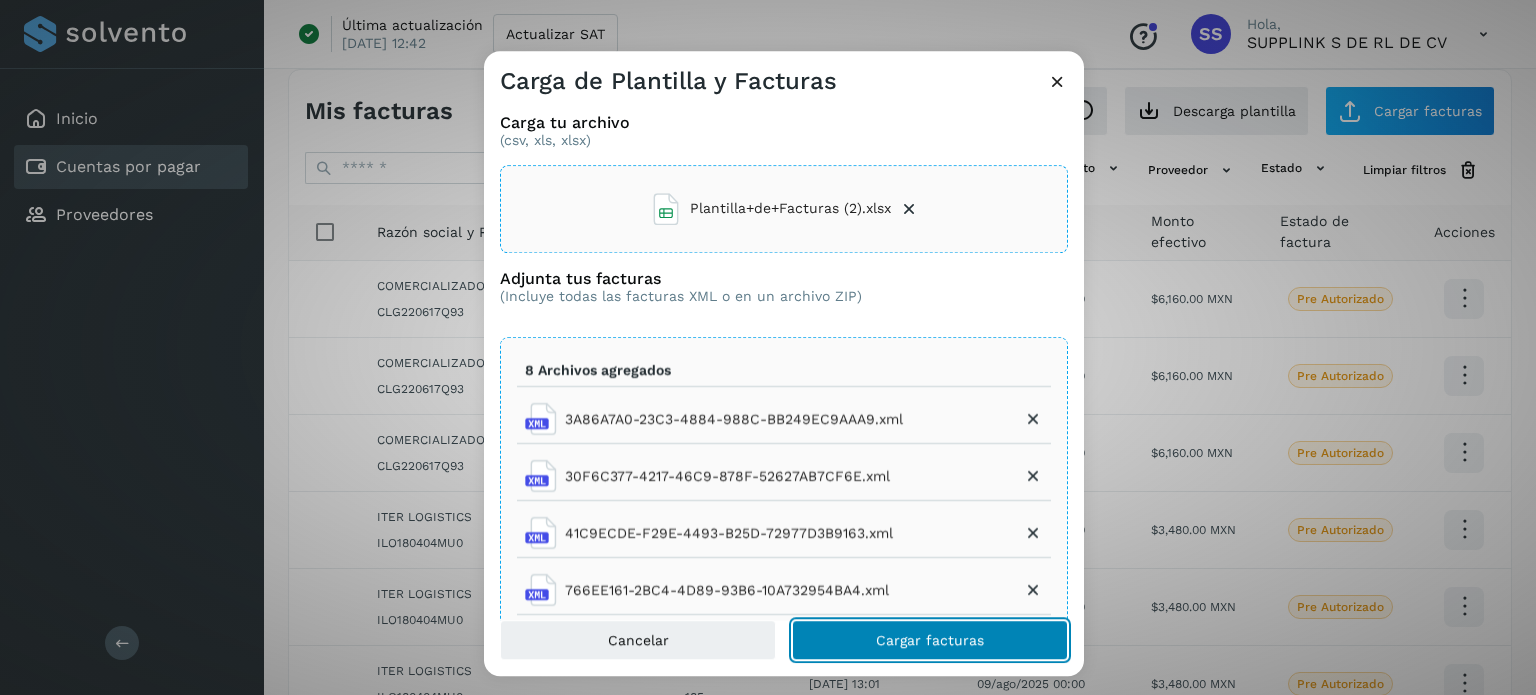 click on "Cargar facturas" 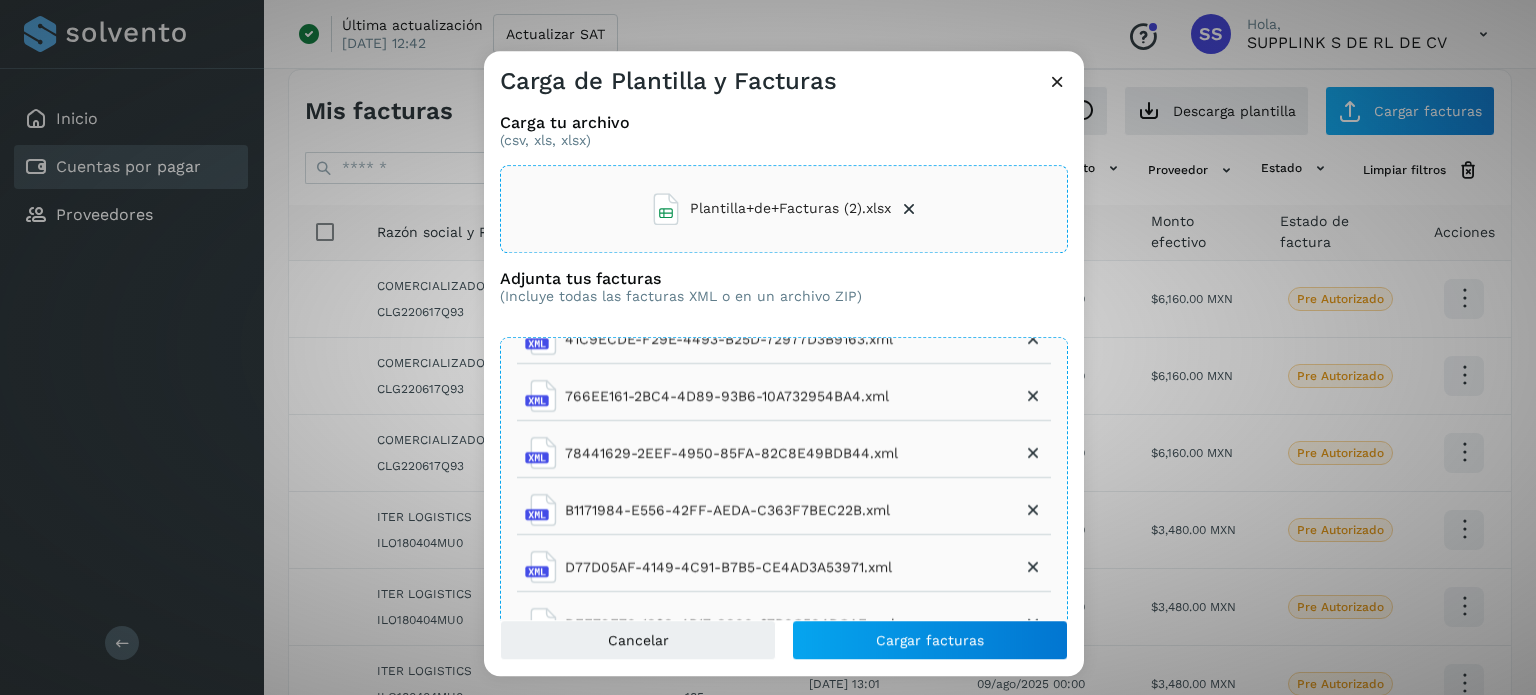 scroll, scrollTop: 204, scrollLeft: 0, axis: vertical 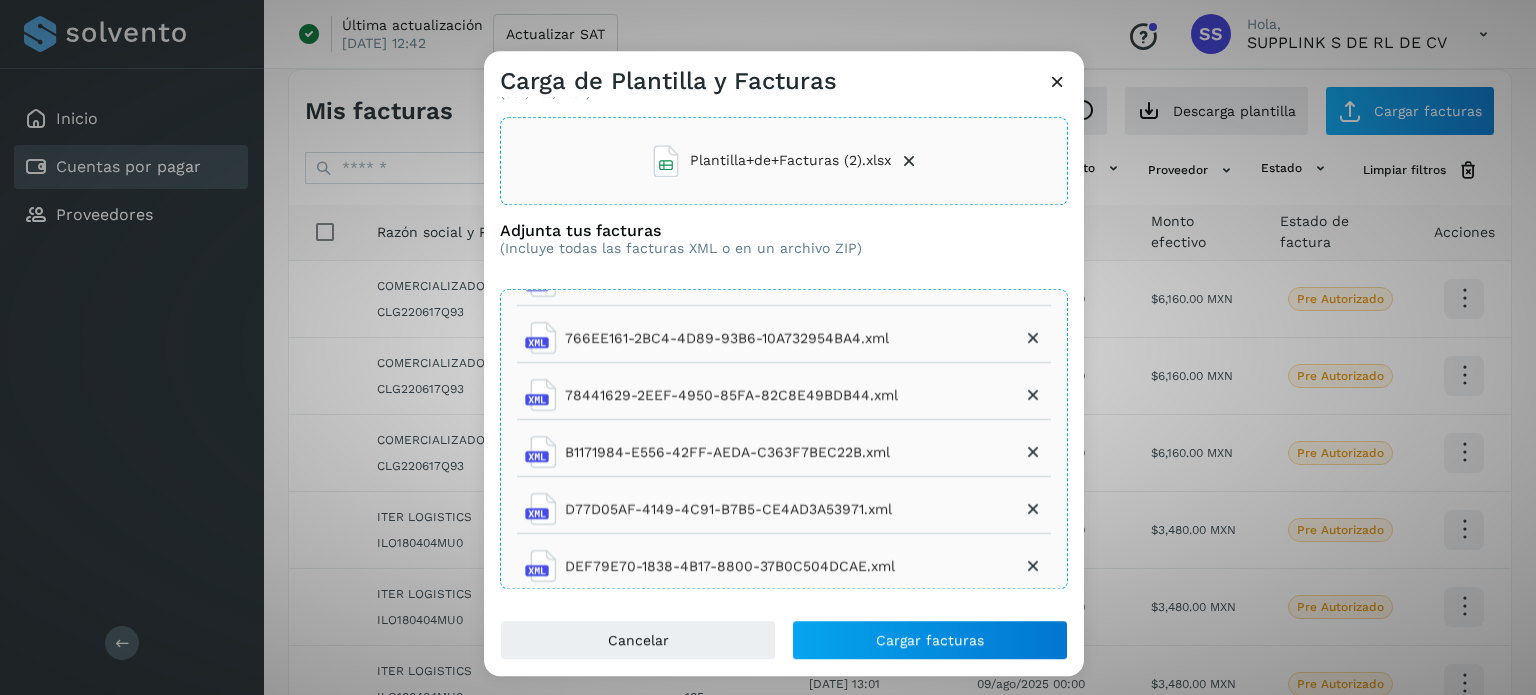 click at bounding box center [1057, 81] 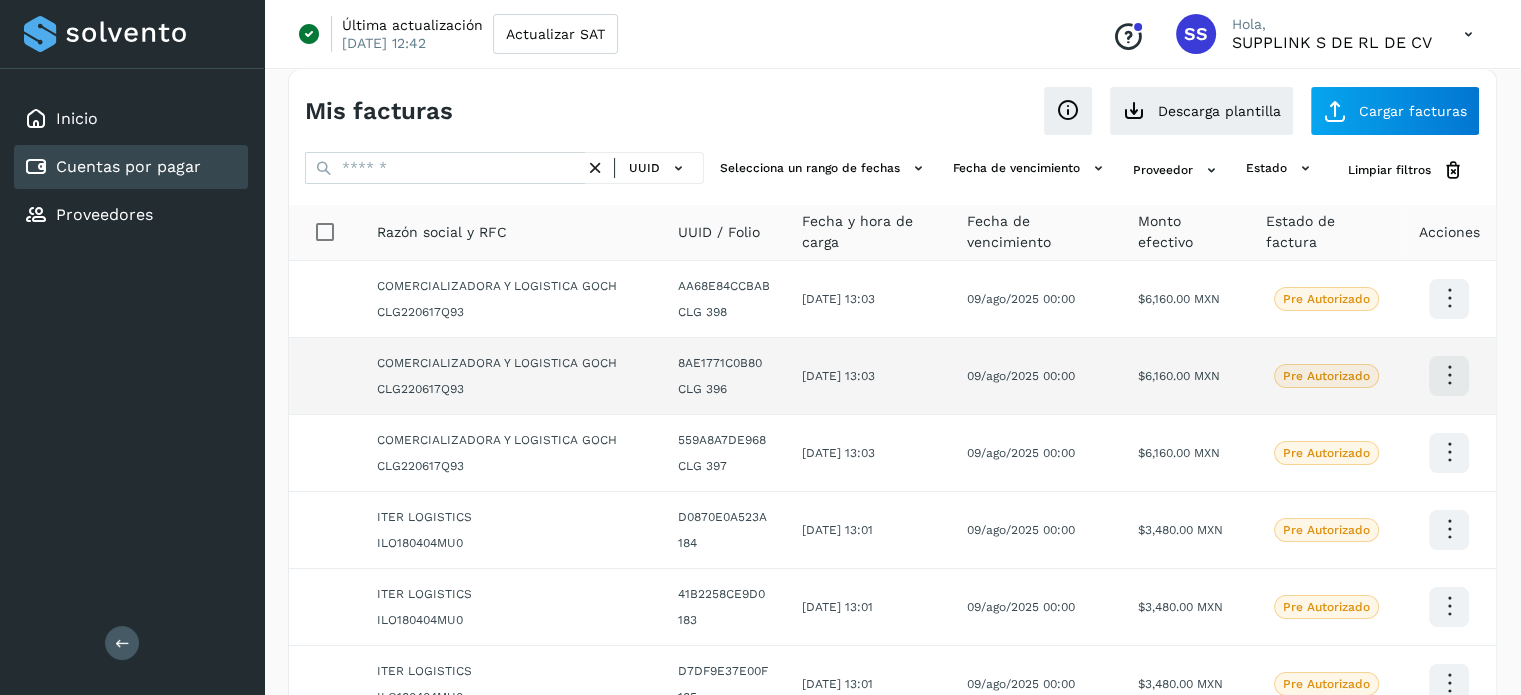 scroll, scrollTop: 0, scrollLeft: 0, axis: both 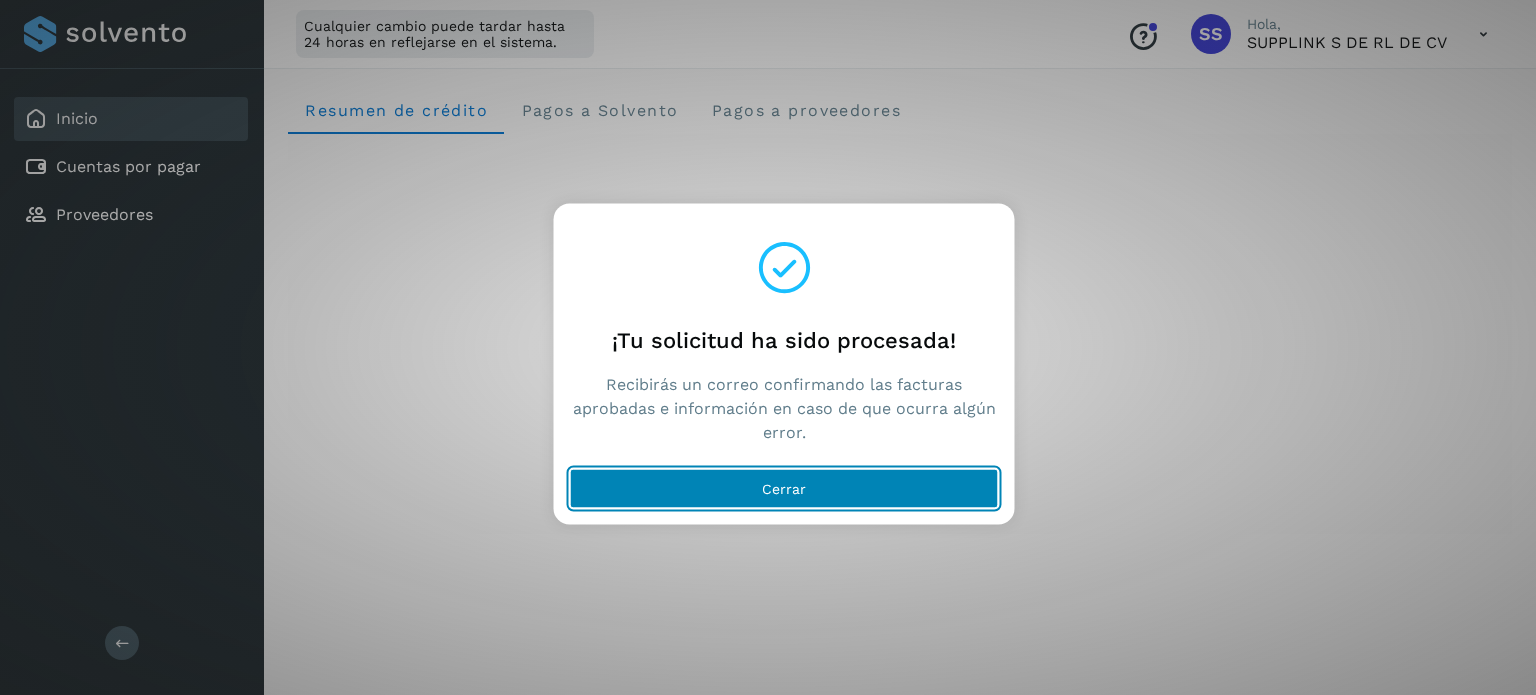 click on "Cerrar" 